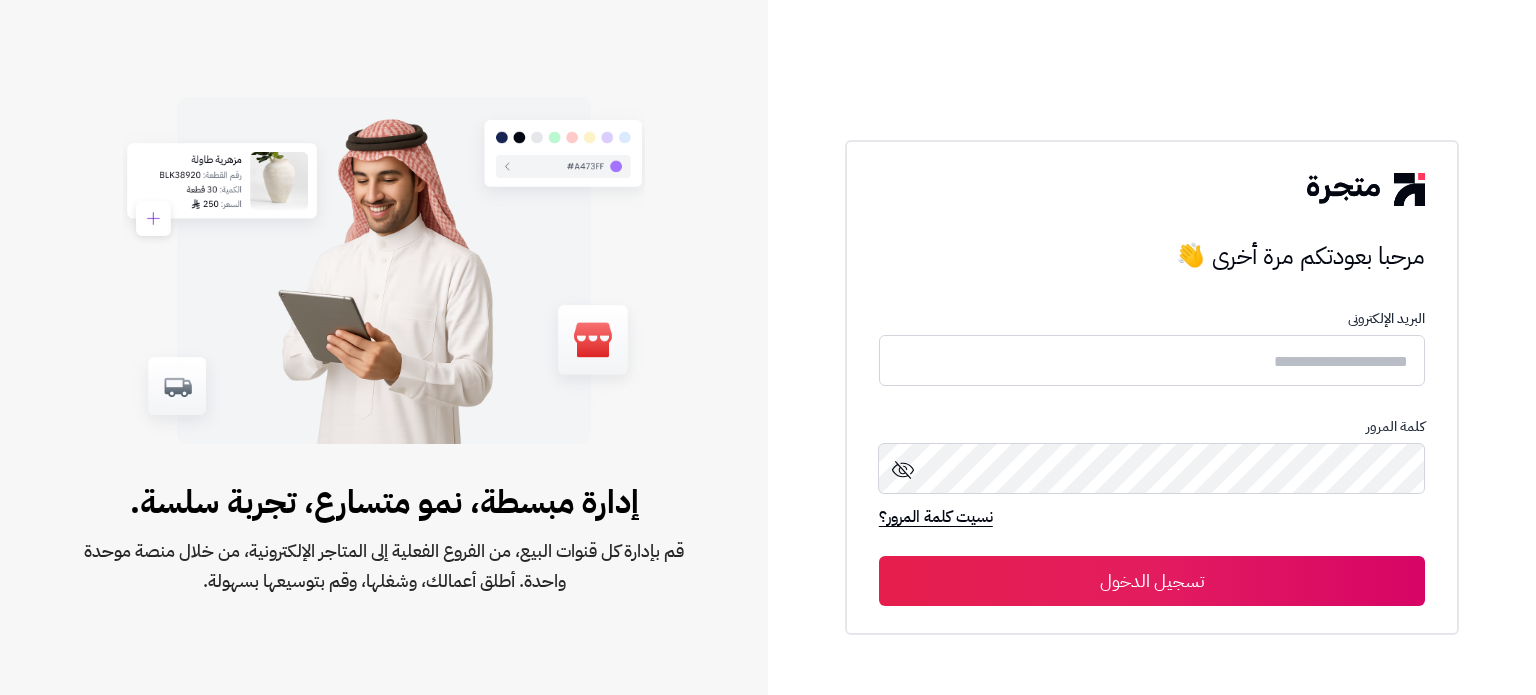 scroll, scrollTop: 0, scrollLeft: 0, axis: both 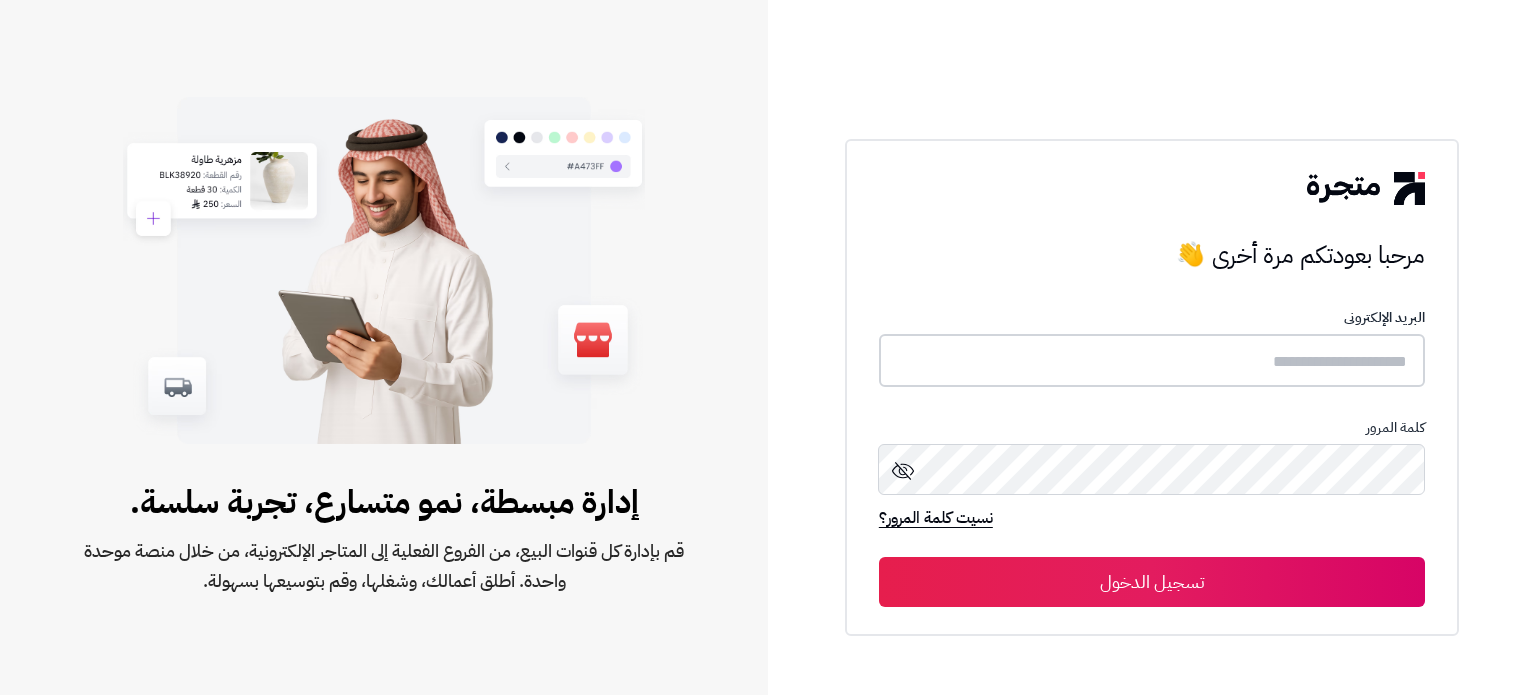 type on "**********" 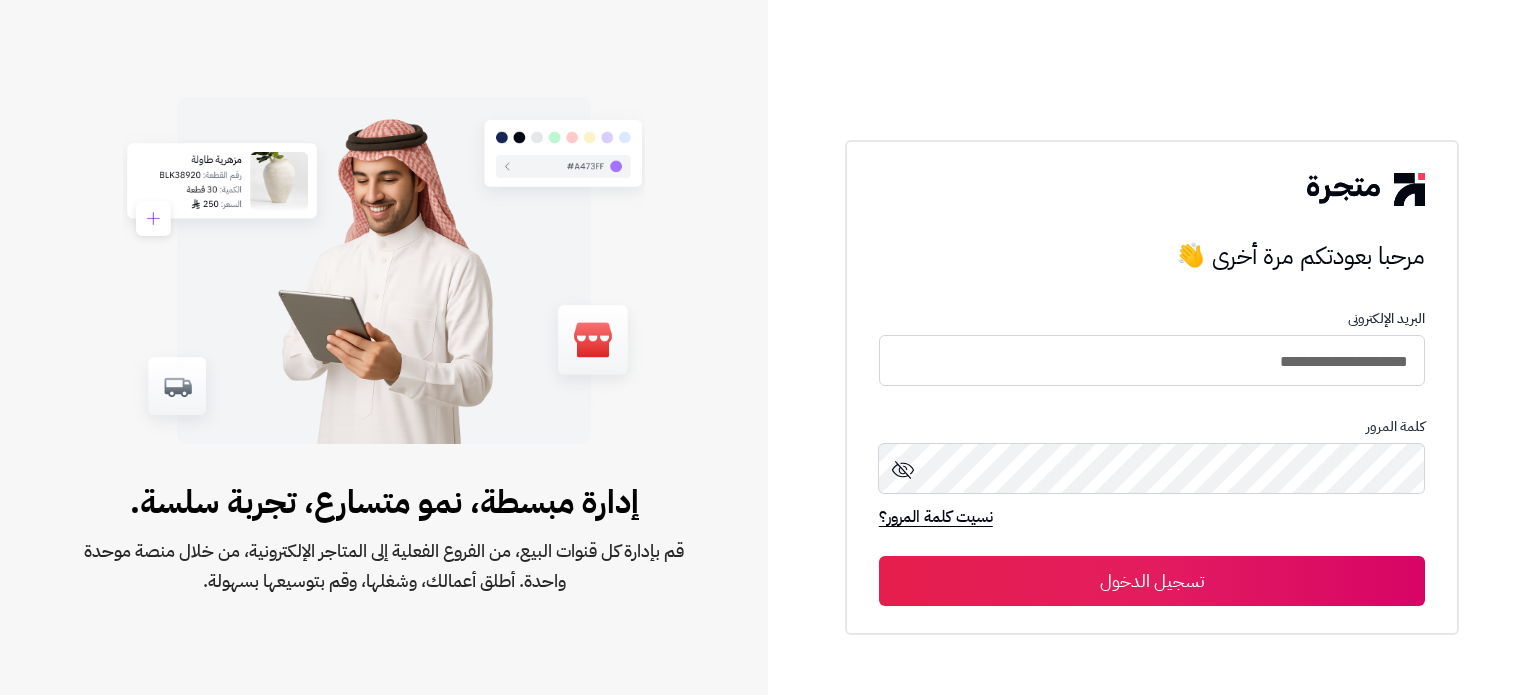 click on "تسجيل الدخول" at bounding box center [1152, 581] 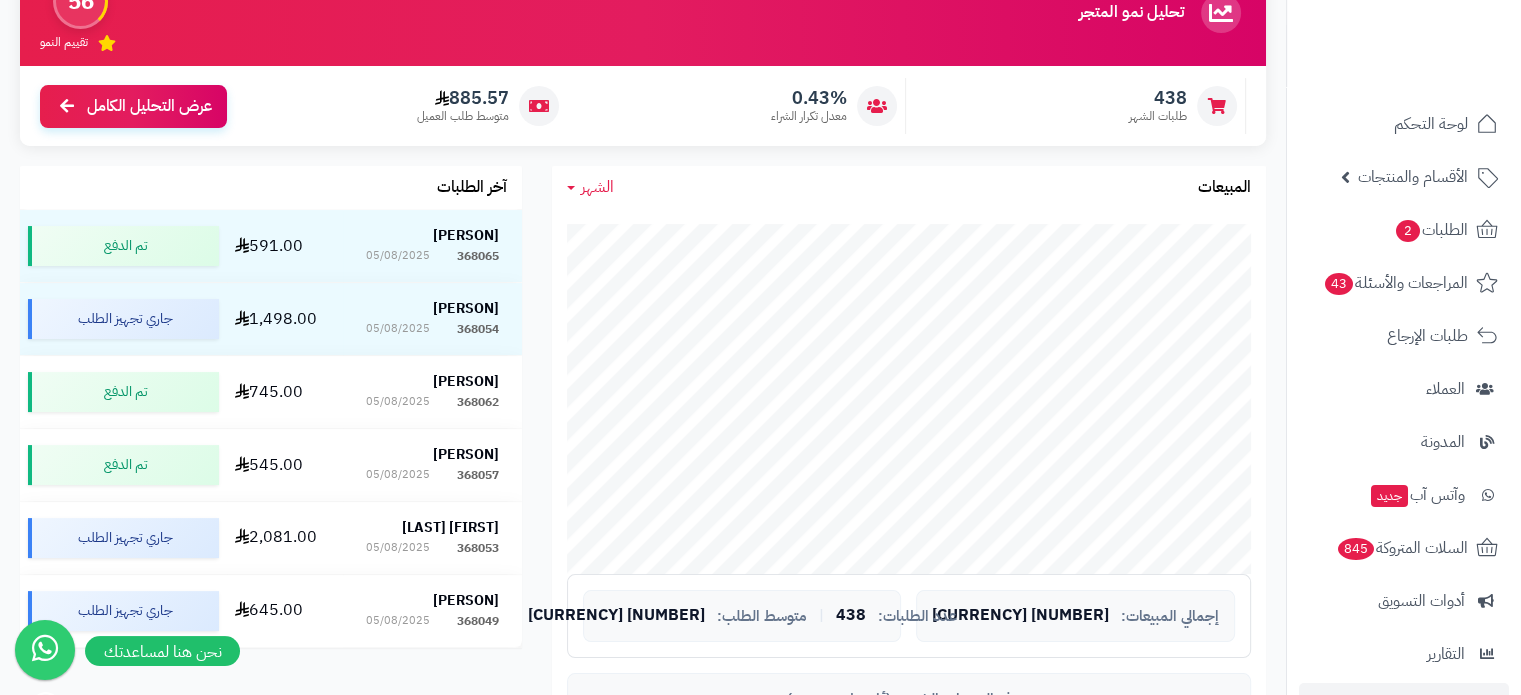 scroll, scrollTop: 204, scrollLeft: 0, axis: vertical 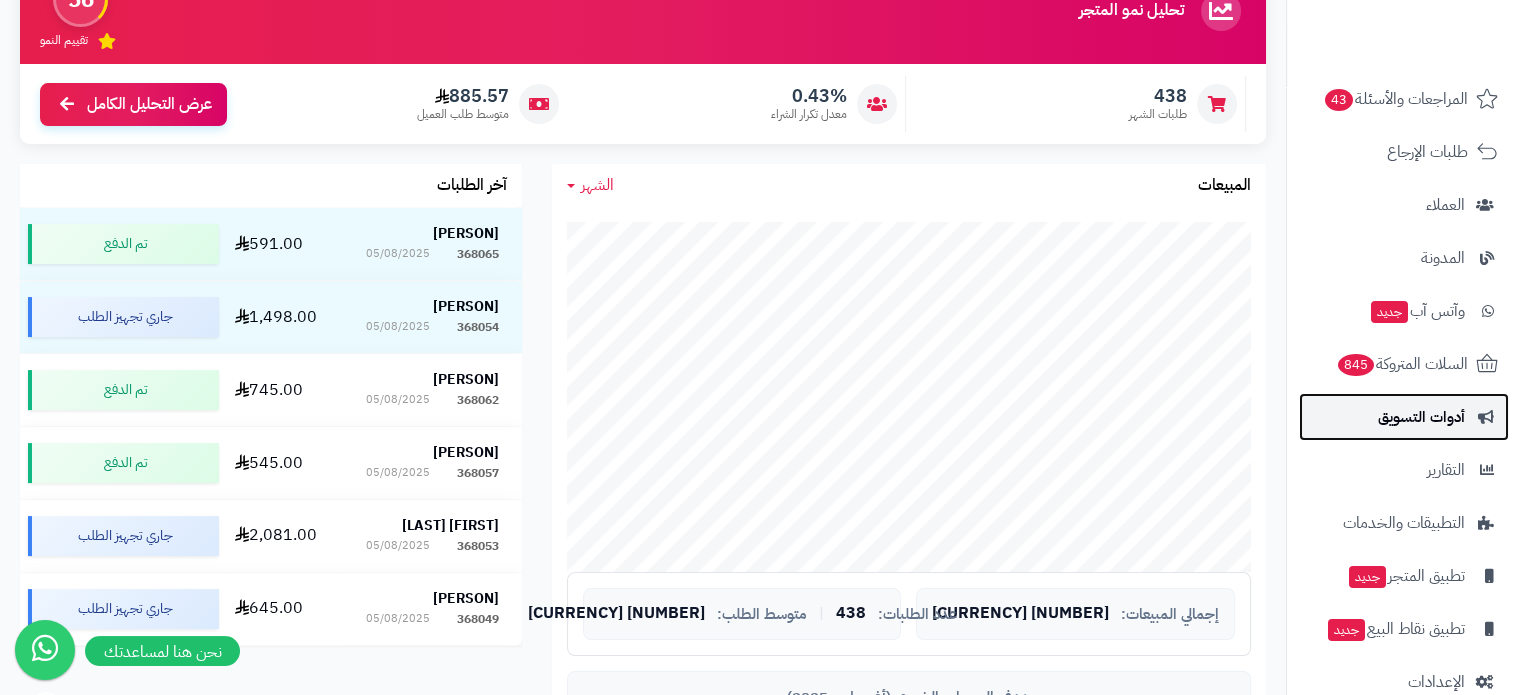 click on "أدوات التسويق" at bounding box center (1404, 417) 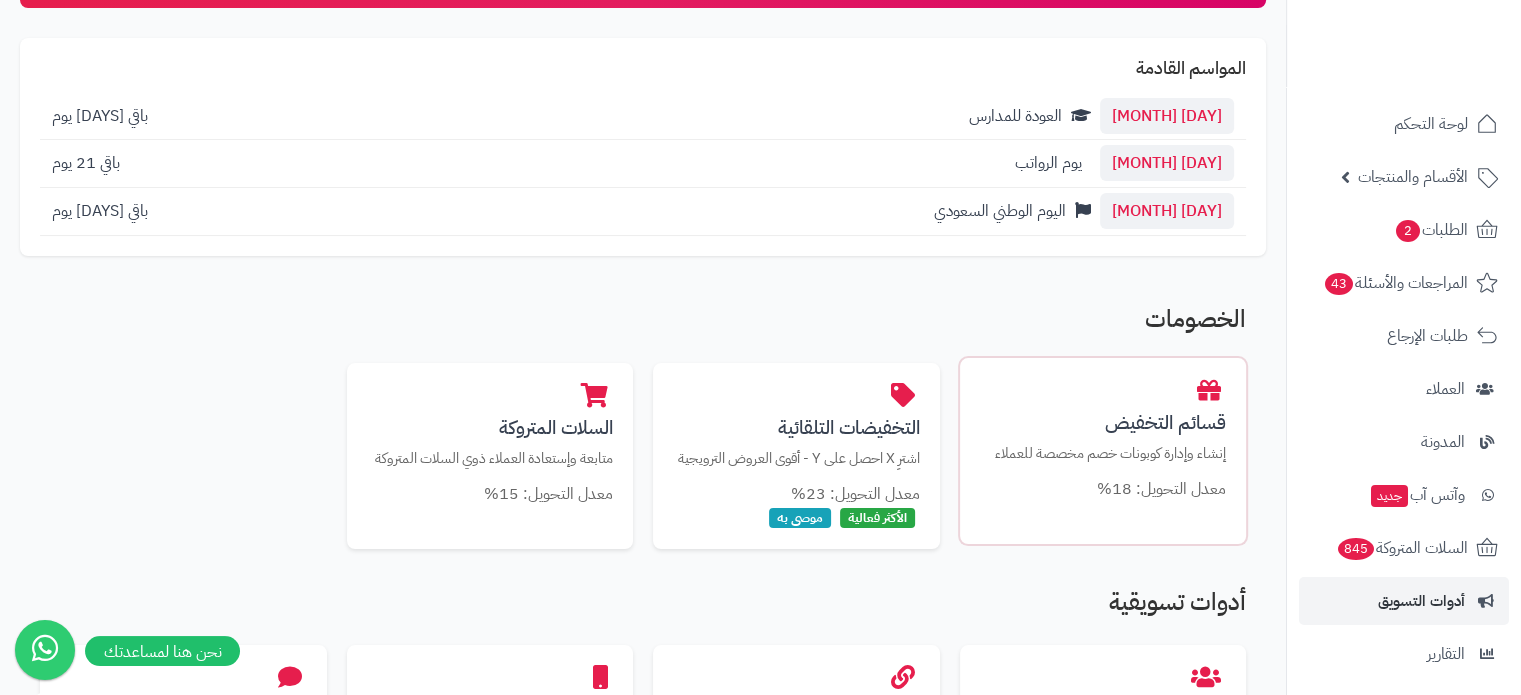scroll, scrollTop: 199, scrollLeft: 0, axis: vertical 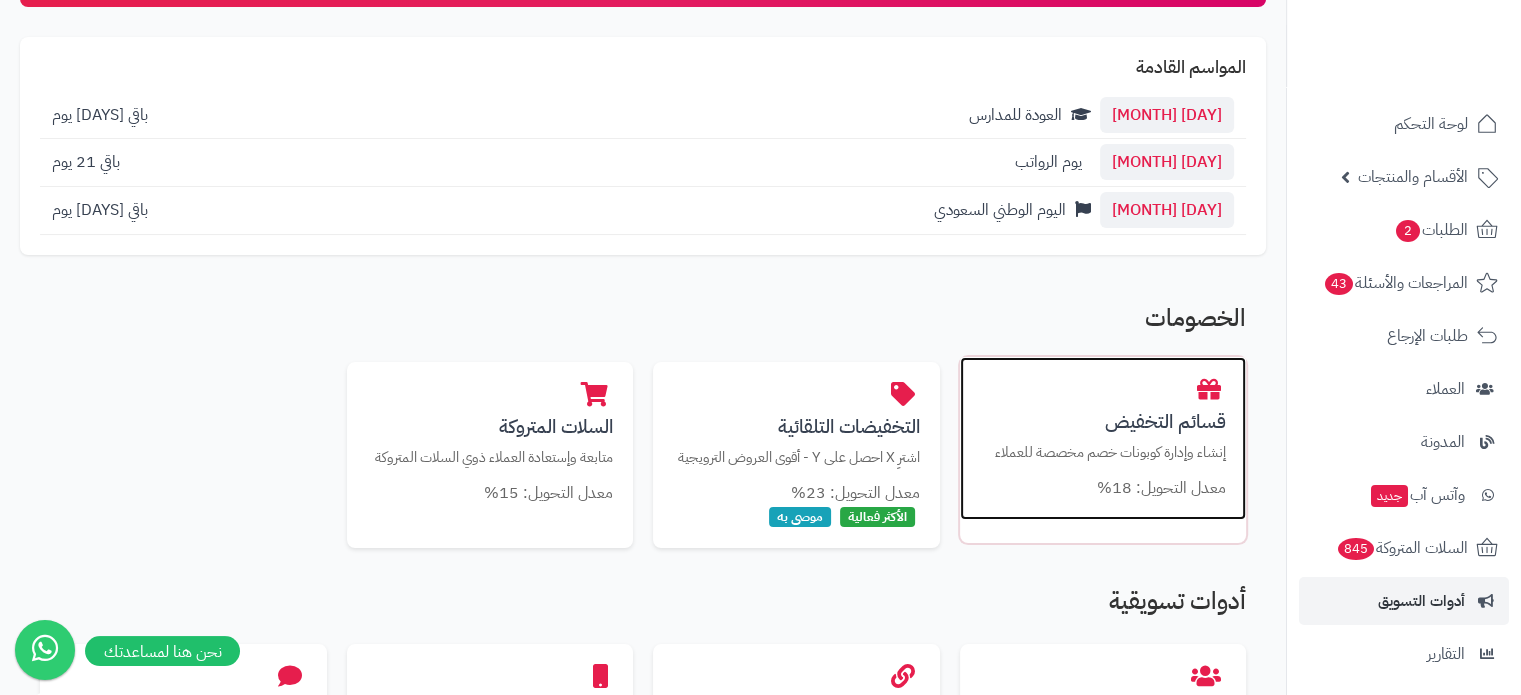 click on "قسائم التخفيض" at bounding box center [1103, 421] 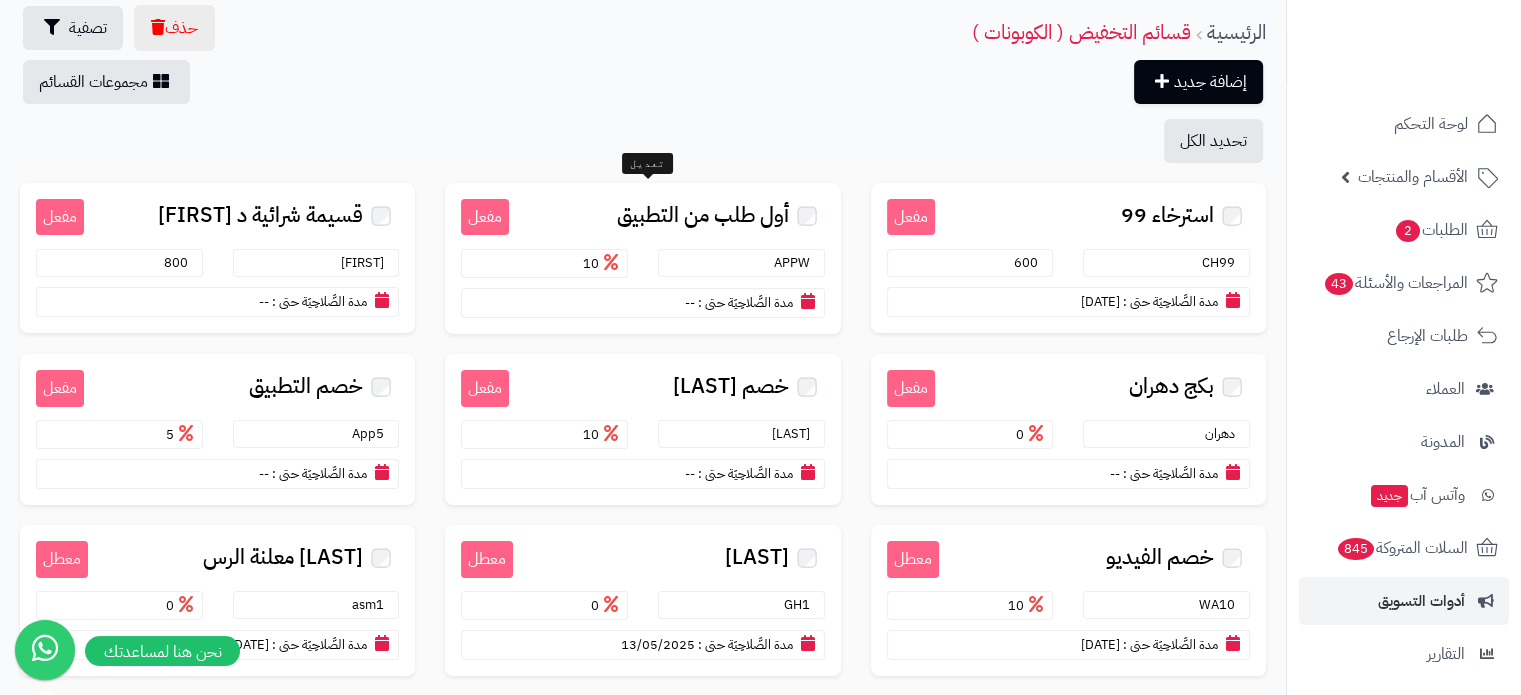 scroll, scrollTop: 83, scrollLeft: 0, axis: vertical 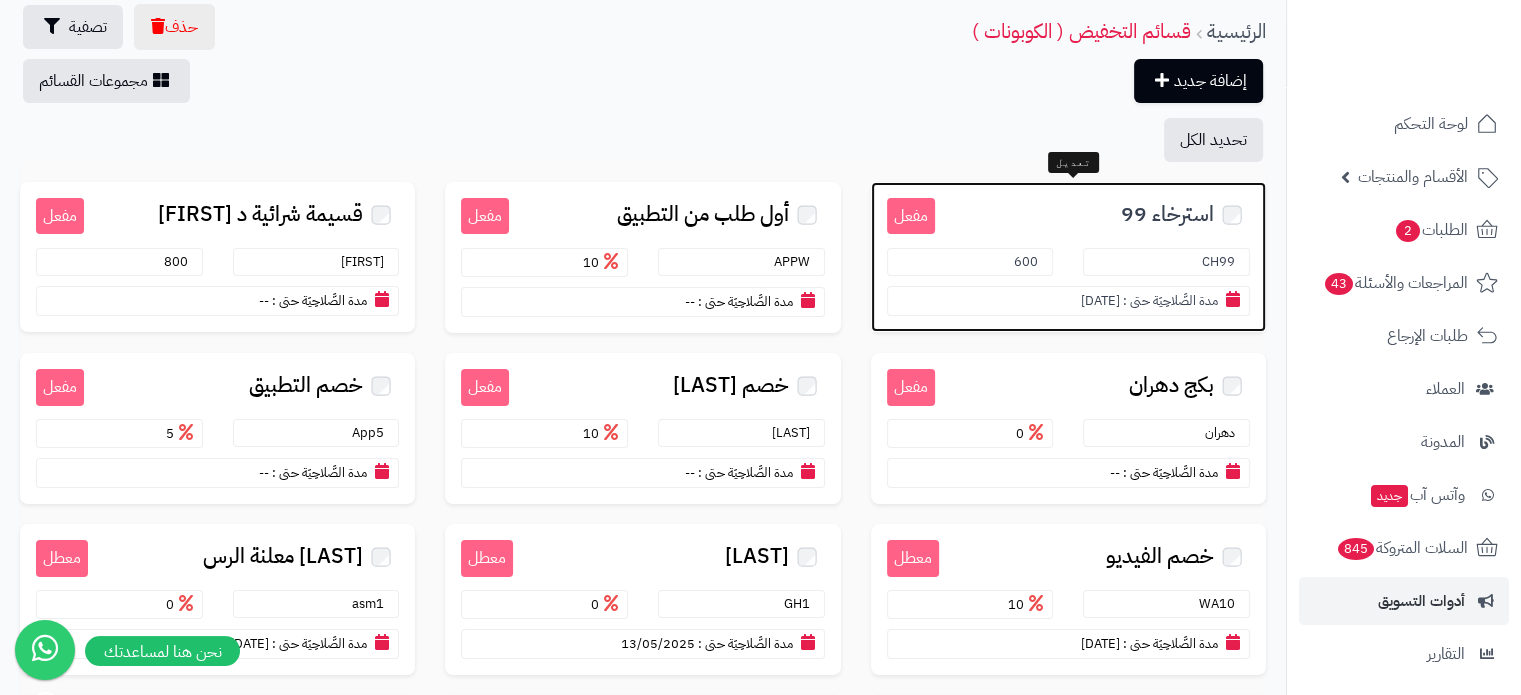 click on "استرخاء 99" at bounding box center [1167, 214] 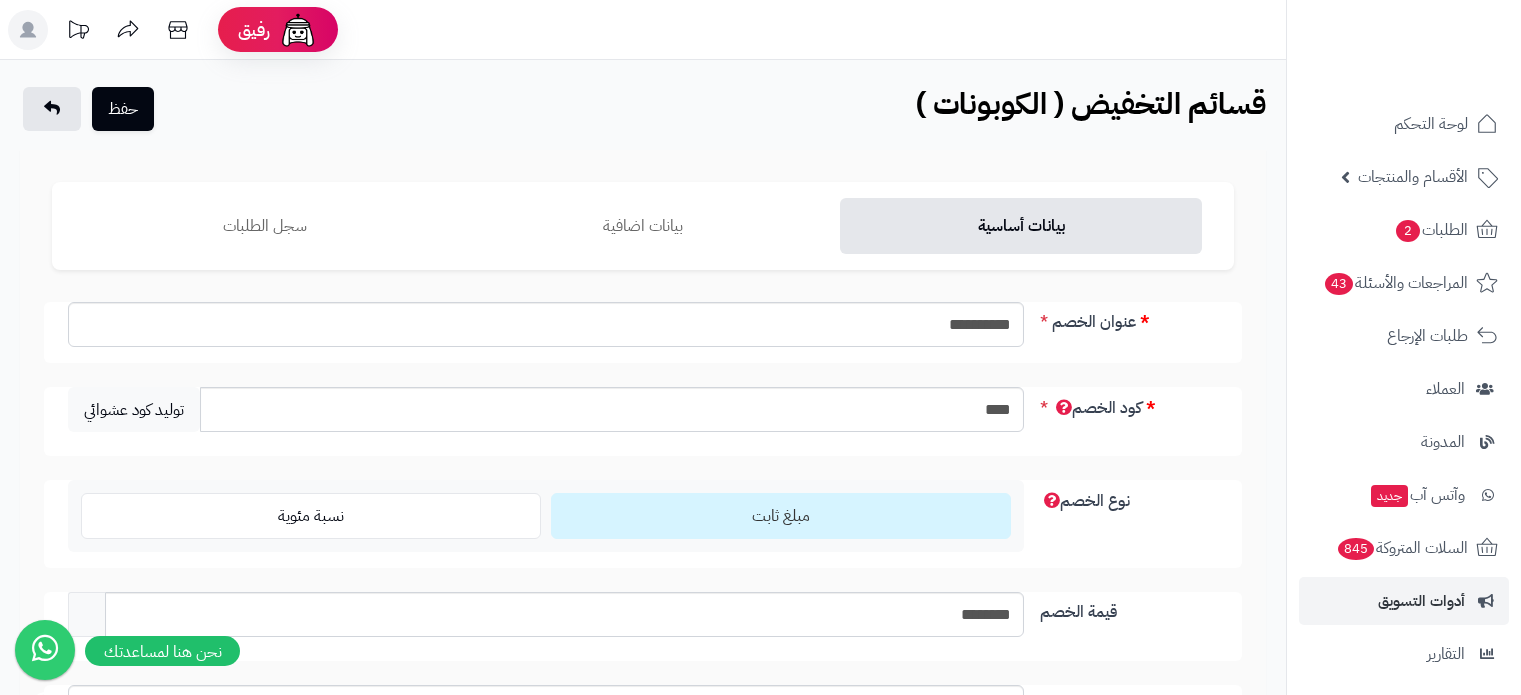 scroll, scrollTop: 0, scrollLeft: 0, axis: both 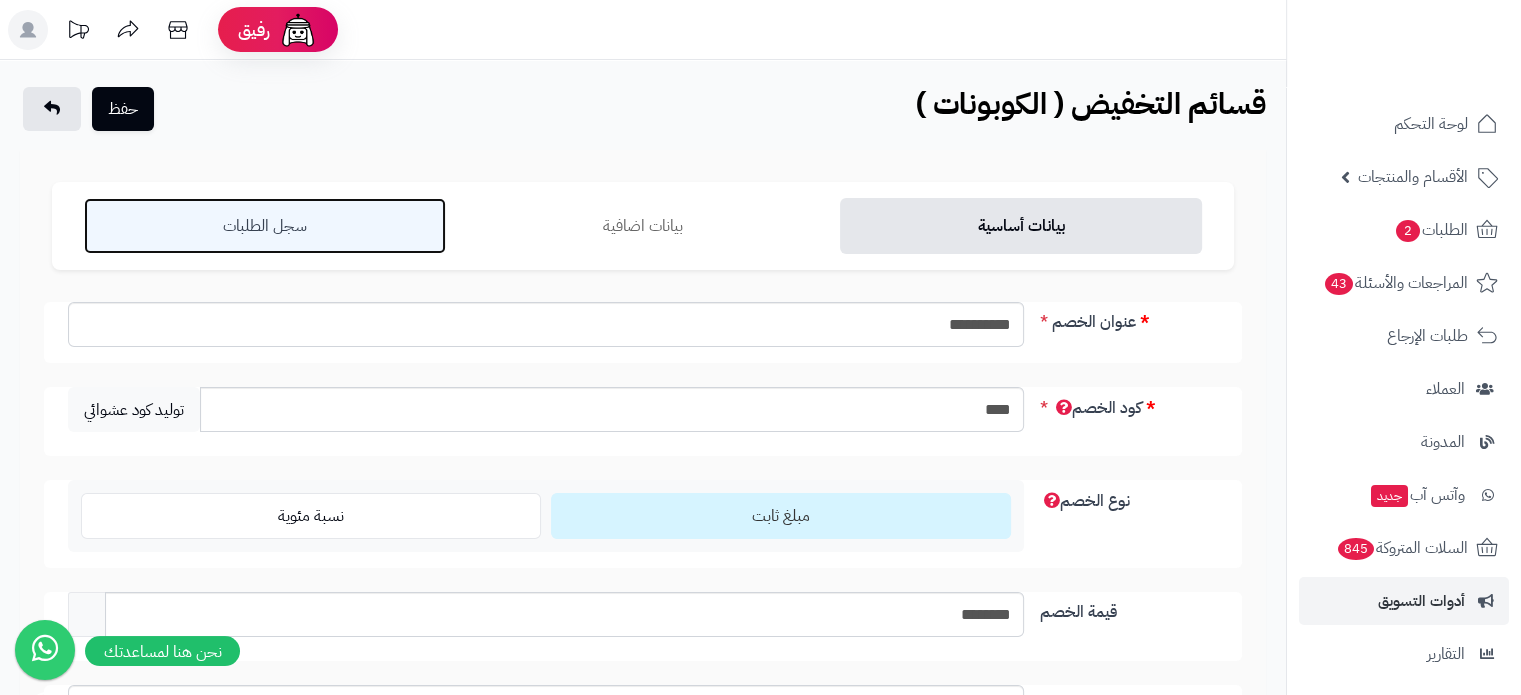 click on "سجل الطلبات" at bounding box center (265, 226) 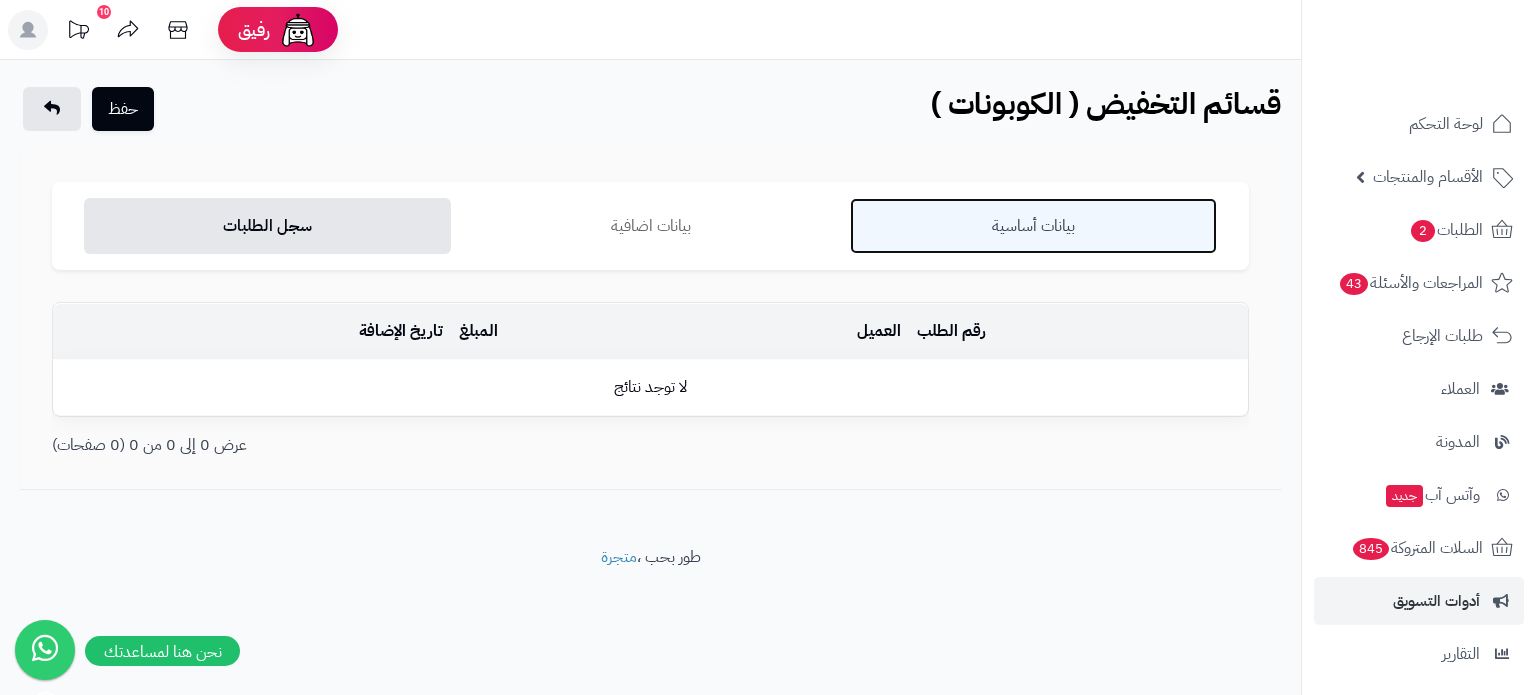 click on "بيانات أساسية" at bounding box center (1033, 226) 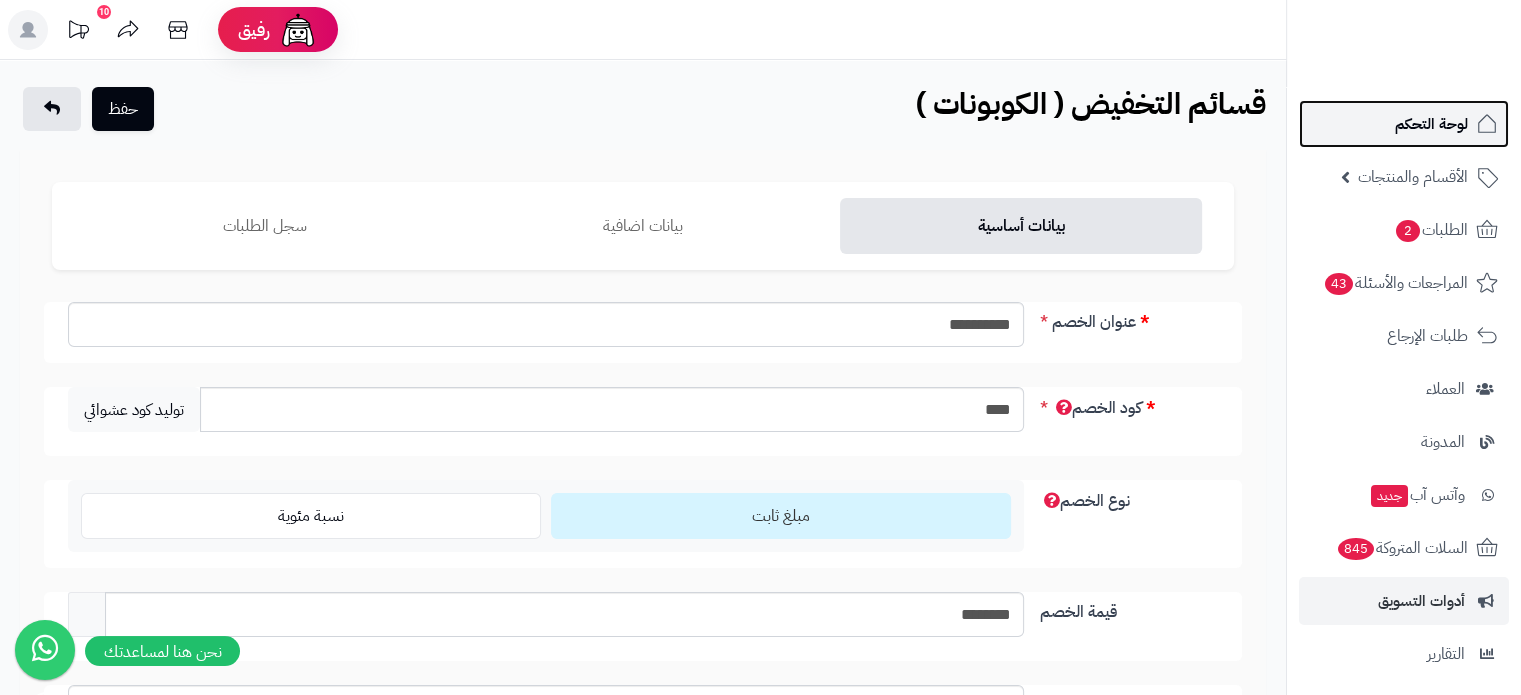 click on "لوحة التحكم" at bounding box center [1404, 124] 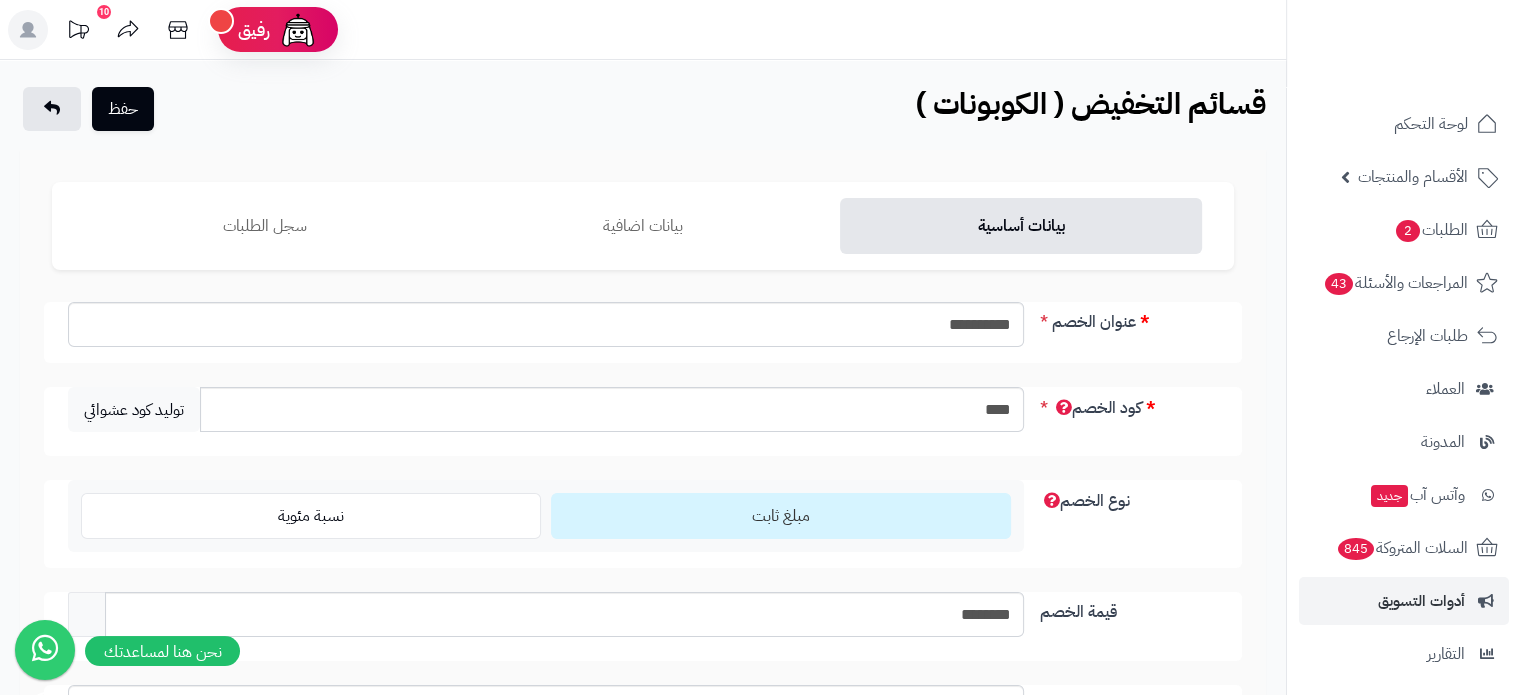 click on "قسائم التخفيض ( الكوبونات )" at bounding box center [1091, 103] 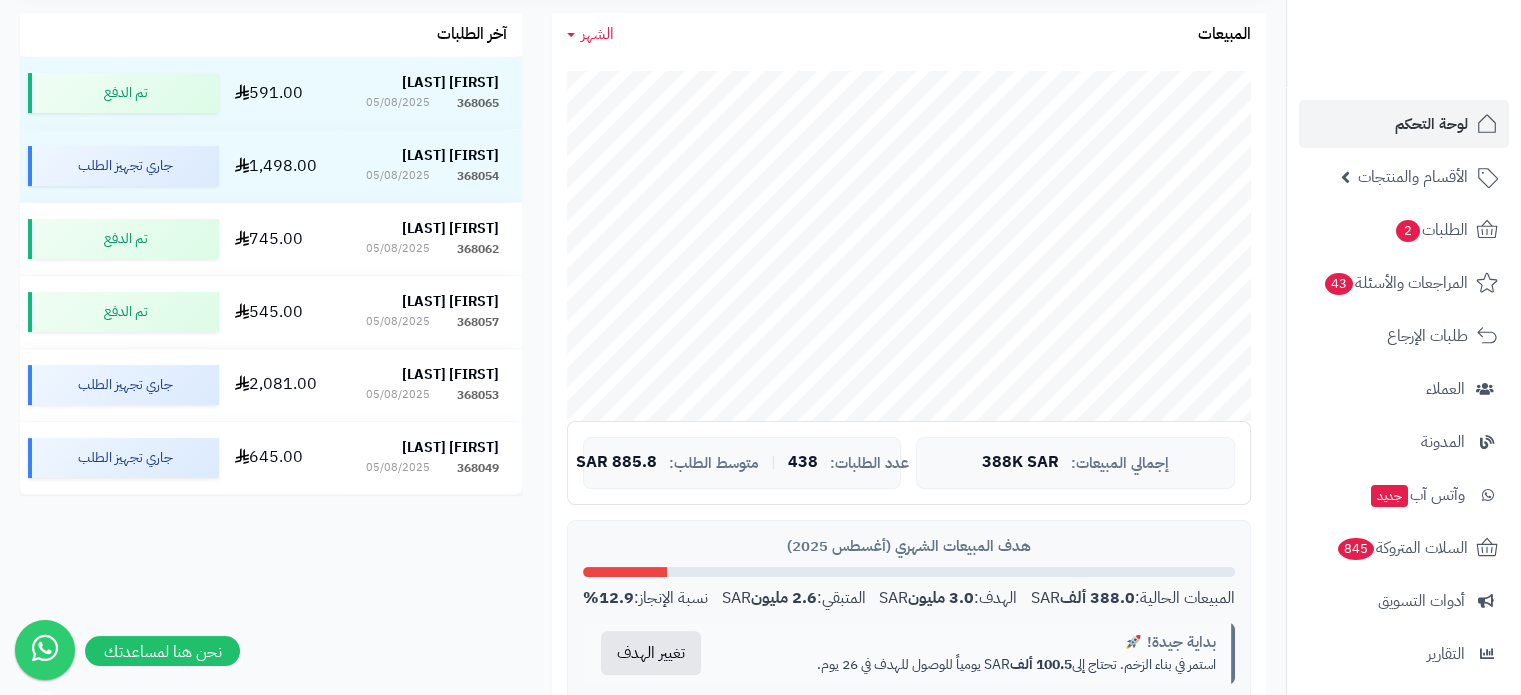 scroll, scrollTop: 356, scrollLeft: 0, axis: vertical 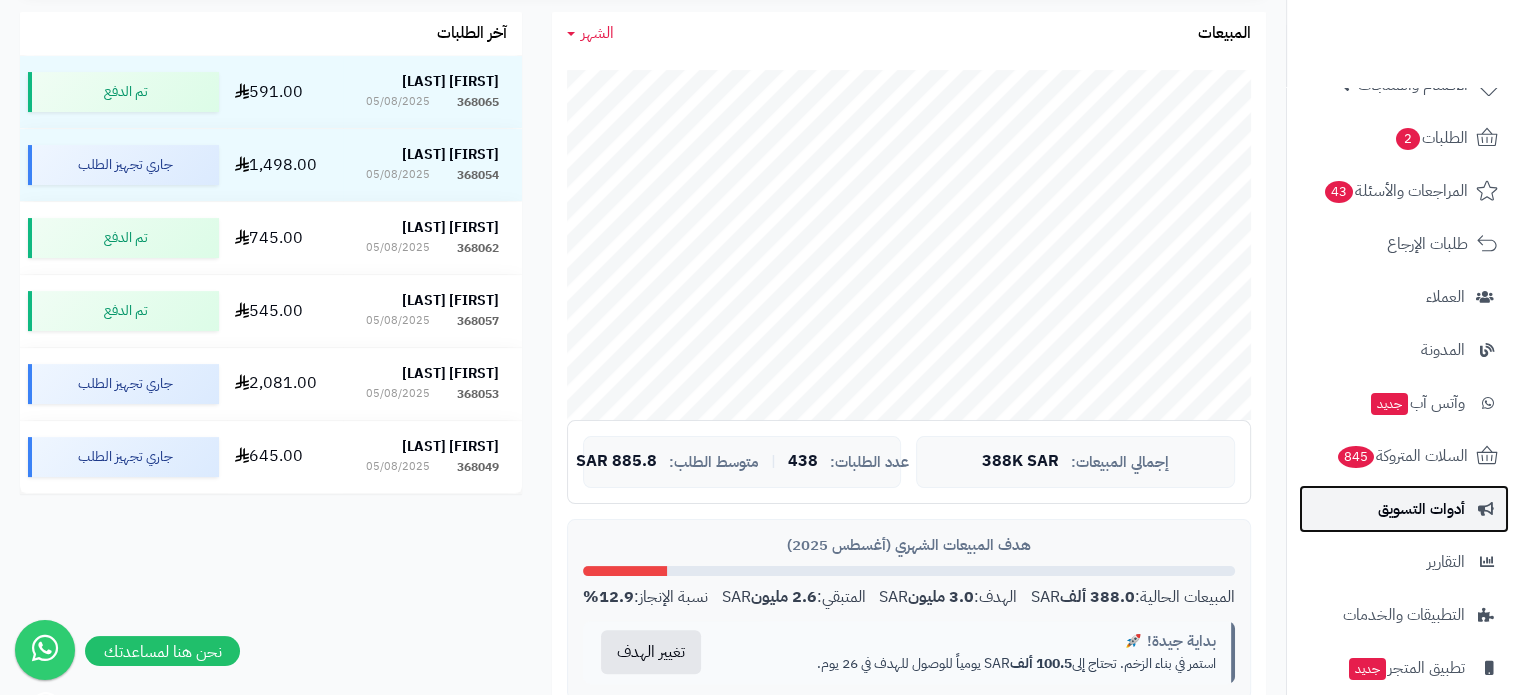 click on "أدوات التسويق" at bounding box center (1421, 509) 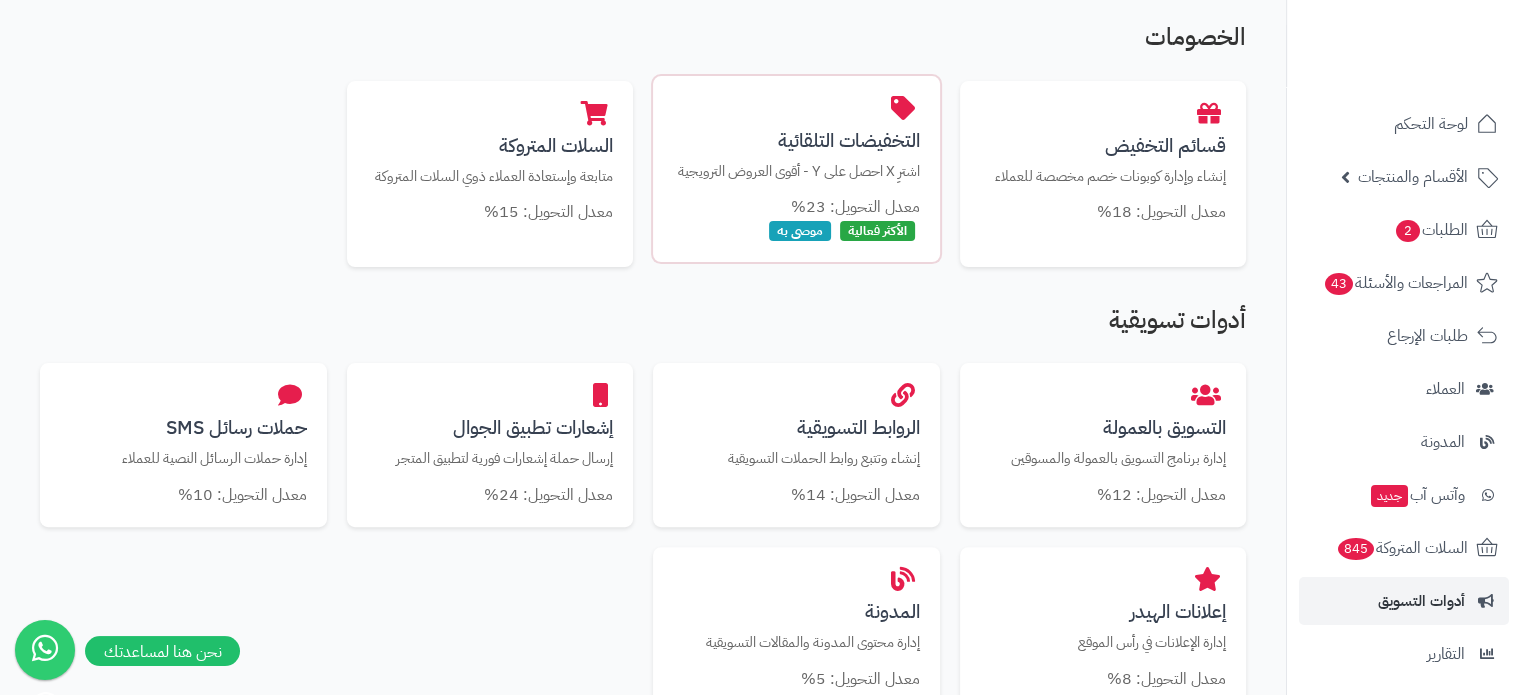 scroll, scrollTop: 494, scrollLeft: 0, axis: vertical 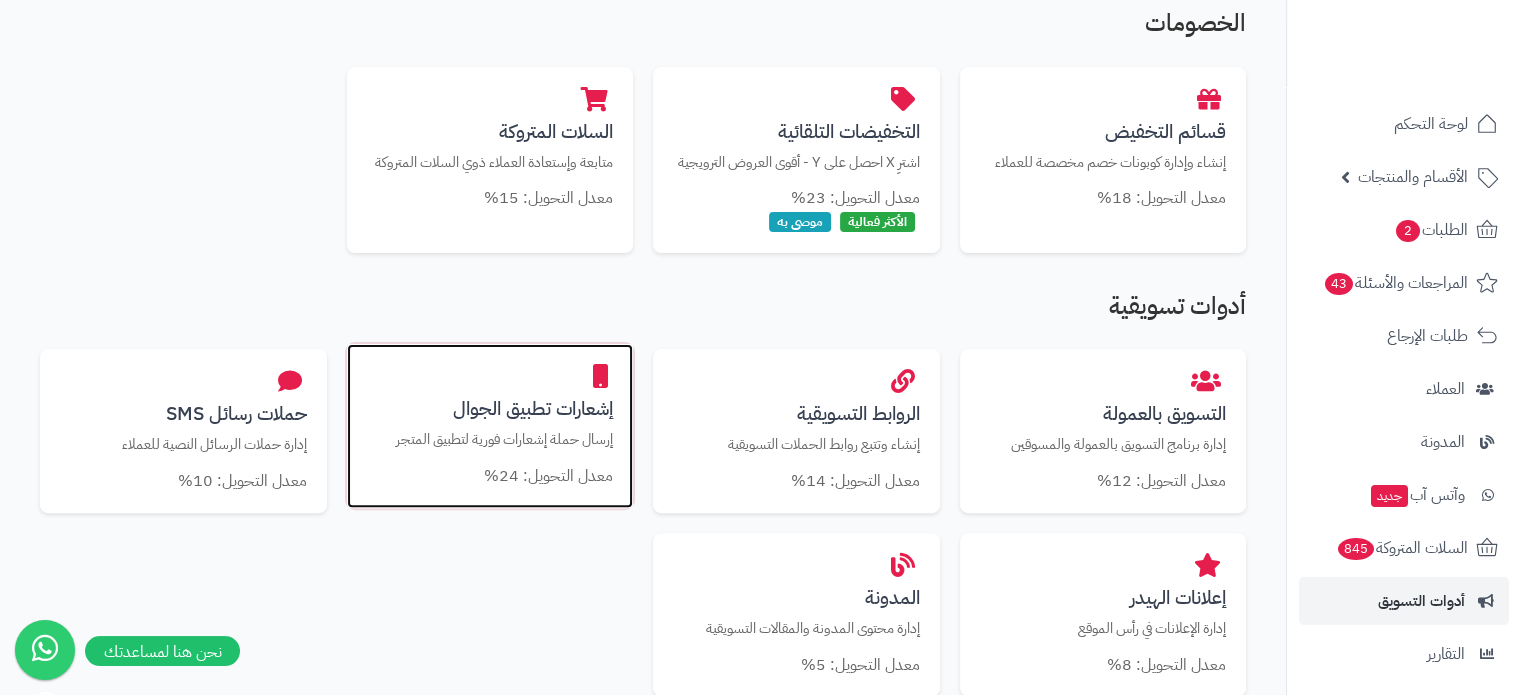 click on "إرسال حملة إشعارات فورية لتطبيق المتجر" at bounding box center (490, 439) 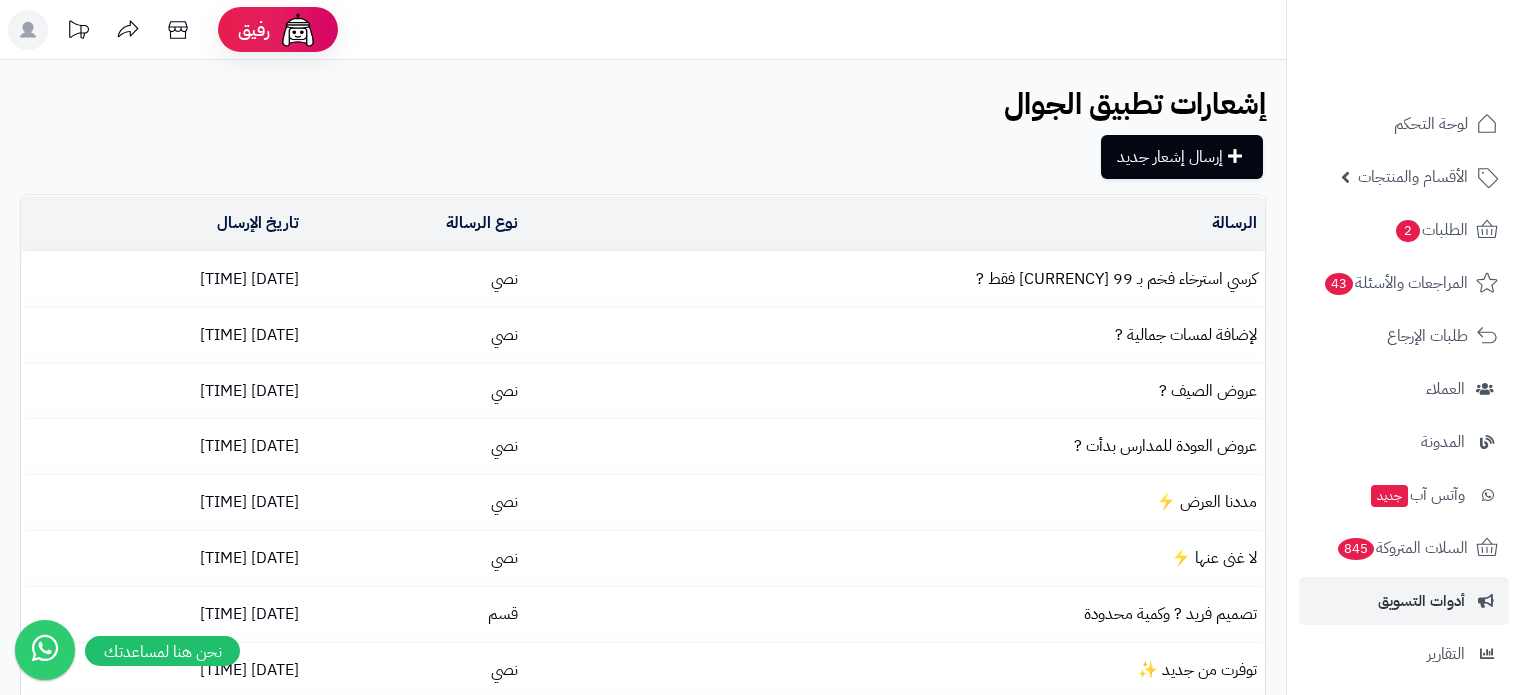 scroll, scrollTop: 0, scrollLeft: 0, axis: both 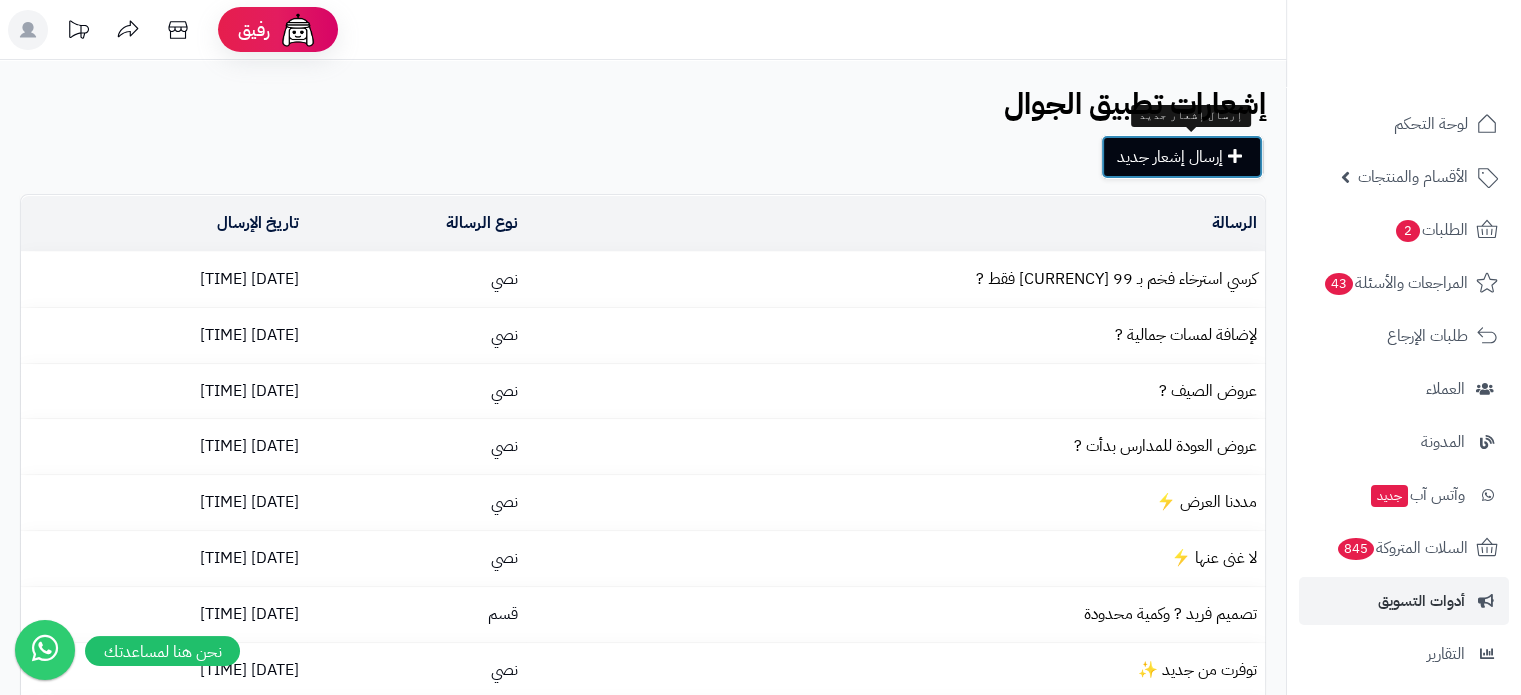 click on "إرسال إشعار جديد" at bounding box center [1182, 157] 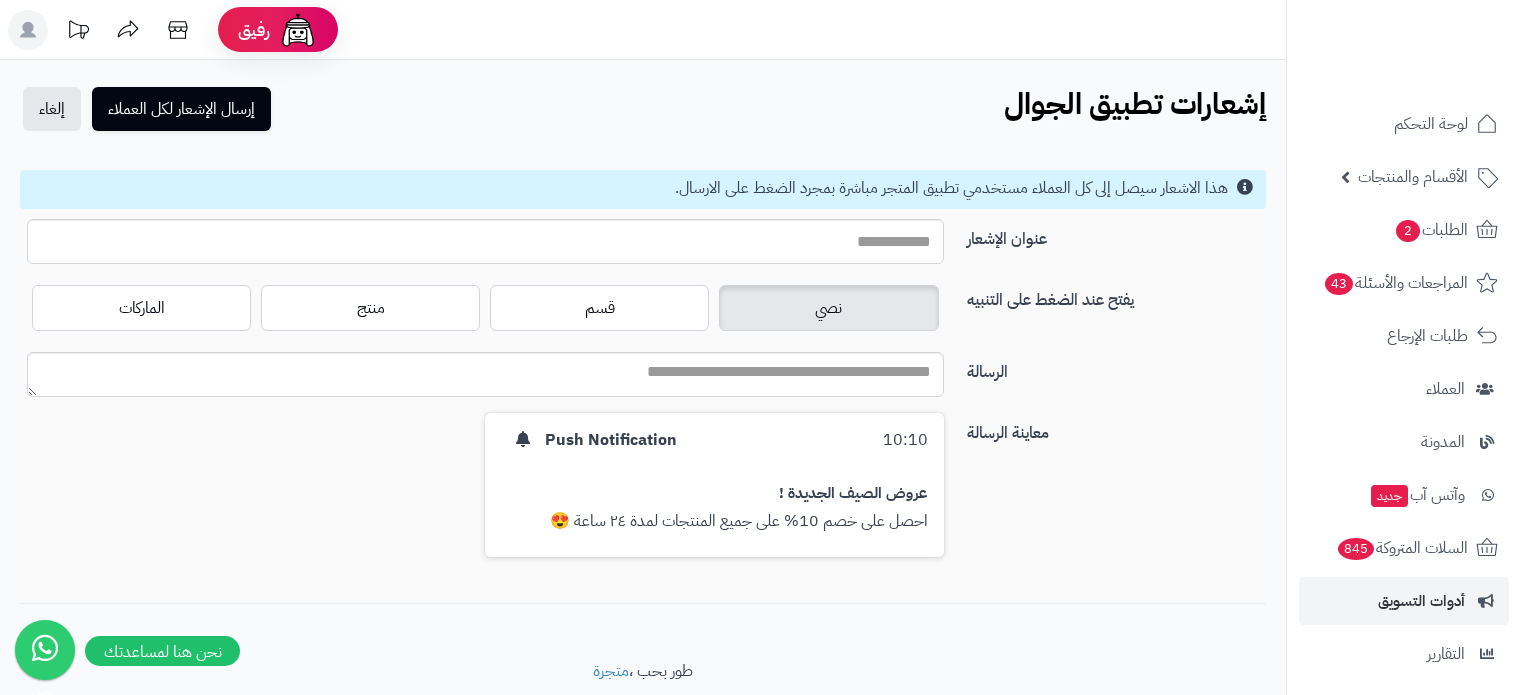 scroll, scrollTop: 0, scrollLeft: 0, axis: both 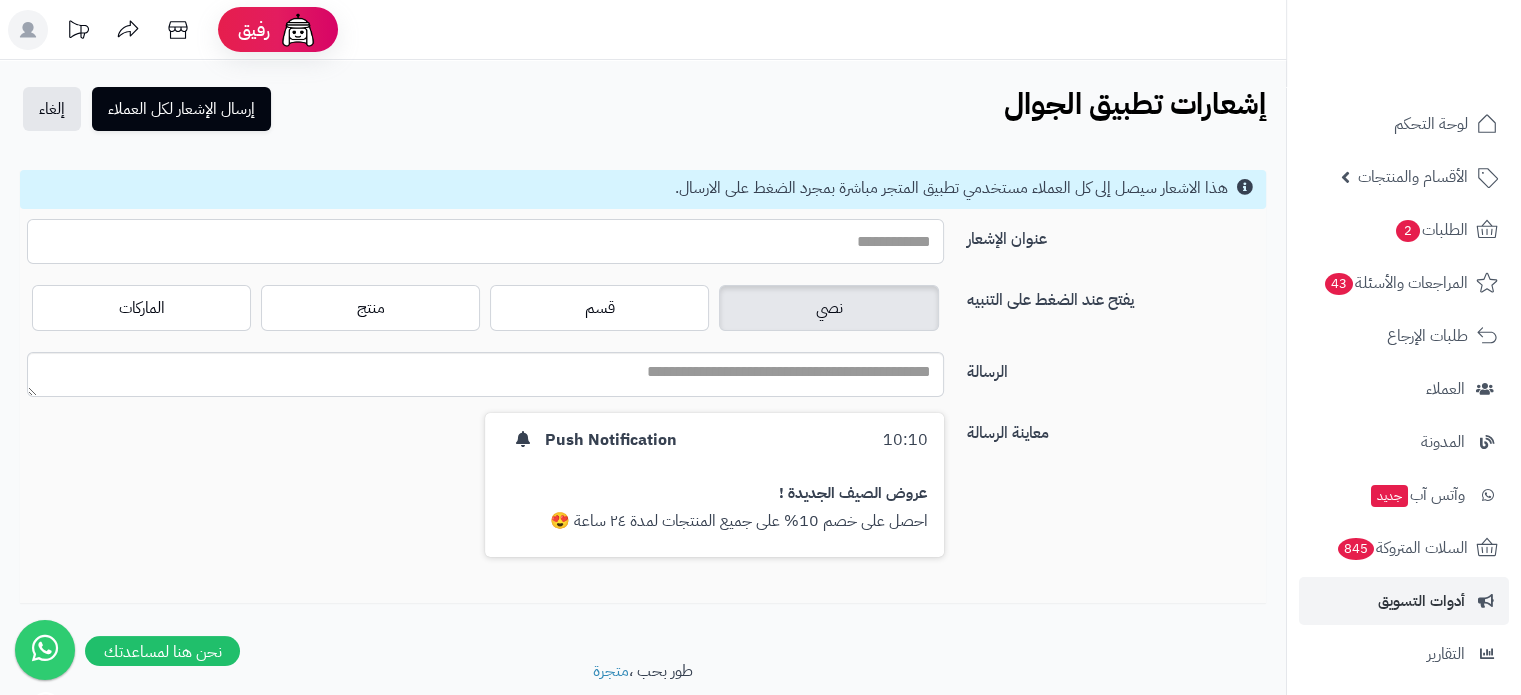 click on "عنوان الإشعار" at bounding box center (485, 241) 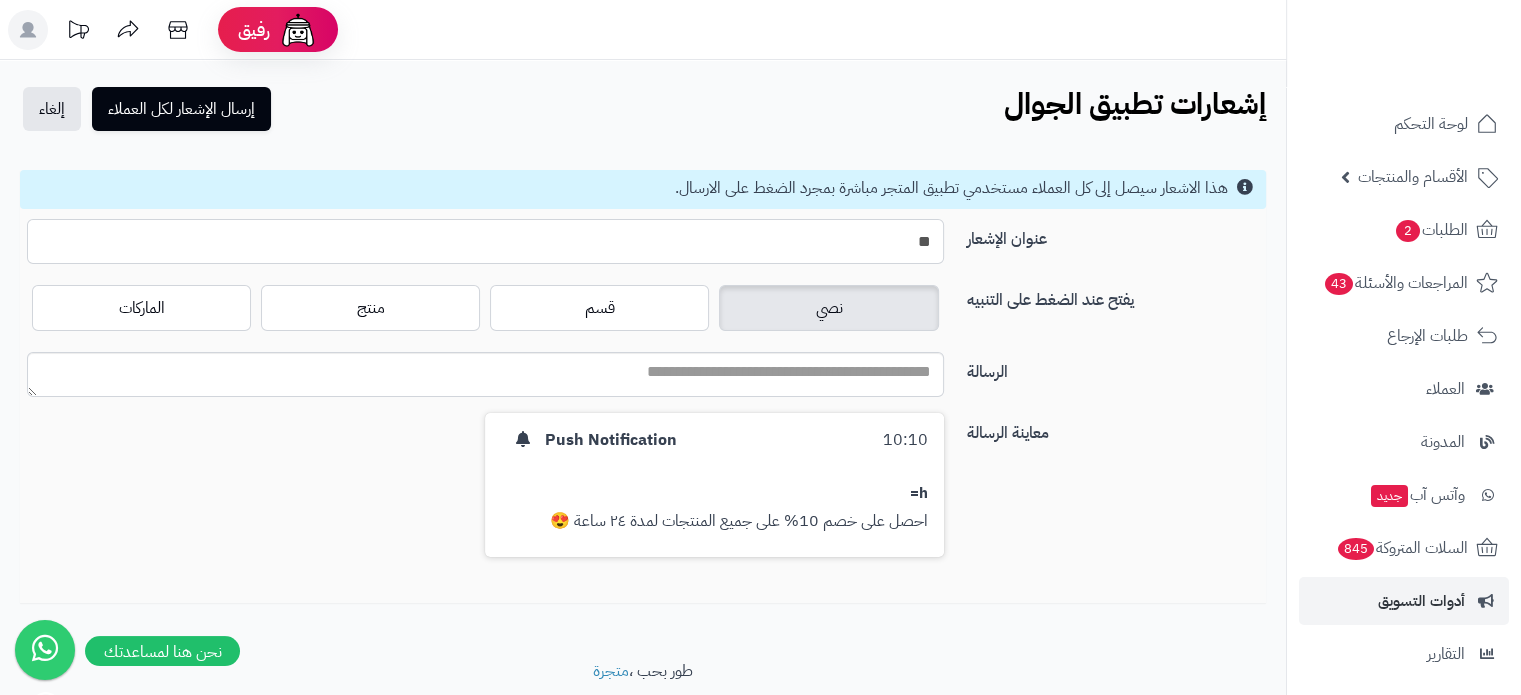 type on "*" 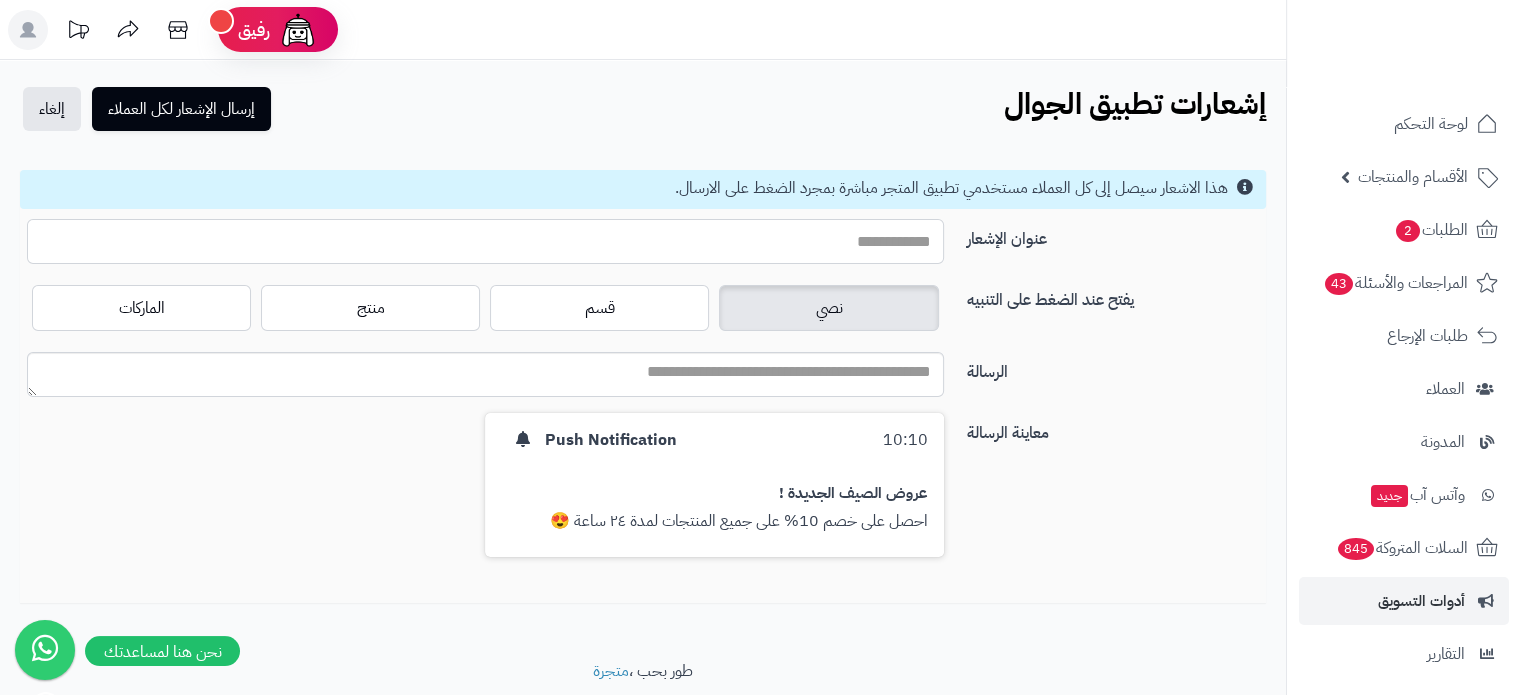 type on "*" 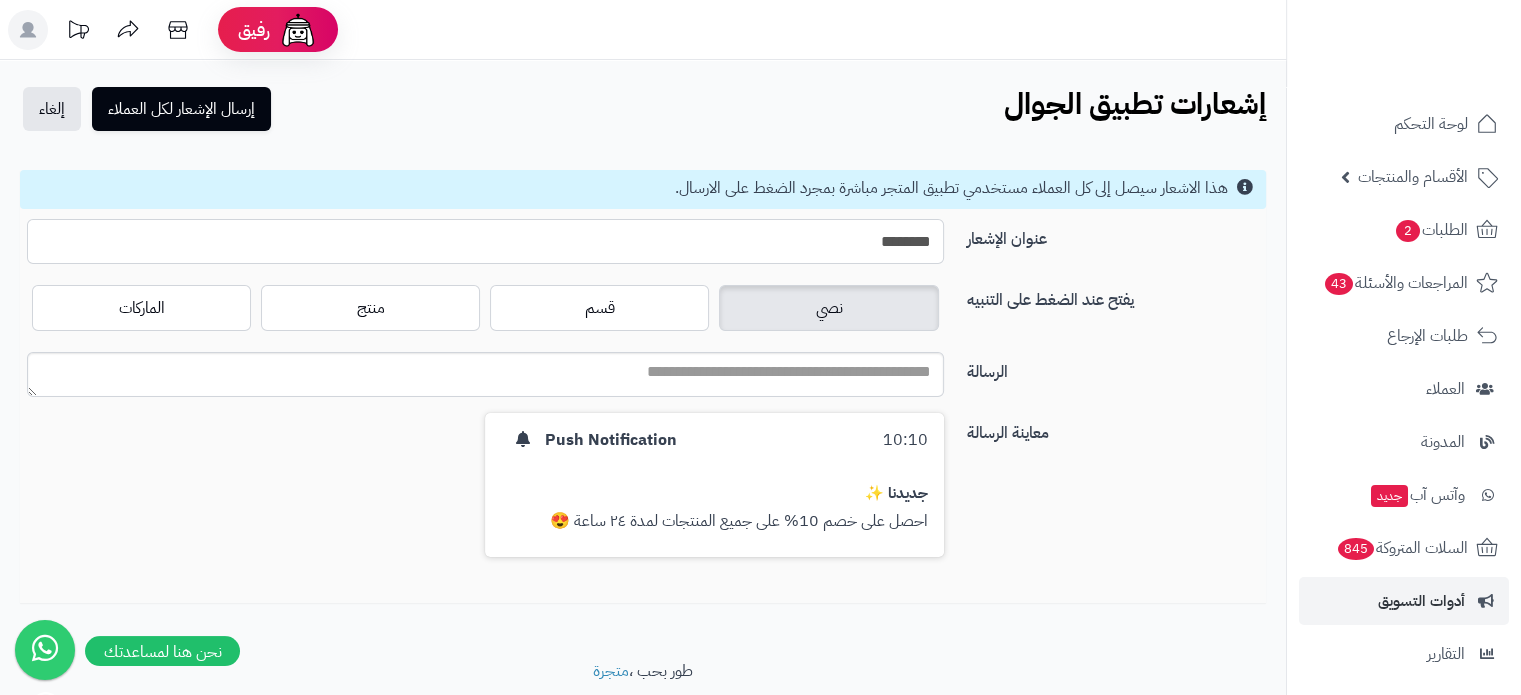 type on "********" 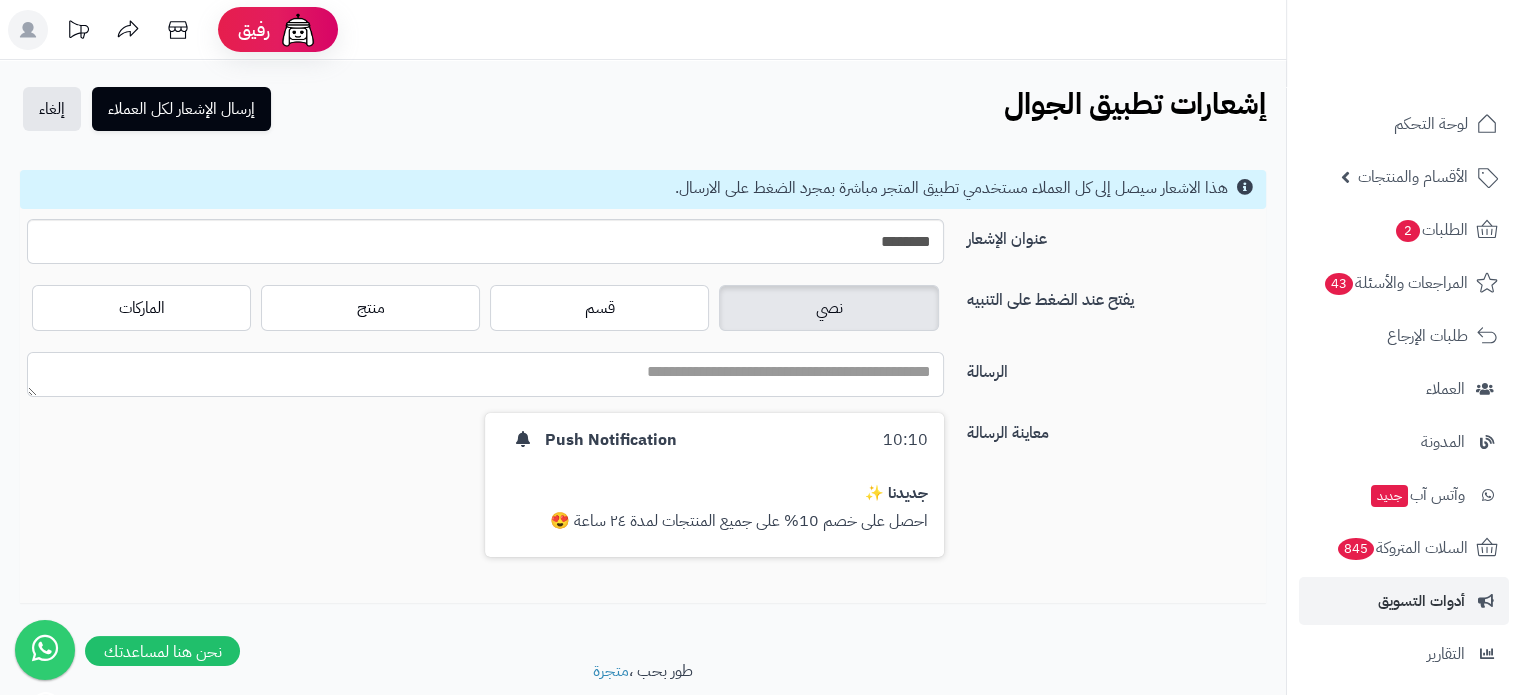 click on "الرسالة" at bounding box center [485, 374] 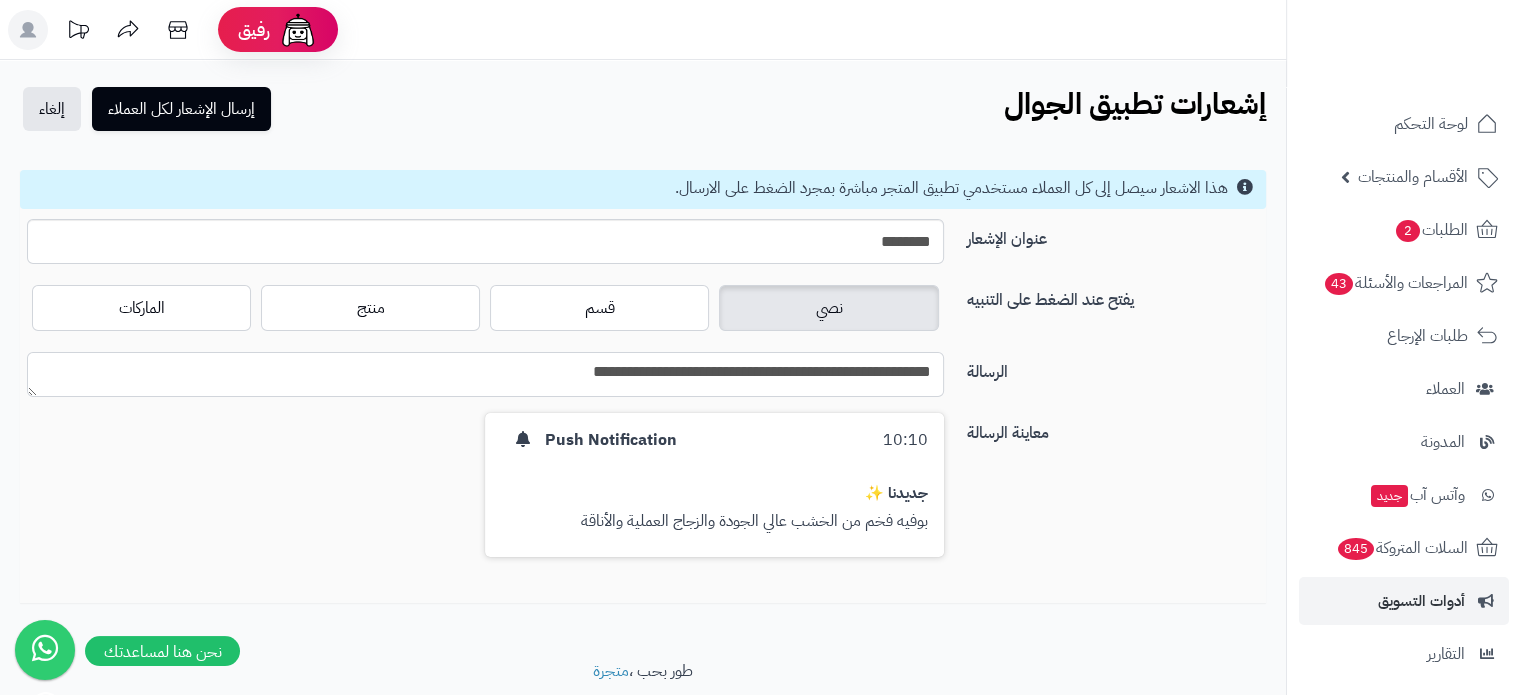 drag, startPoint x: 582, startPoint y: 383, endPoint x: 669, endPoint y: 391, distance: 87.36704 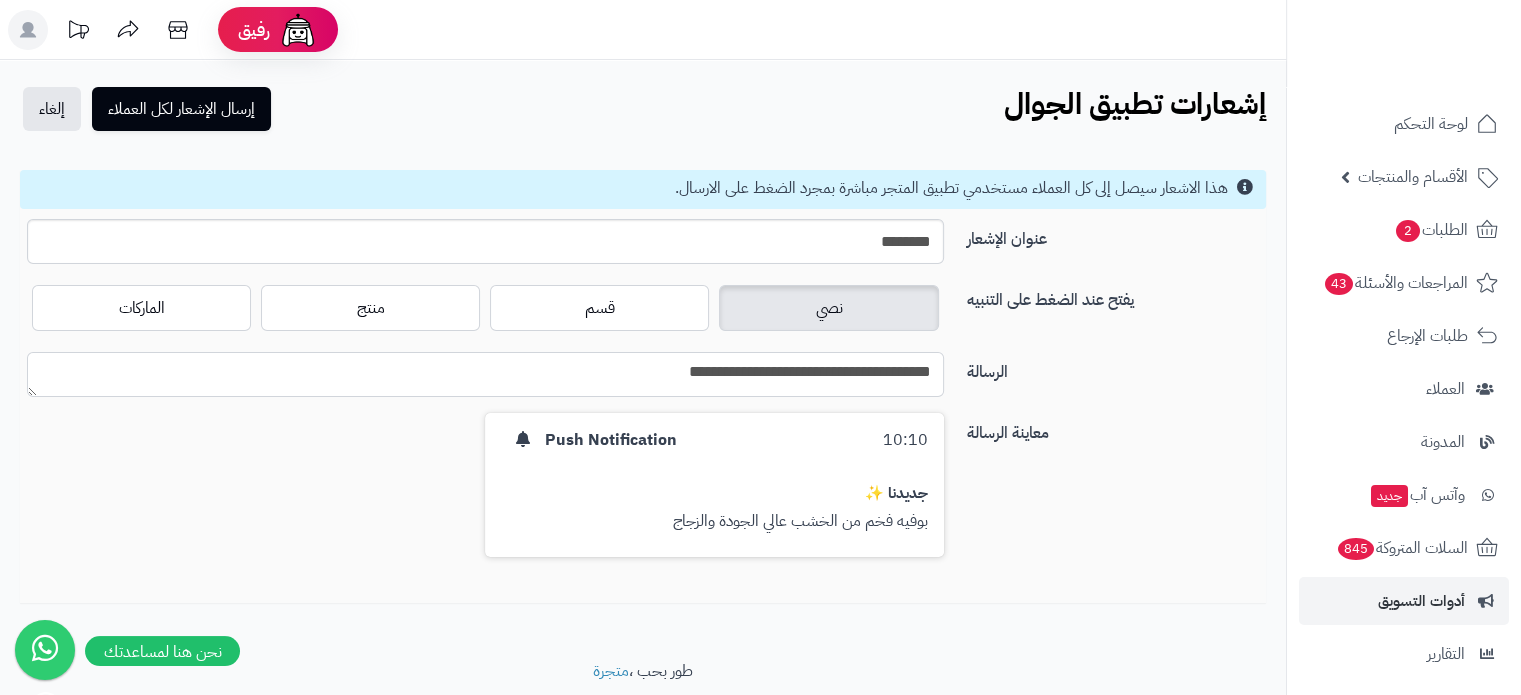 type on "**********" 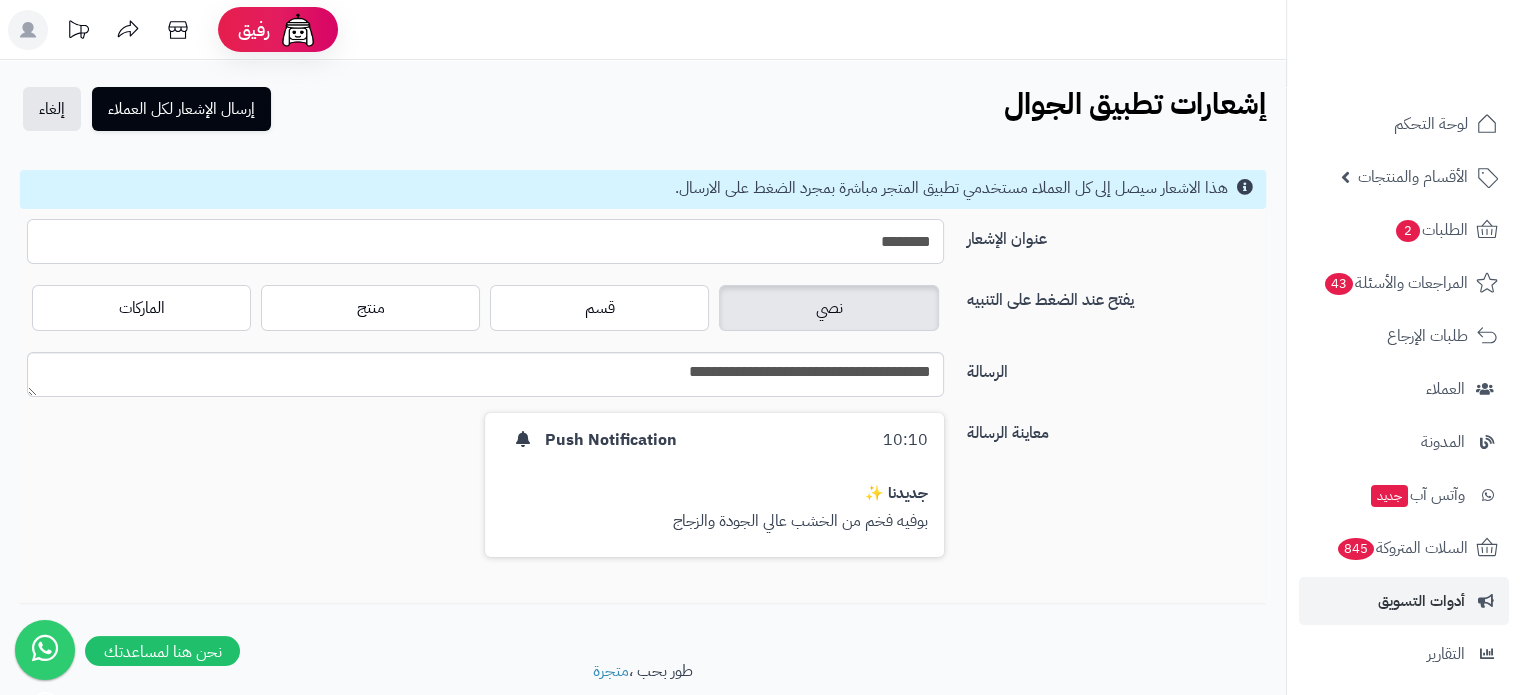 click on "********" at bounding box center [485, 241] 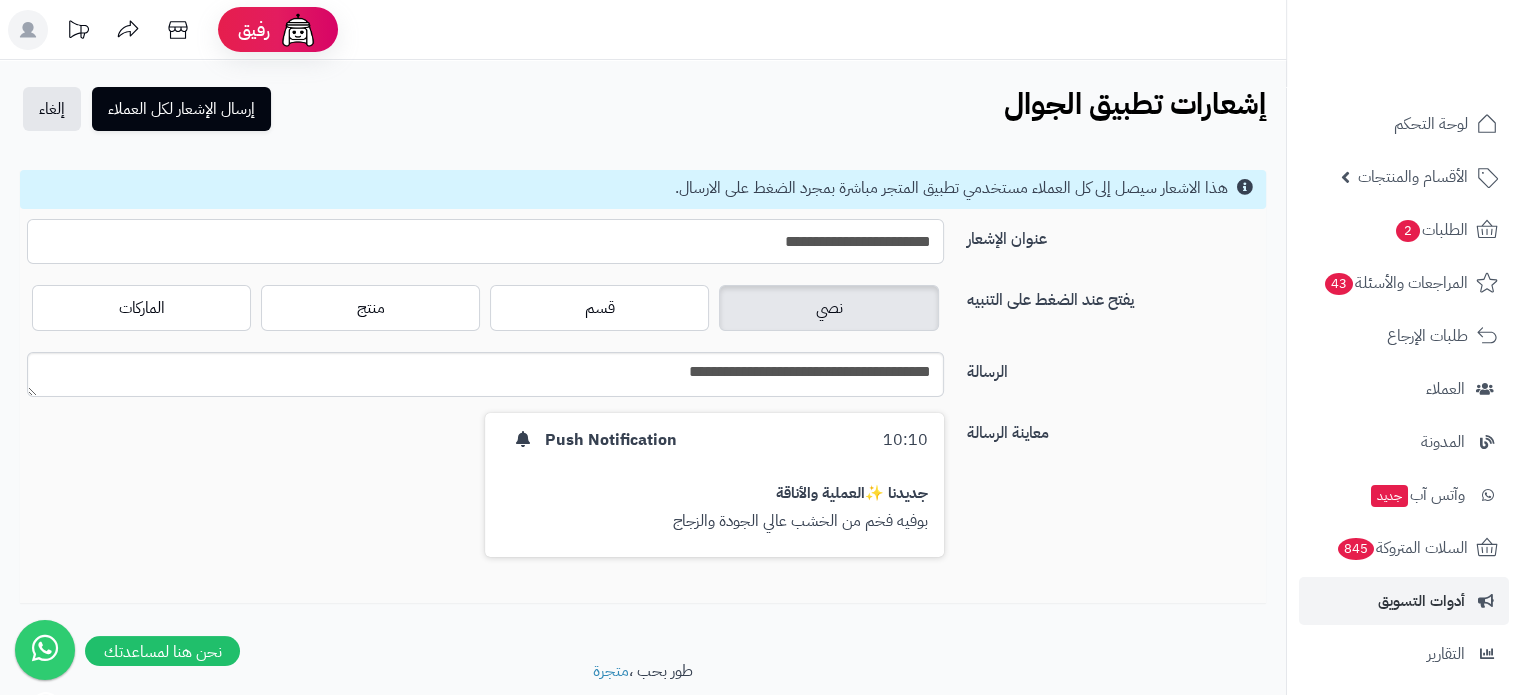 type on "**********" 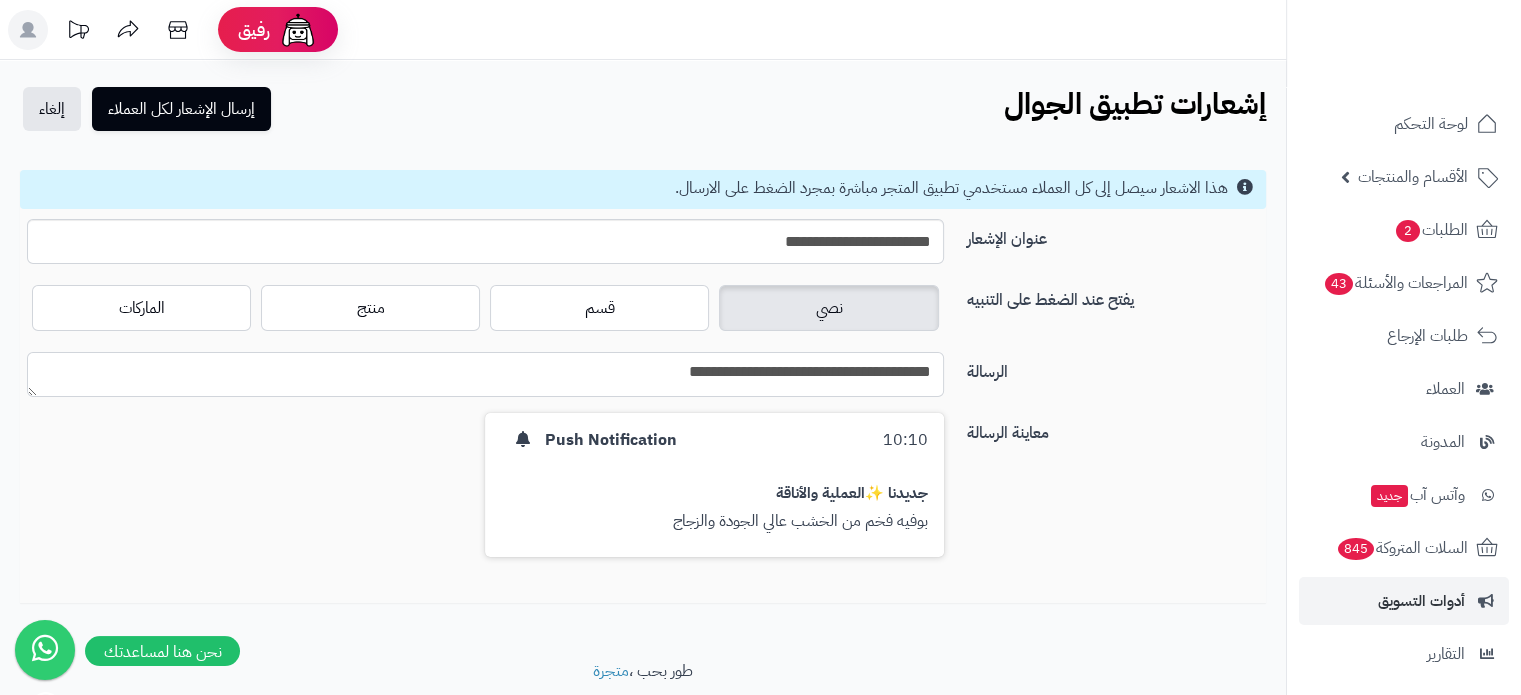 click on "**********" at bounding box center [485, 374] 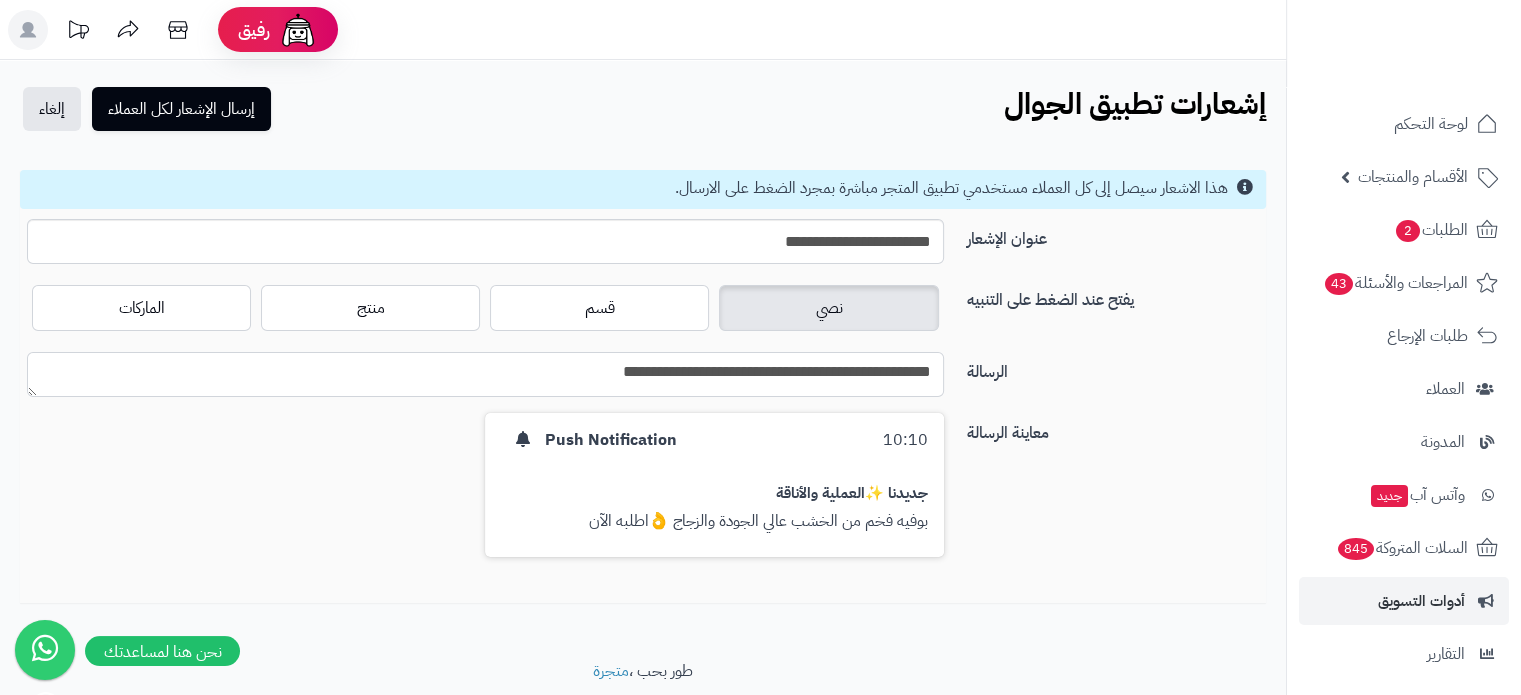 click on "**********" at bounding box center (485, 374) 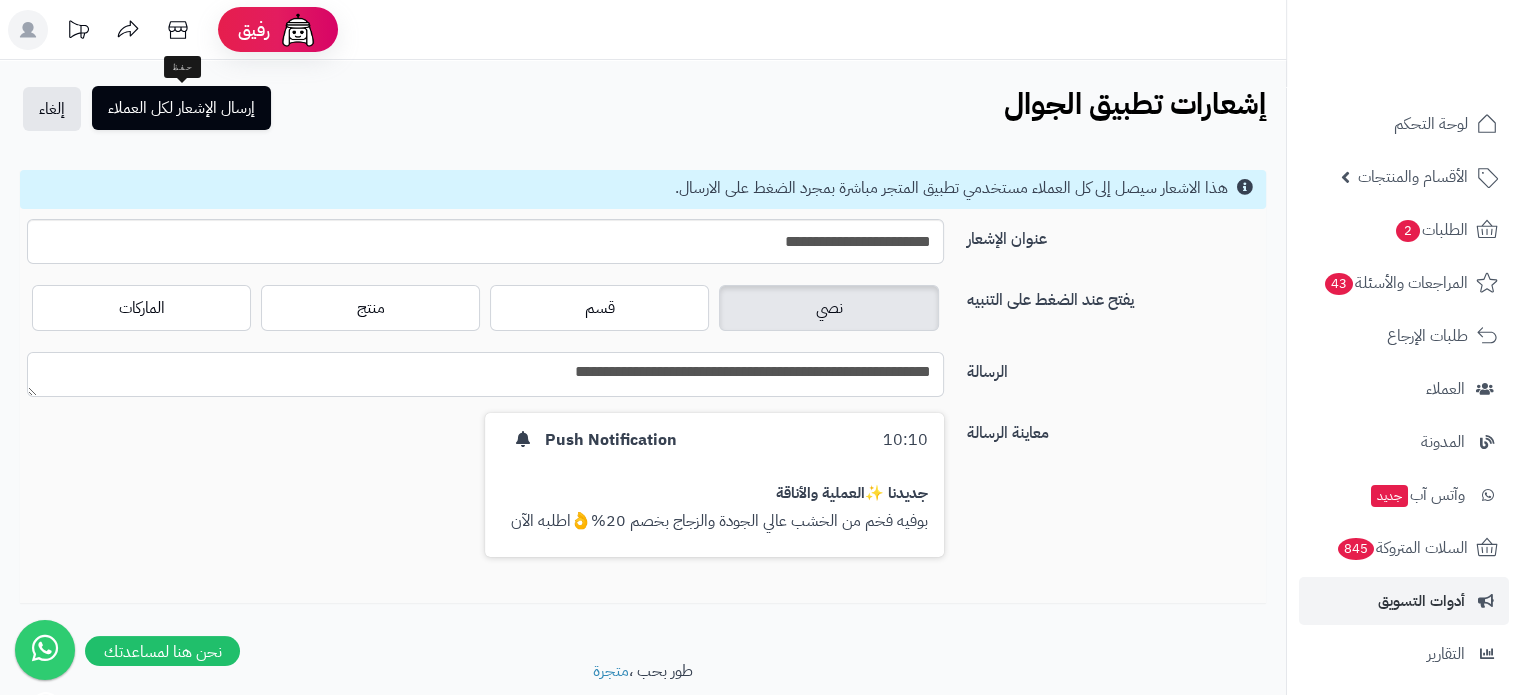 type on "**********" 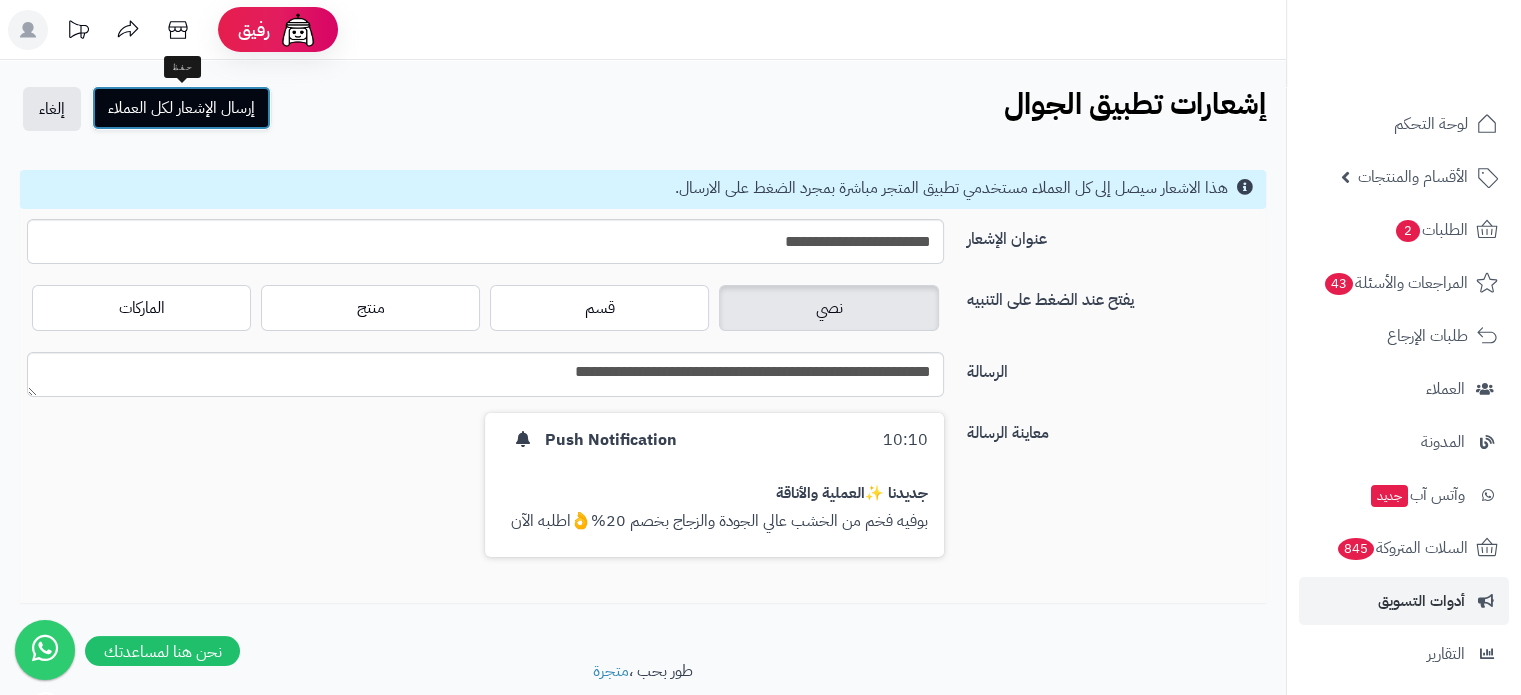 click on "إرسال الإشعار لكل العملاء" at bounding box center (181, 108) 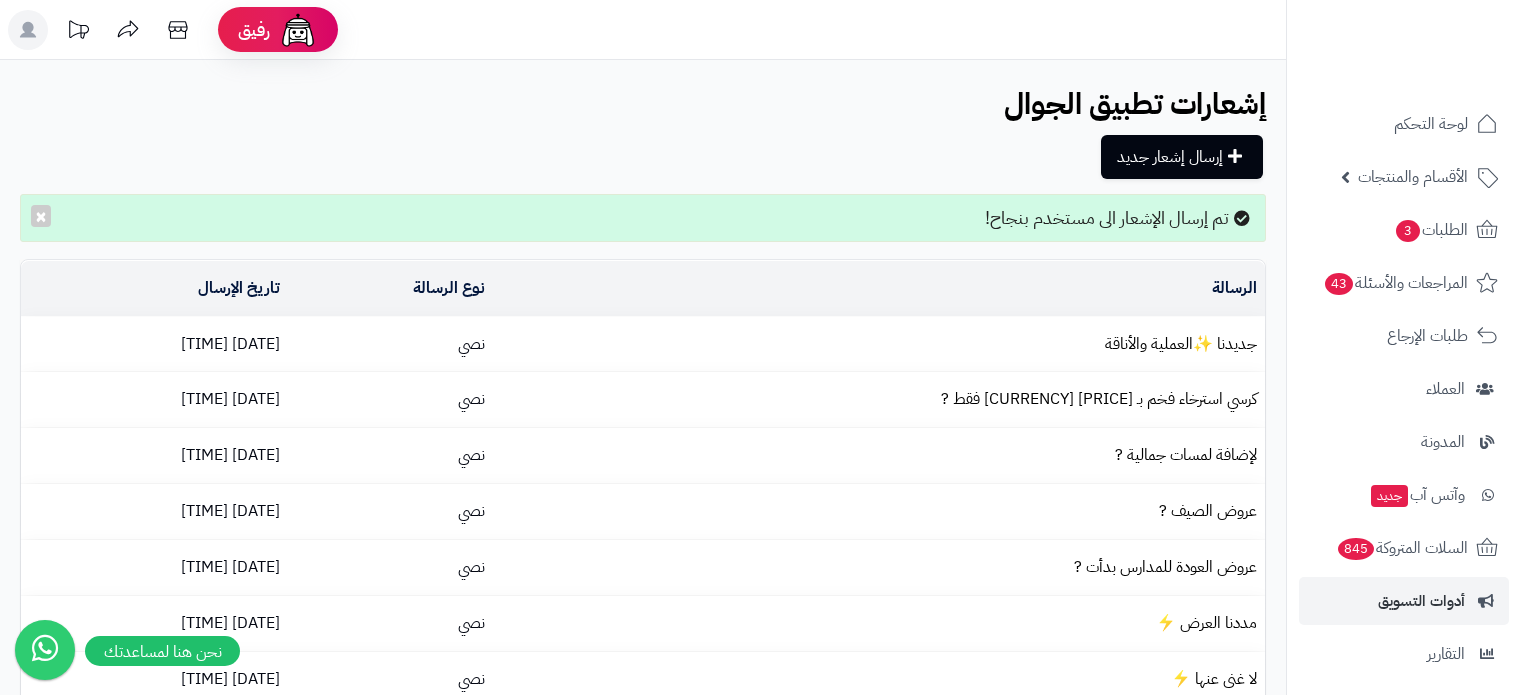 scroll, scrollTop: 0, scrollLeft: 0, axis: both 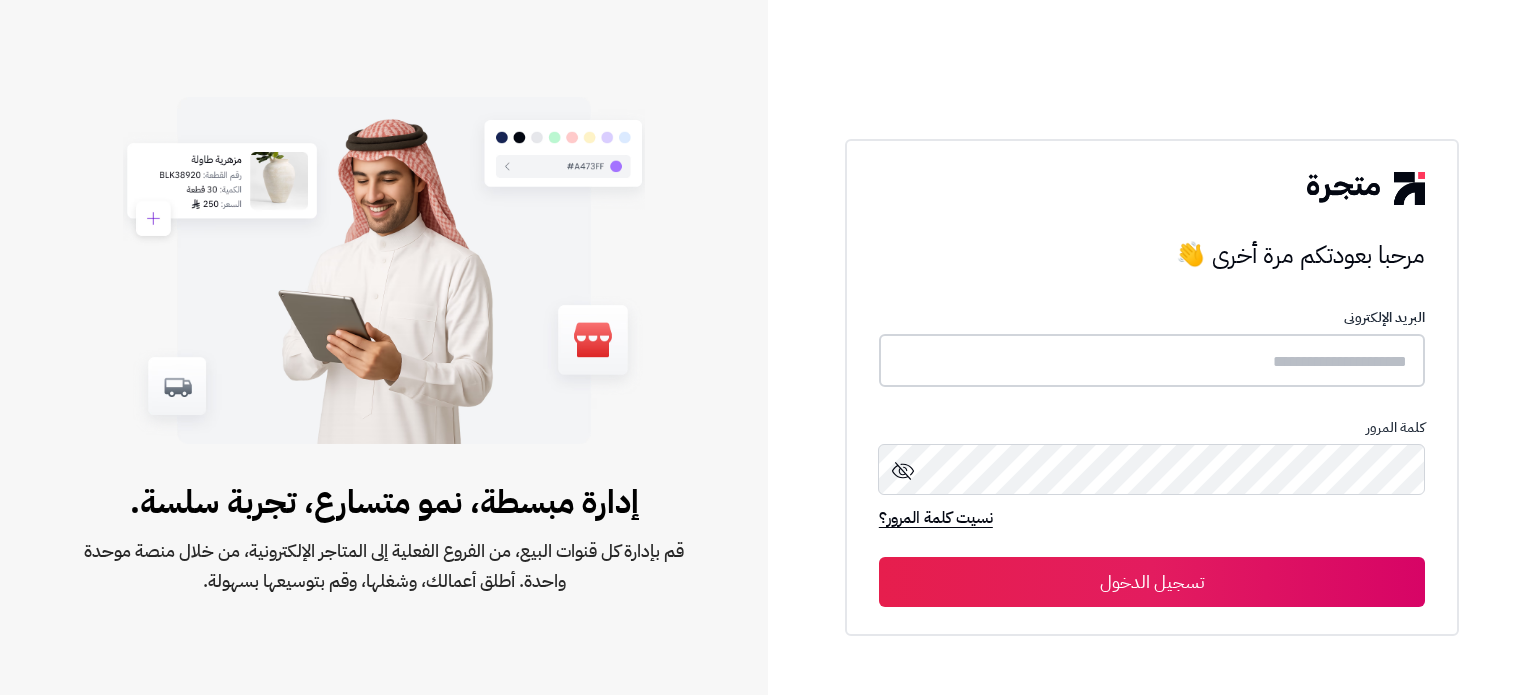 type on "**********" 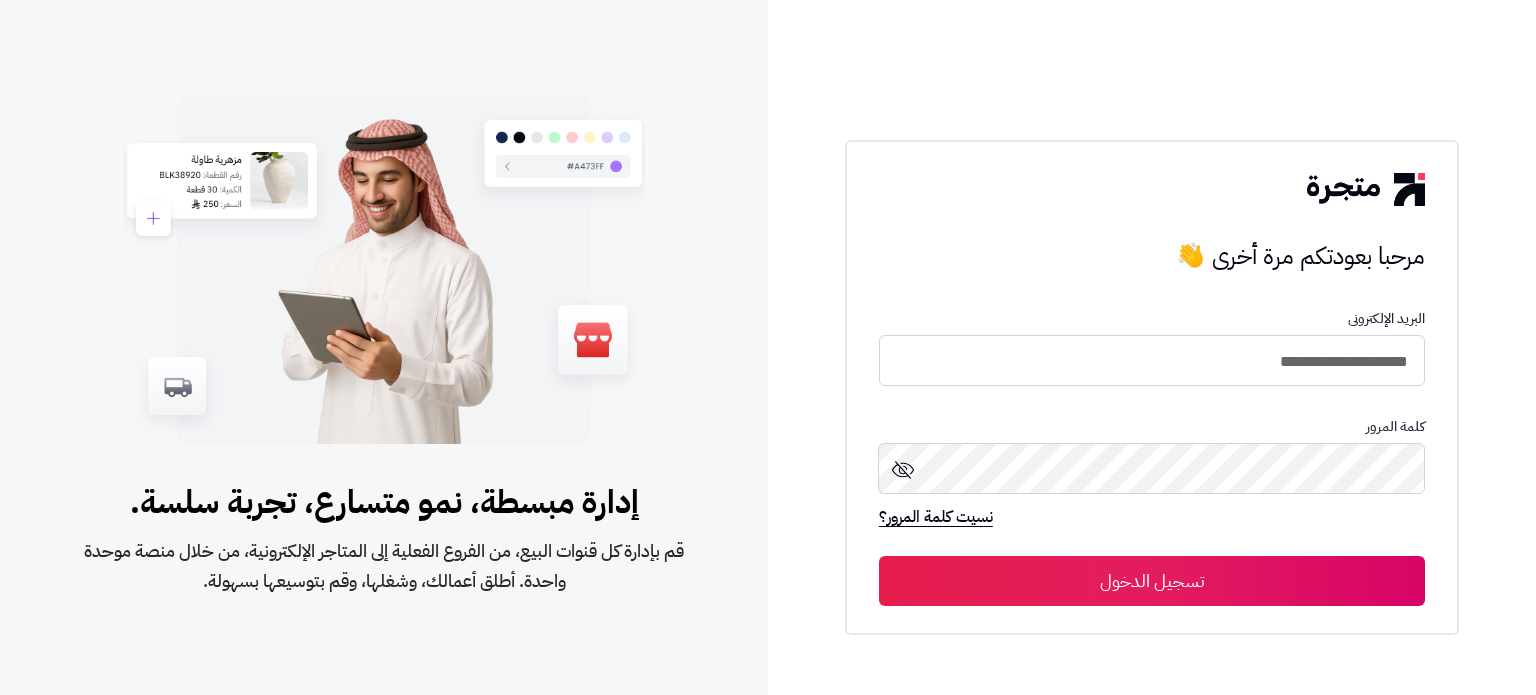 click on "تسجيل الدخول" at bounding box center [1152, 581] 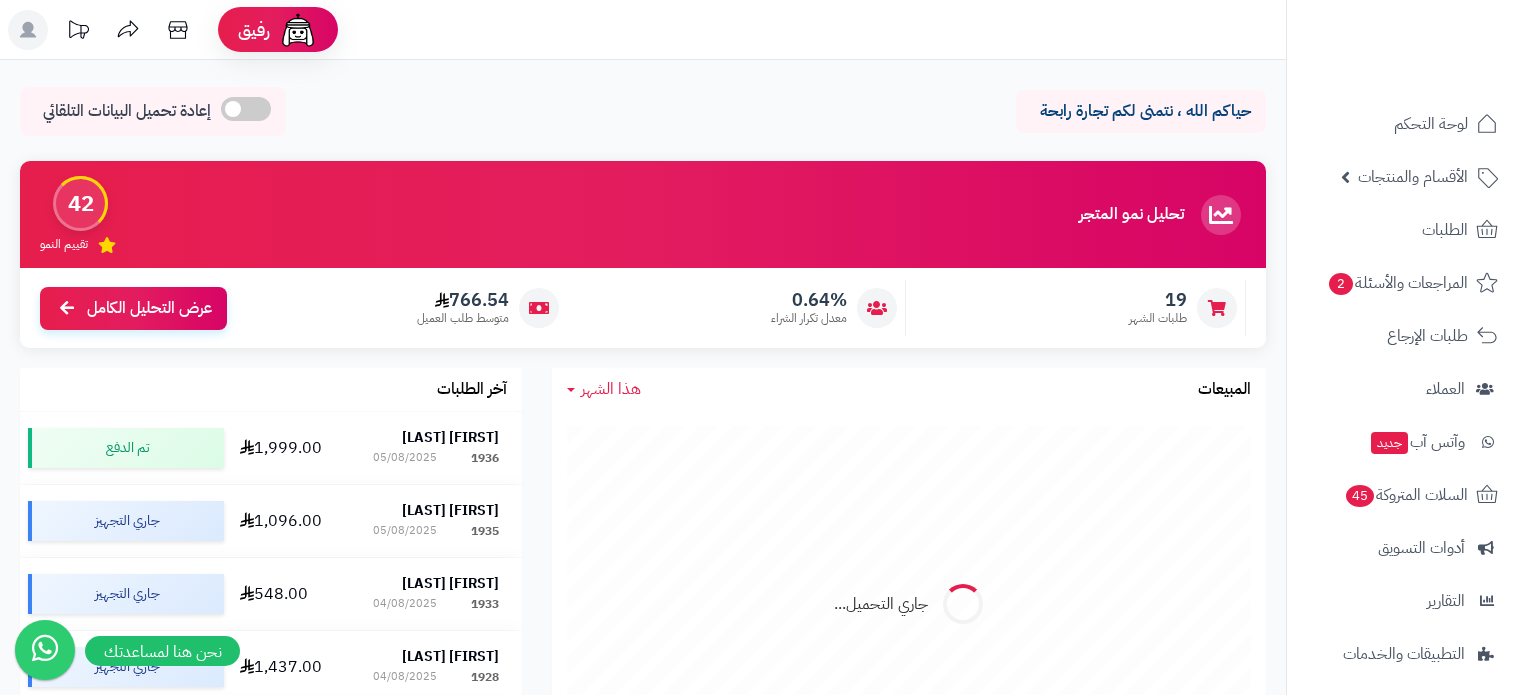 scroll, scrollTop: 0, scrollLeft: 0, axis: both 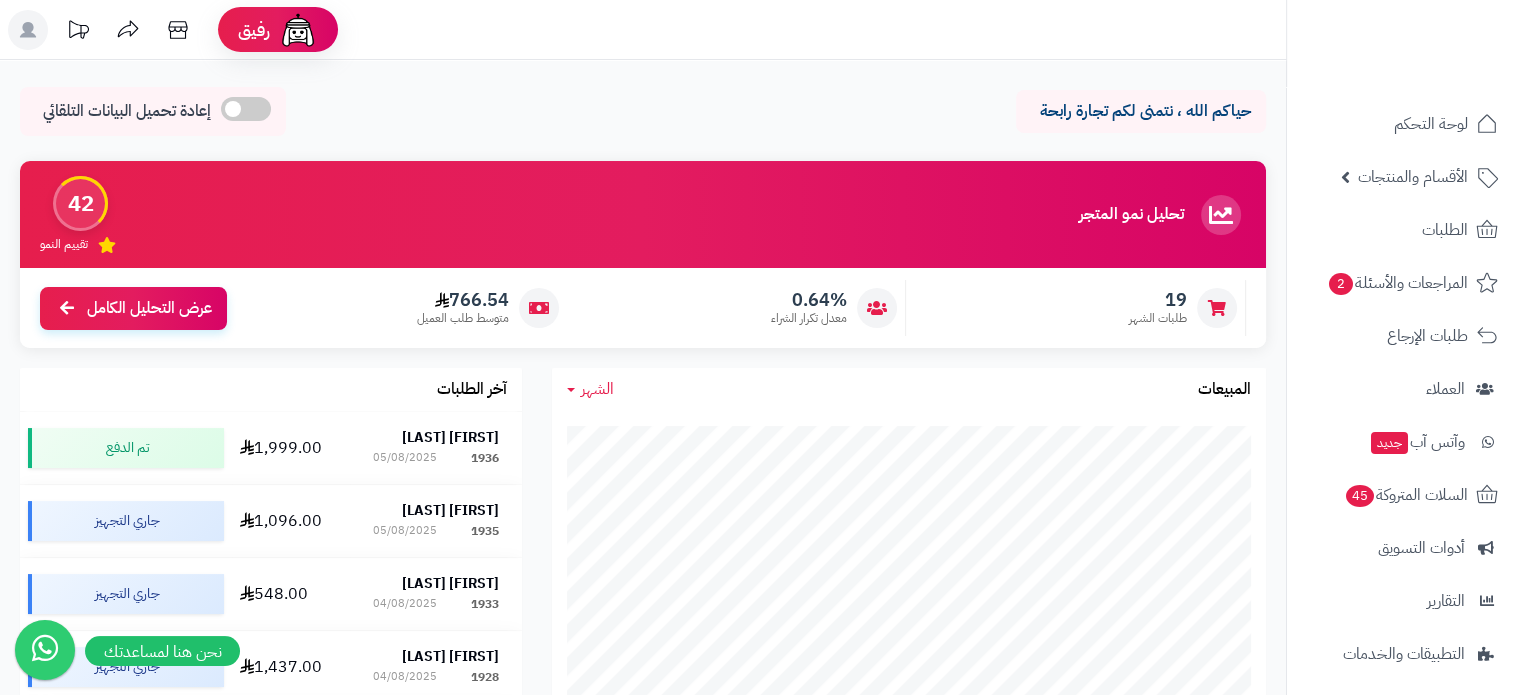 click on "الشهر
اليوم الأسبوع الشهر السنة المبيعات" at bounding box center (909, 389) 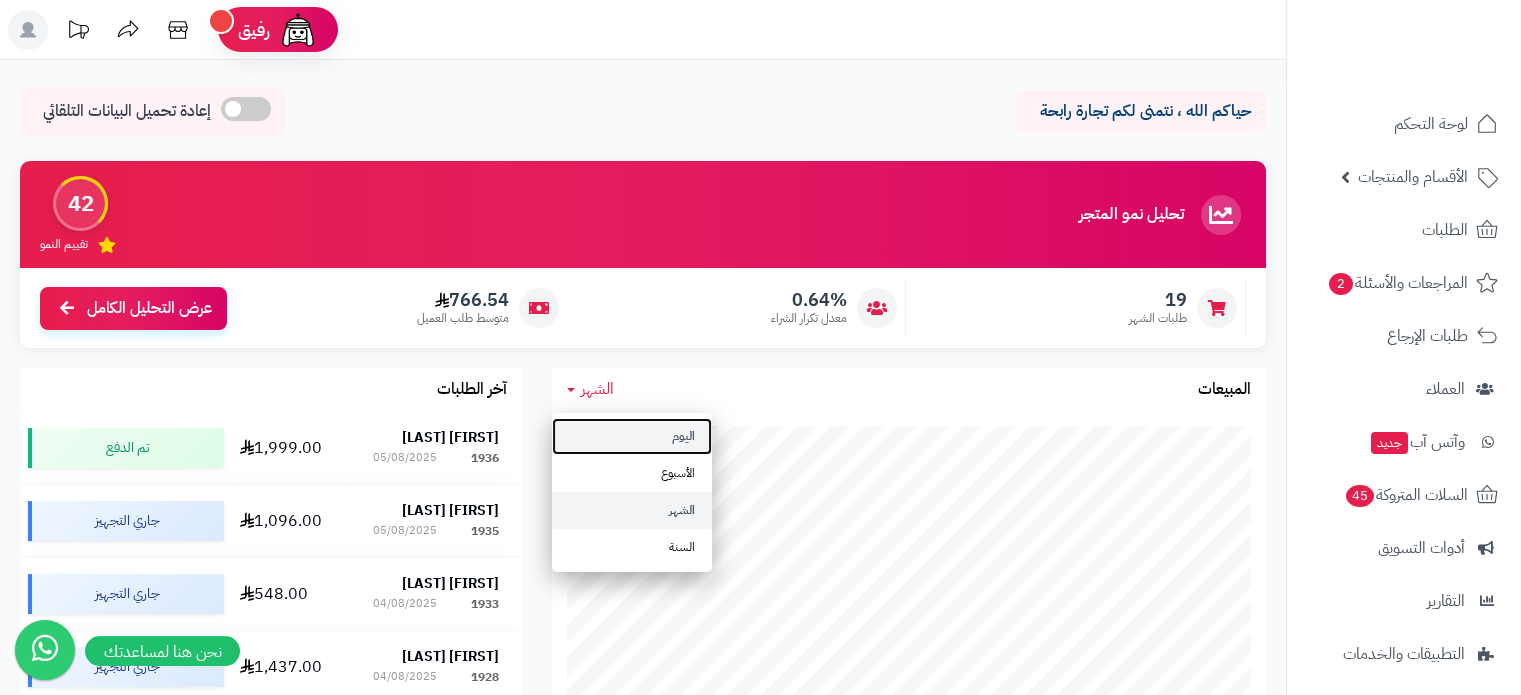 click on "اليوم" at bounding box center (632, 436) 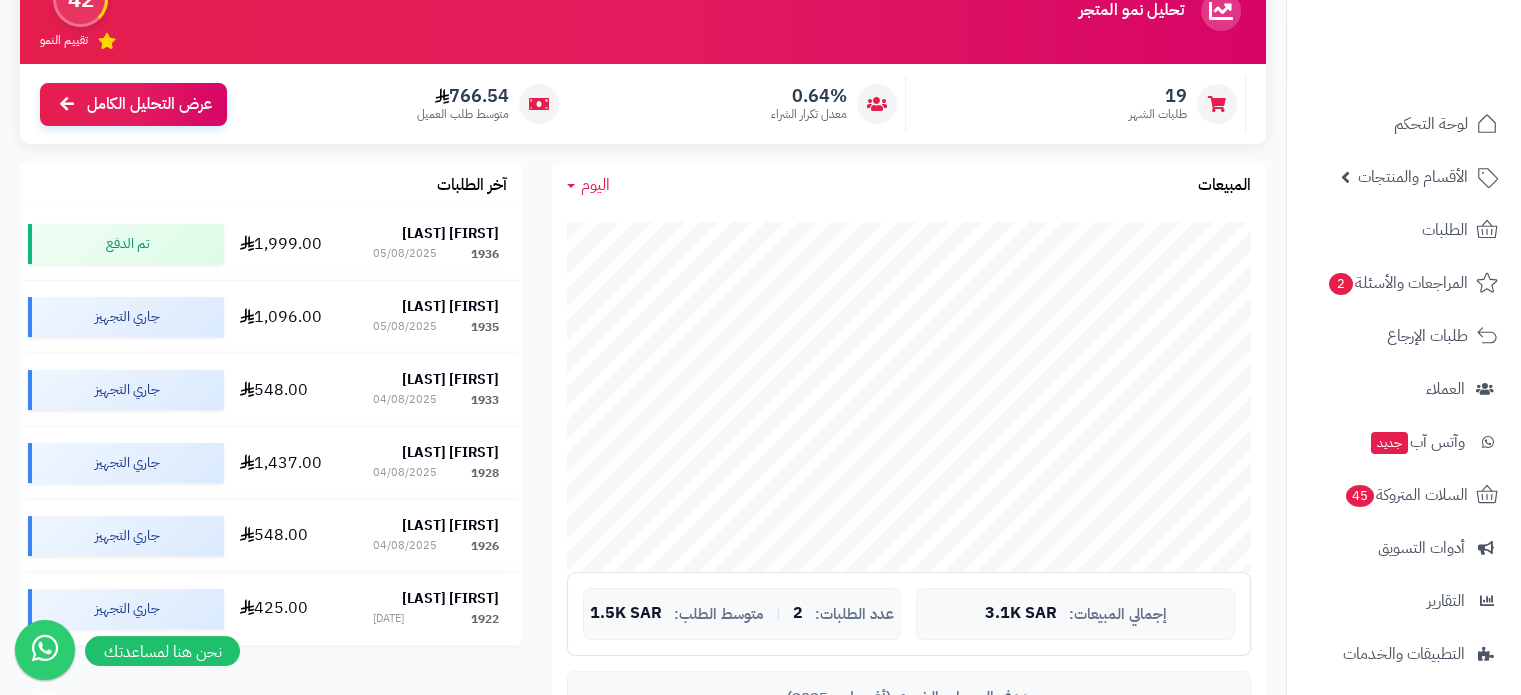 scroll, scrollTop: 176, scrollLeft: 0, axis: vertical 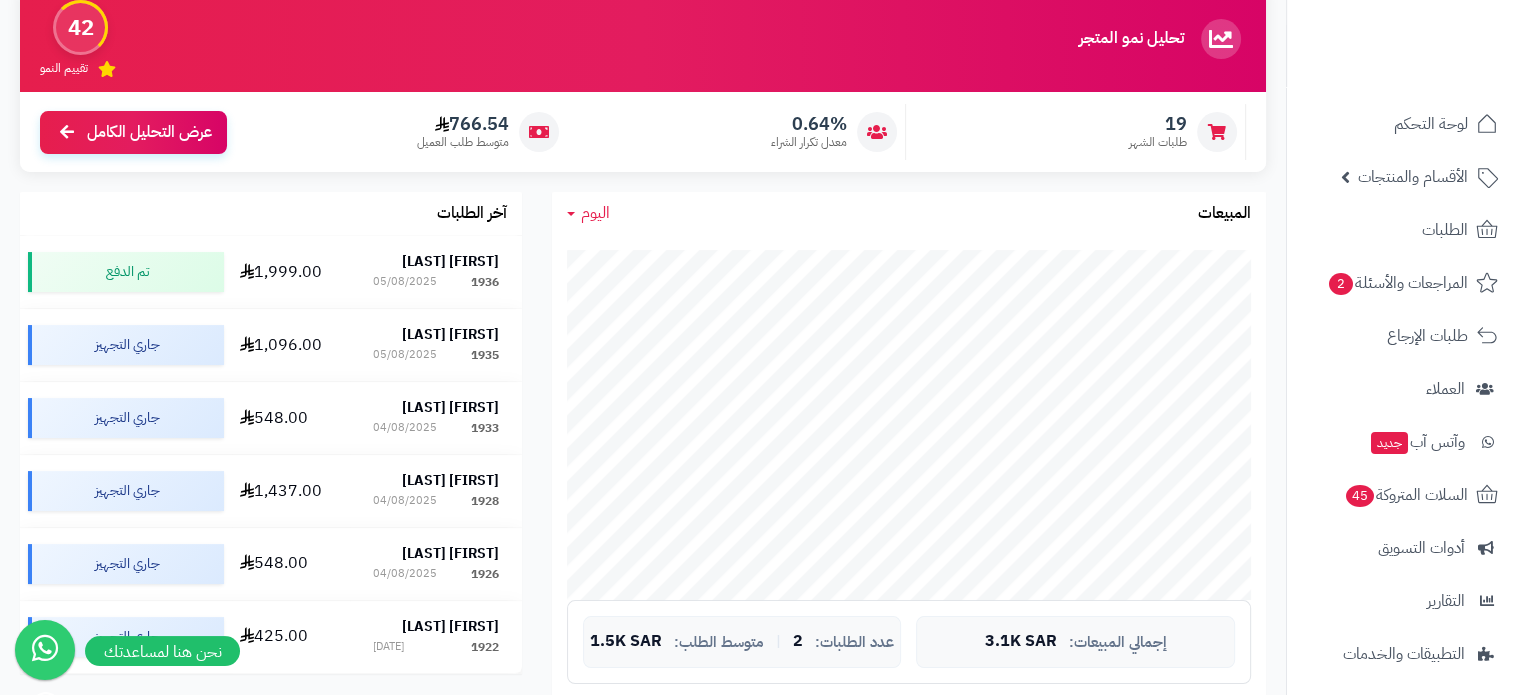 click on "اليوم
اليوم الأسبوع الشهر السنة المبيعات" at bounding box center (909, 213) 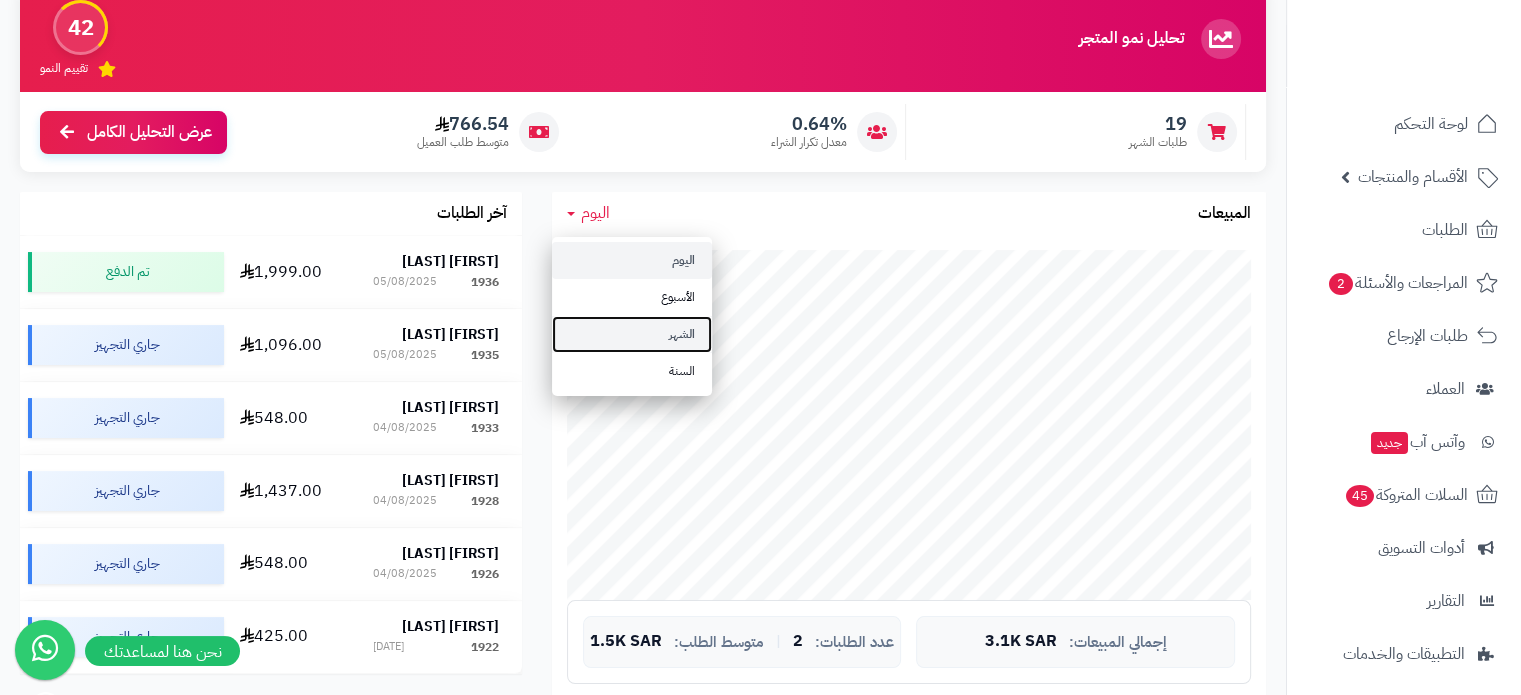 click on "الشهر" at bounding box center [632, 334] 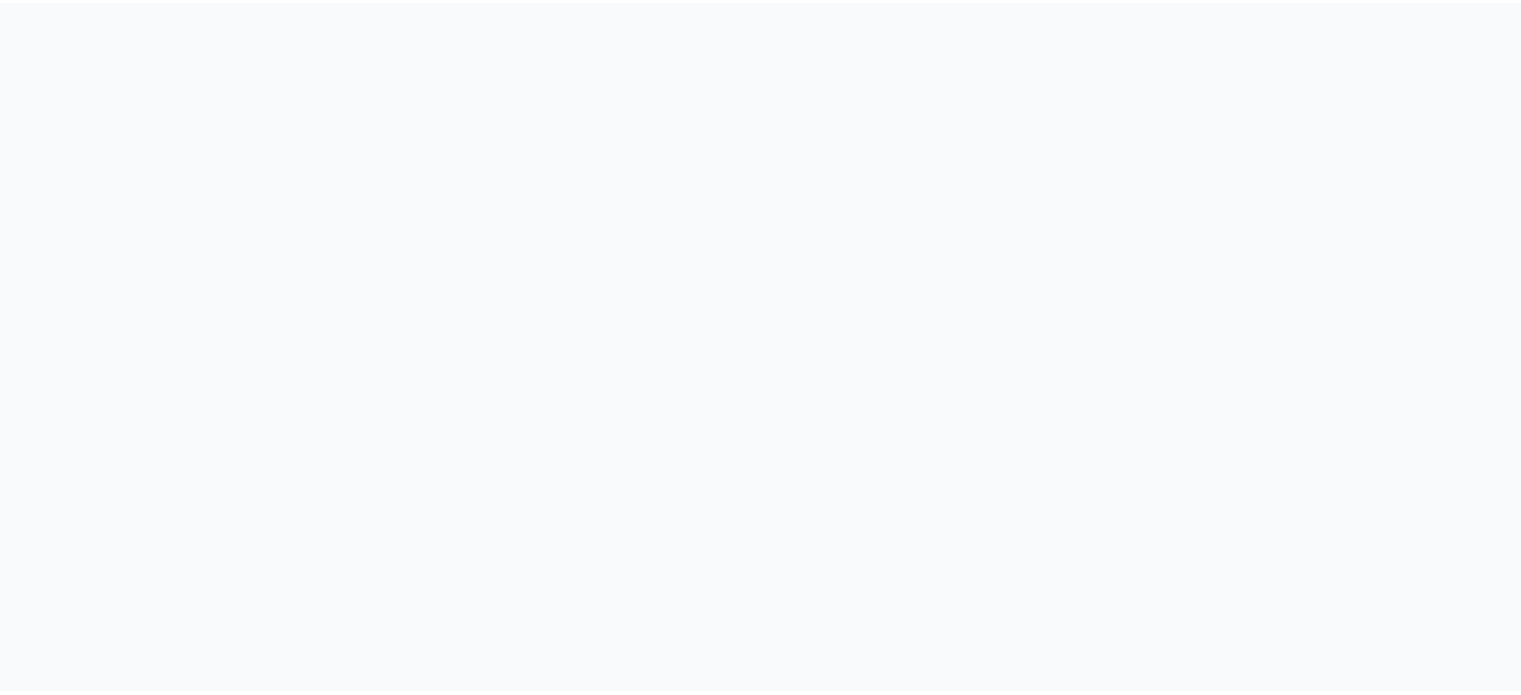 scroll, scrollTop: 0, scrollLeft: 0, axis: both 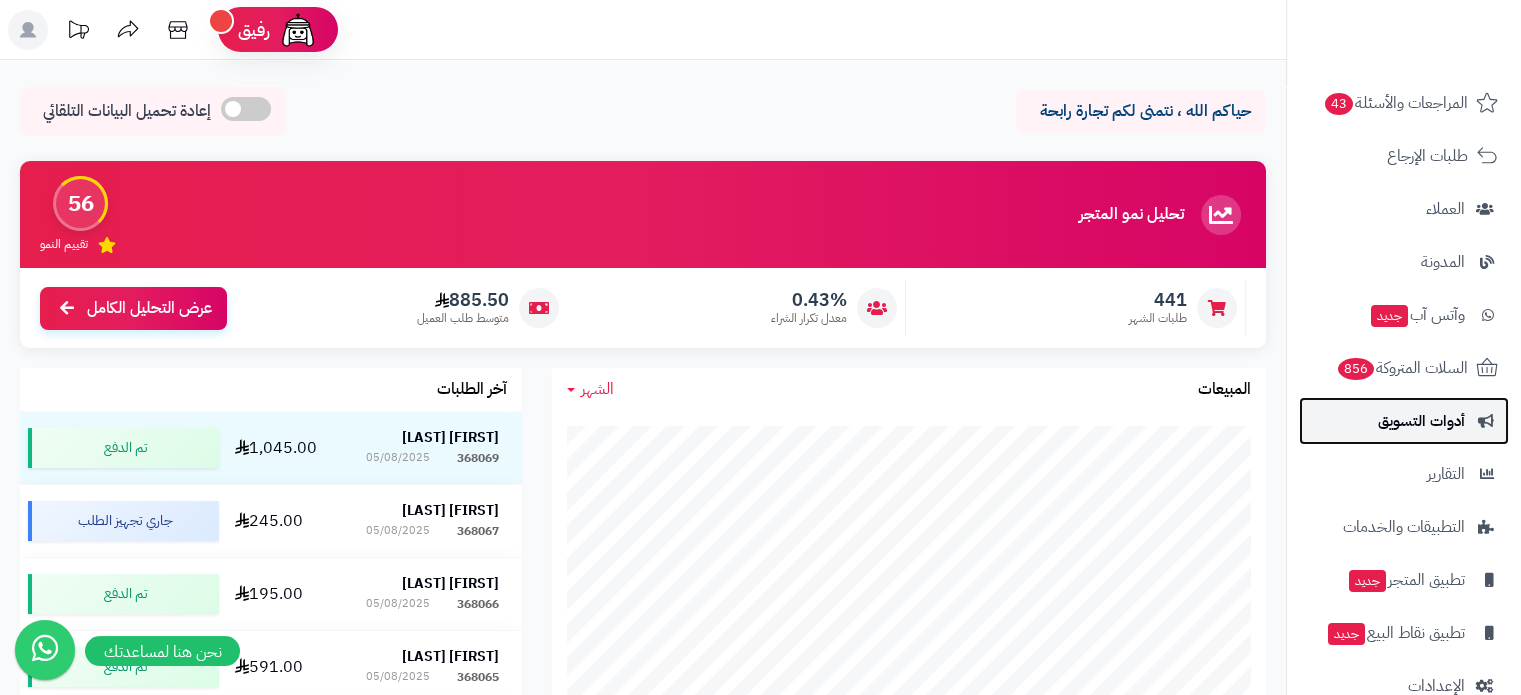 click on "أدوات التسويق" at bounding box center (1404, 421) 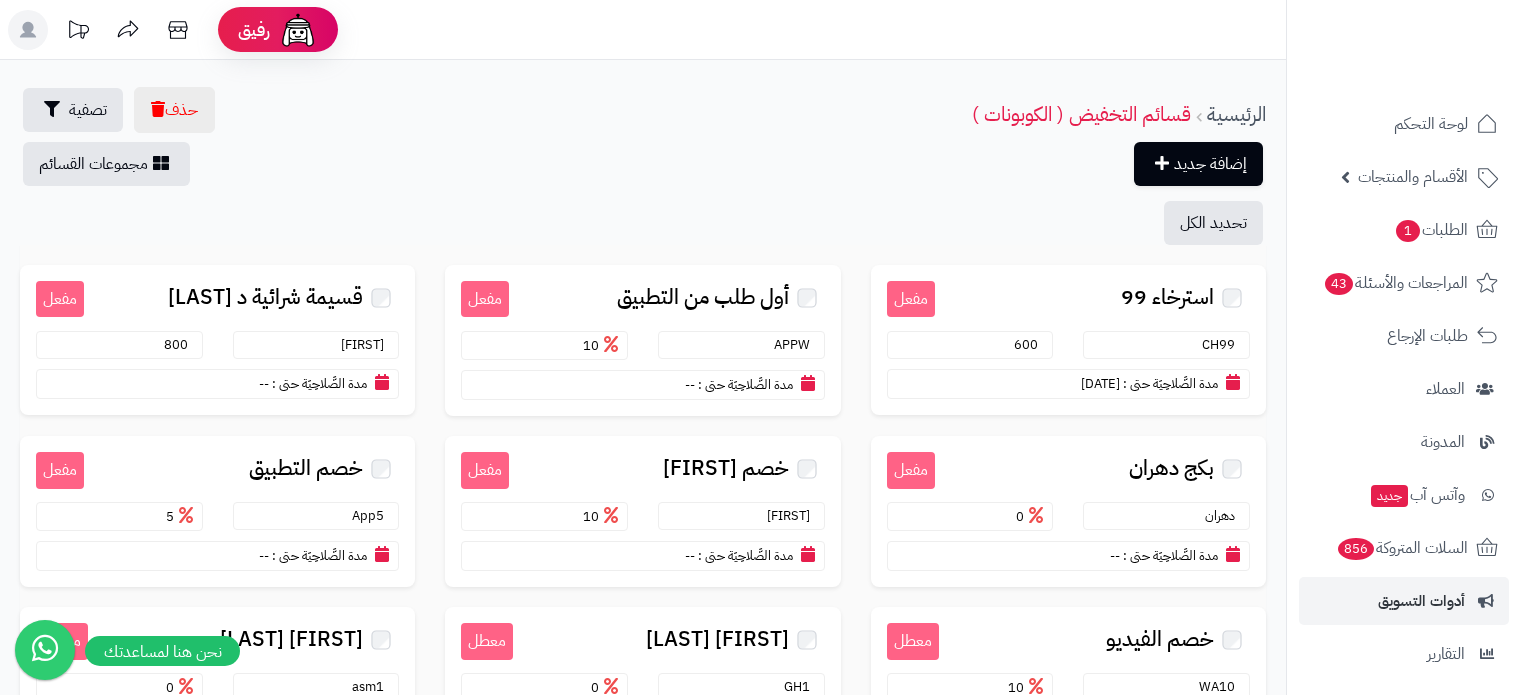 scroll, scrollTop: 0, scrollLeft: 0, axis: both 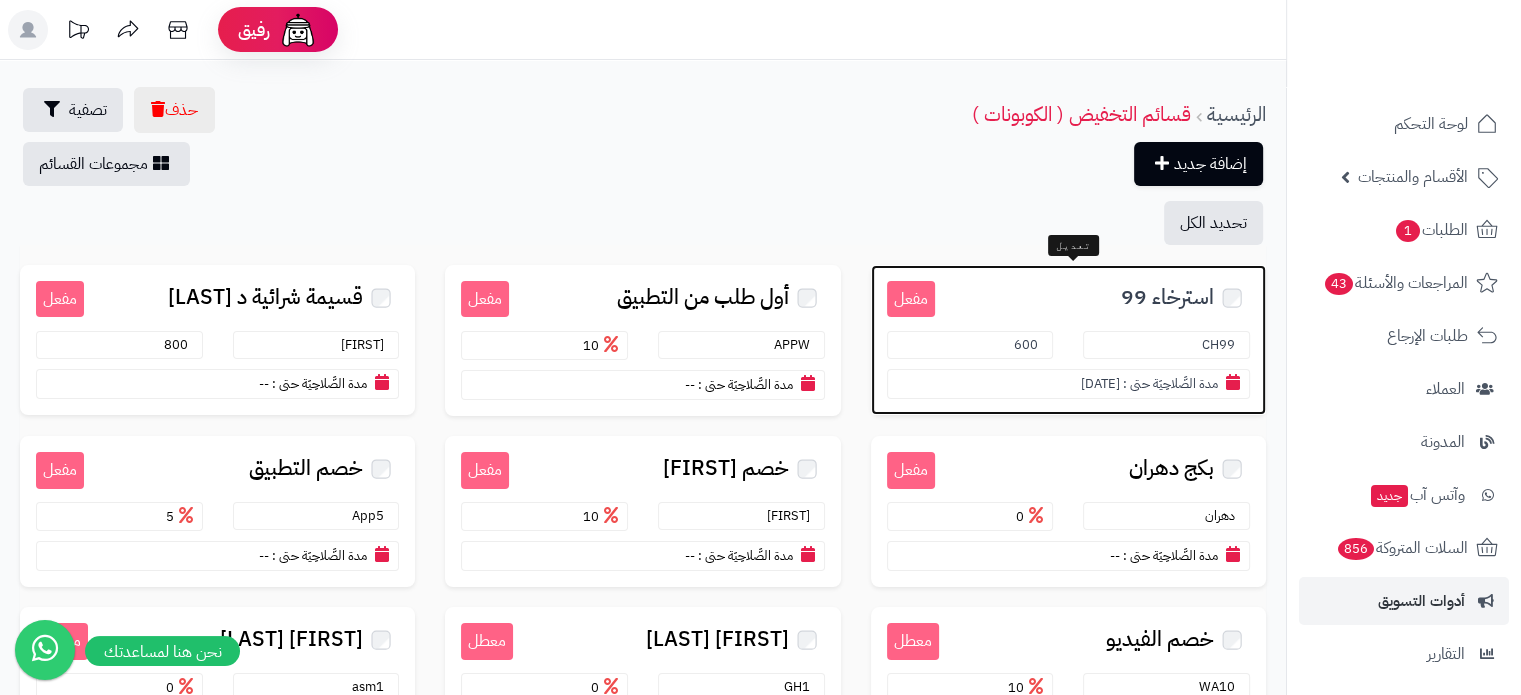 click on "استرخاء 99" at bounding box center [1167, 297] 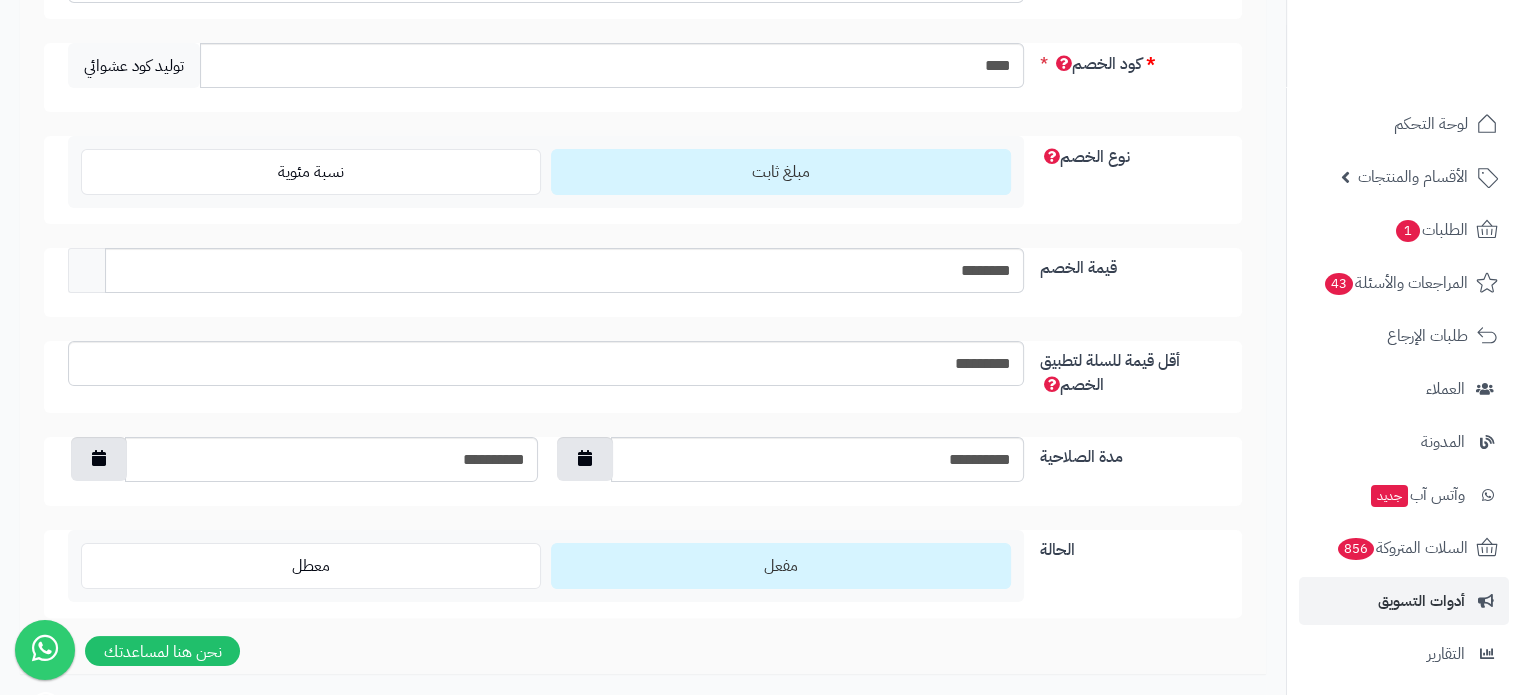 scroll, scrollTop: 348, scrollLeft: 0, axis: vertical 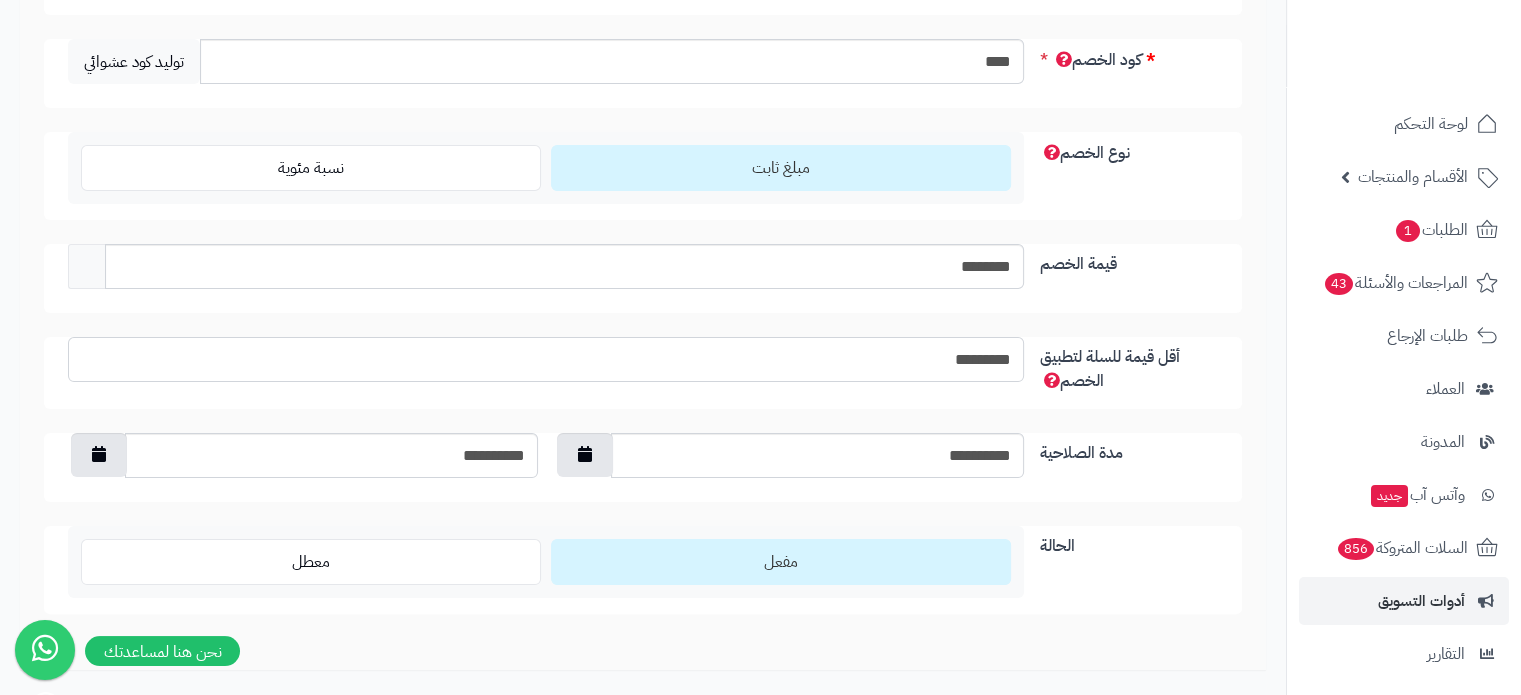 click on "*********" at bounding box center (546, 359) 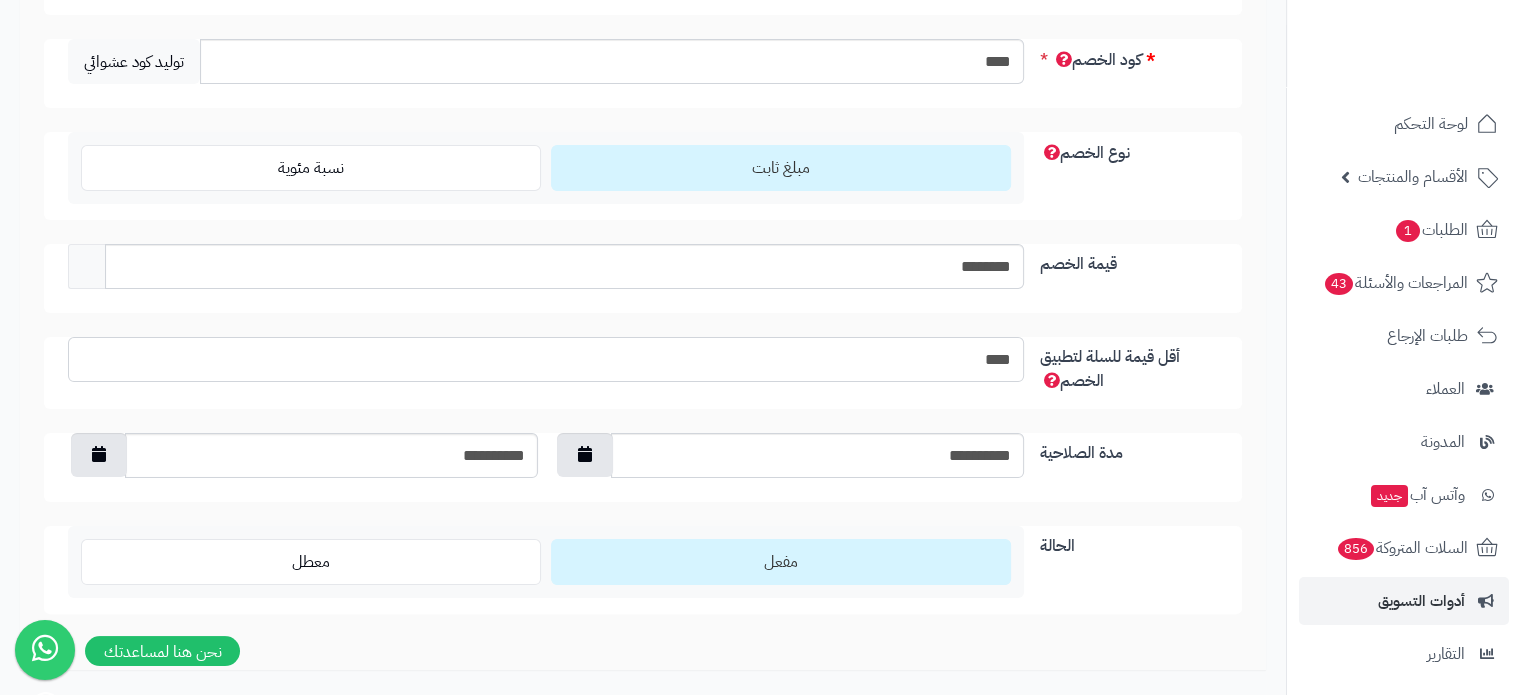 type on "****" 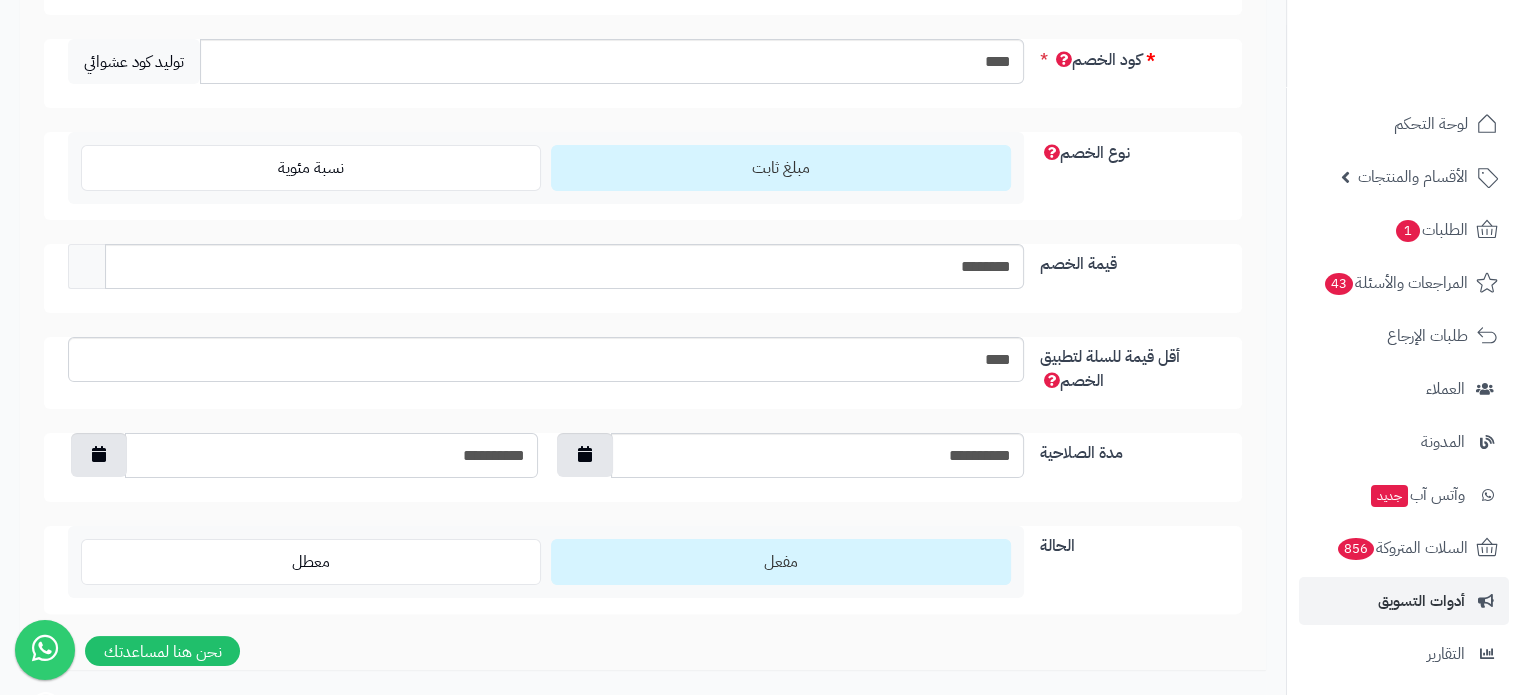 click on "**********" at bounding box center (331, 455) 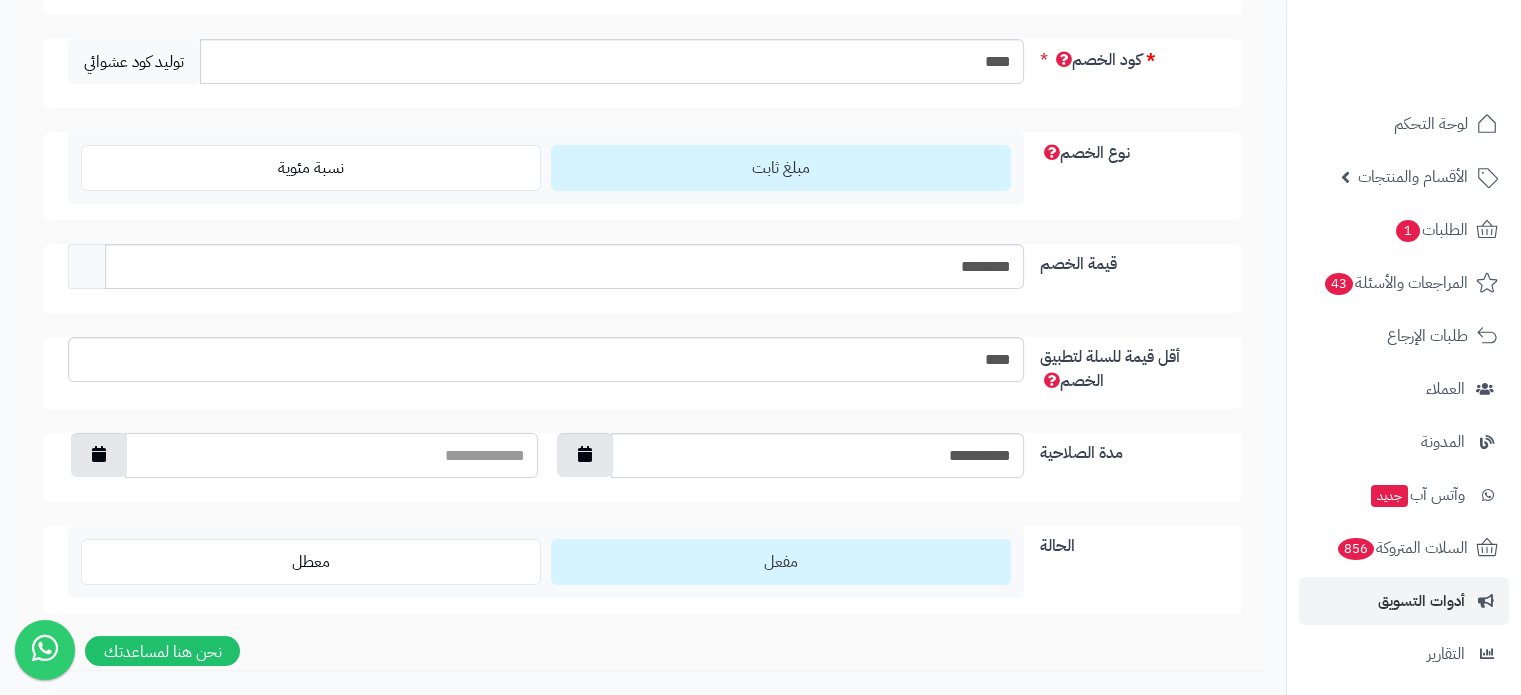 type 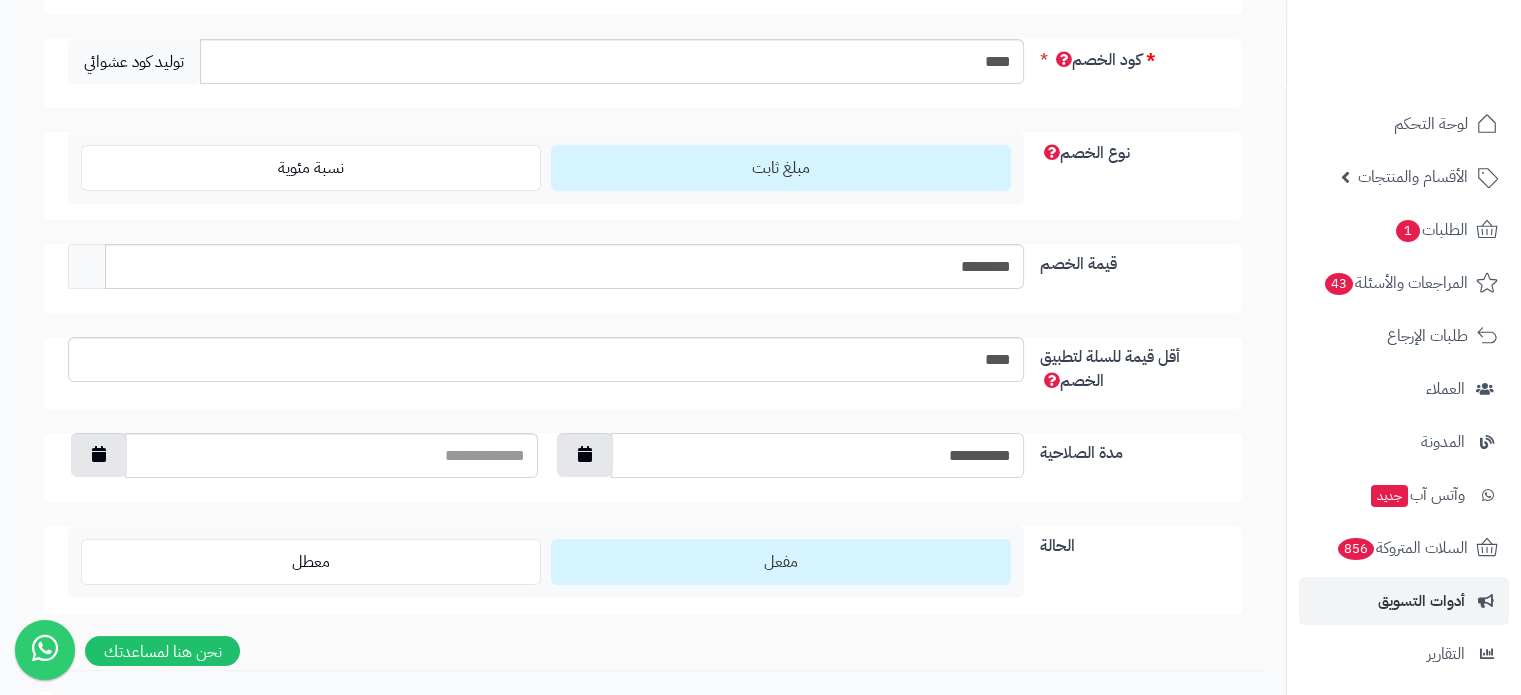 click on "**********" at bounding box center (817, 455) 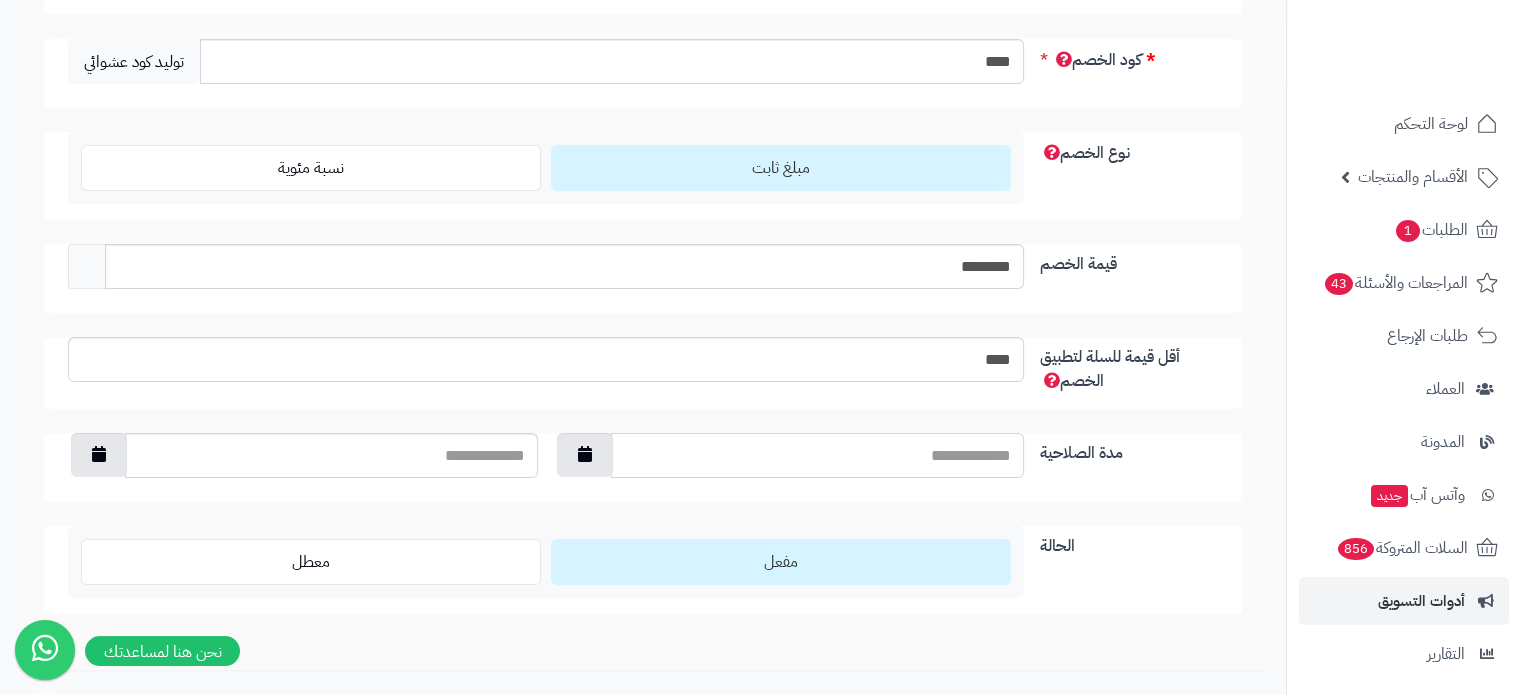 scroll, scrollTop: 0, scrollLeft: 0, axis: both 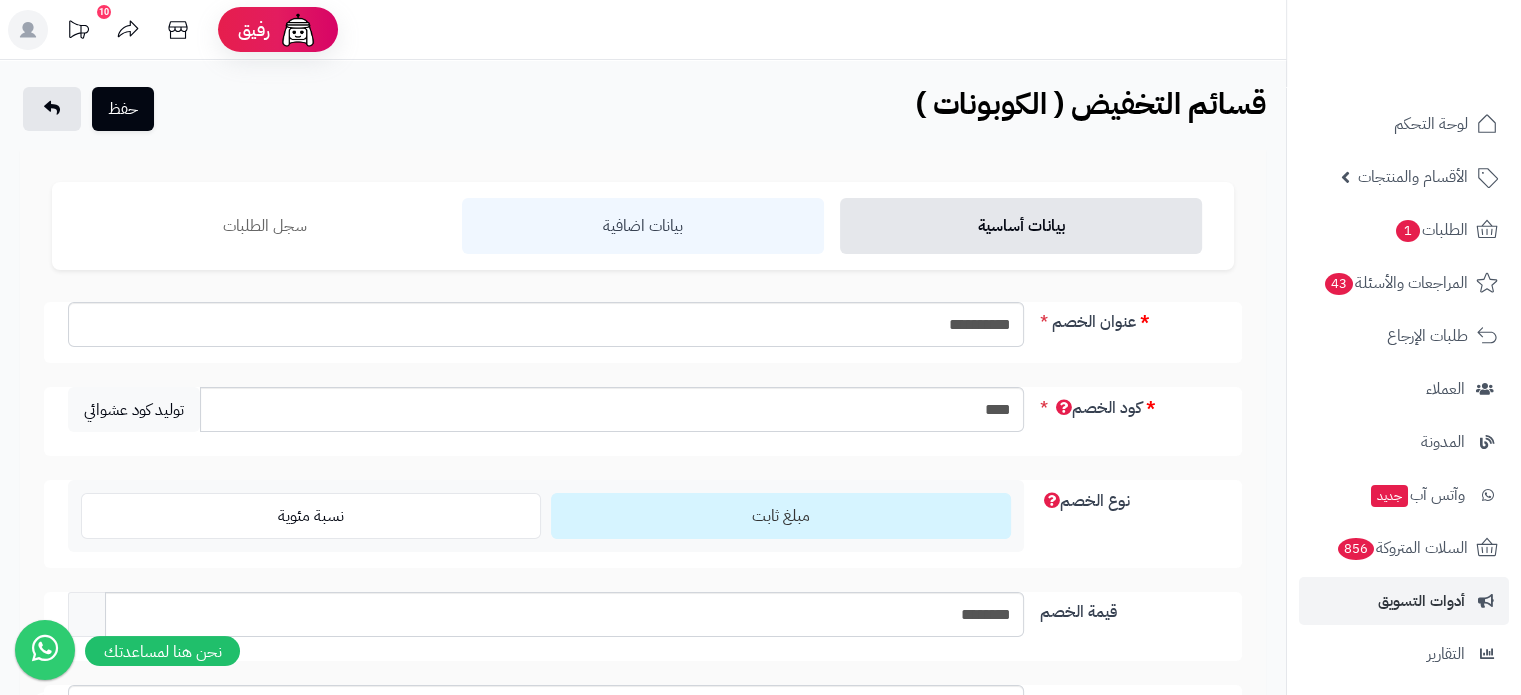 type 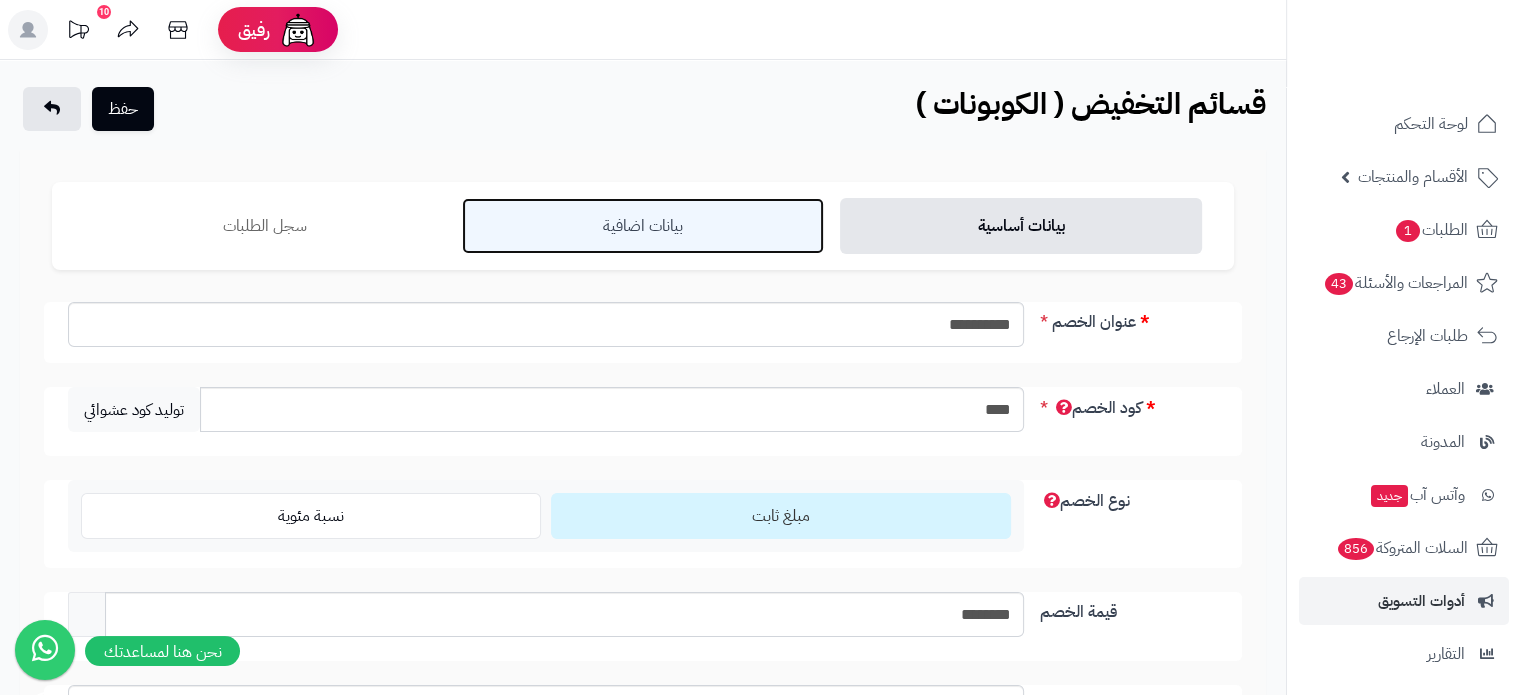 click on "بيانات اضافية" at bounding box center (643, 226) 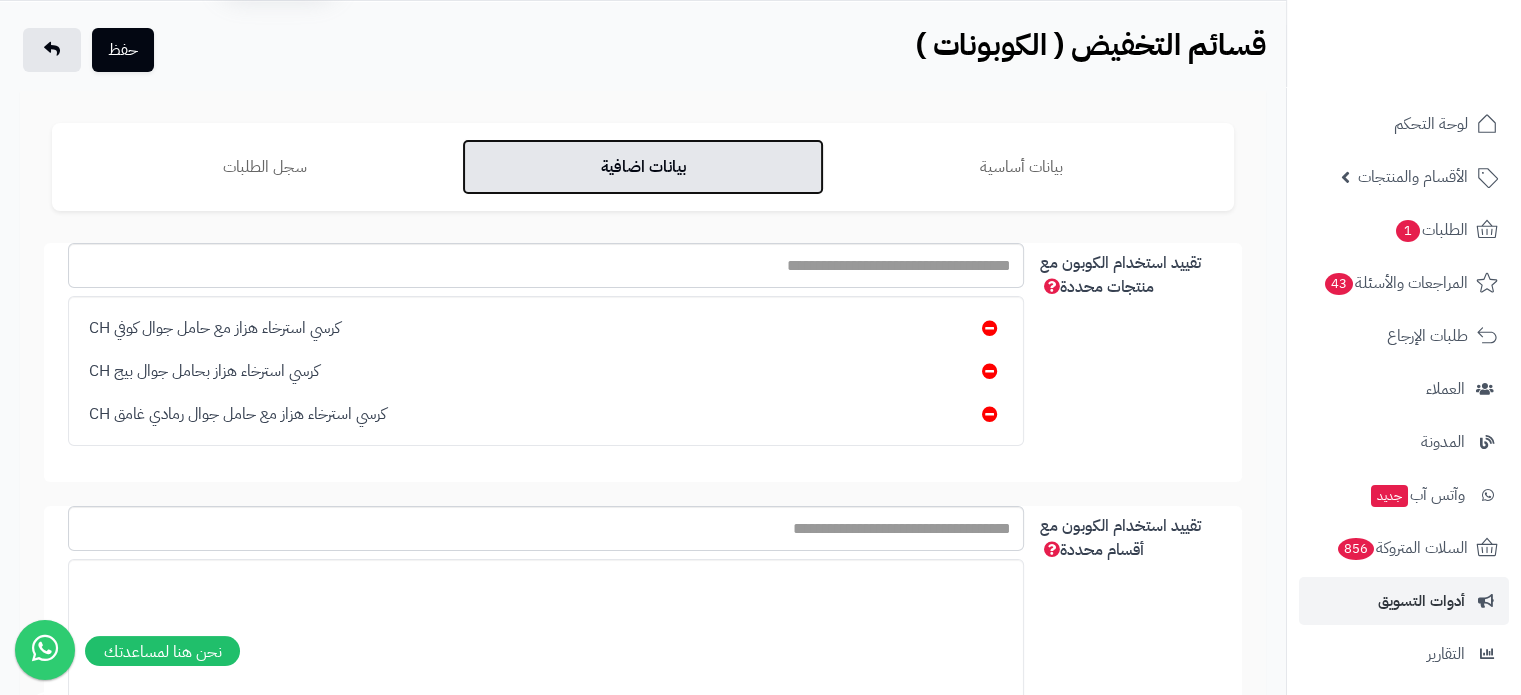 scroll, scrollTop: 60, scrollLeft: 0, axis: vertical 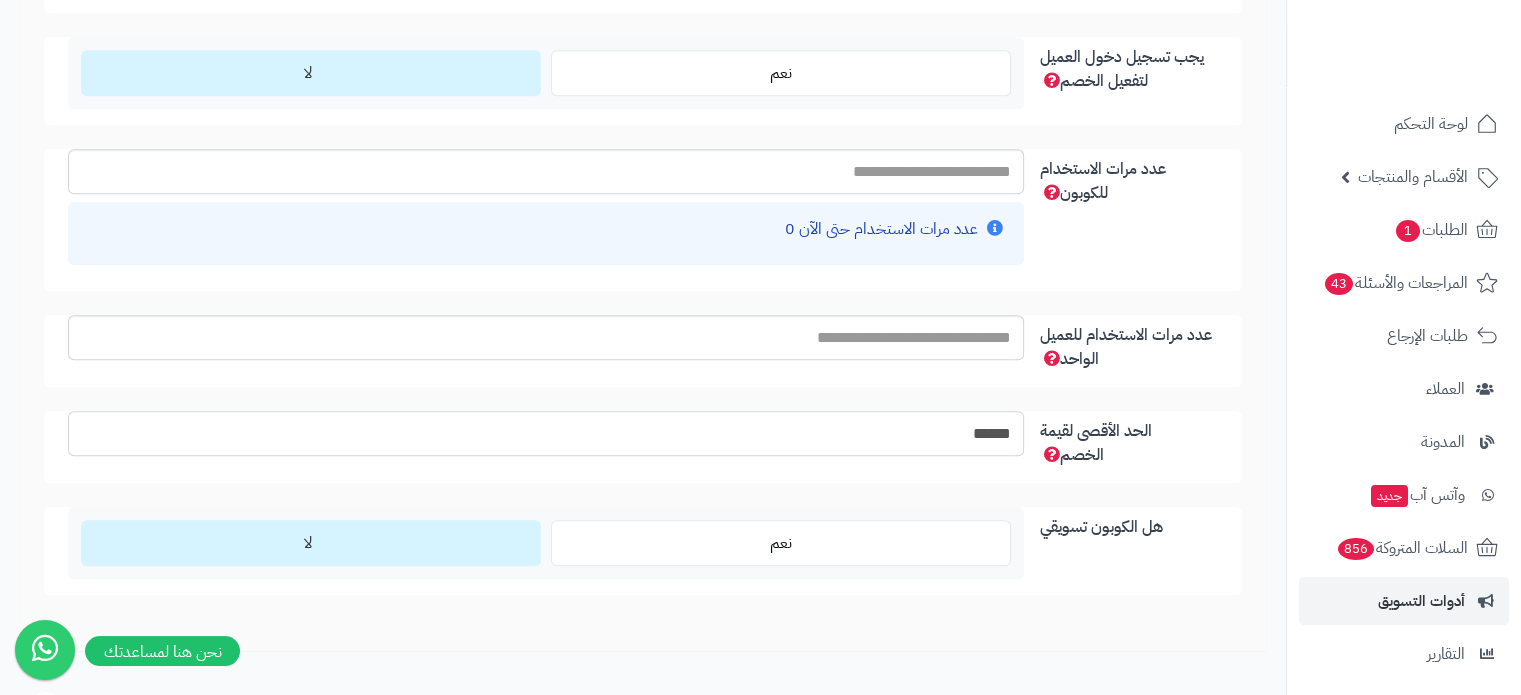 click on "******" at bounding box center [546, 433] 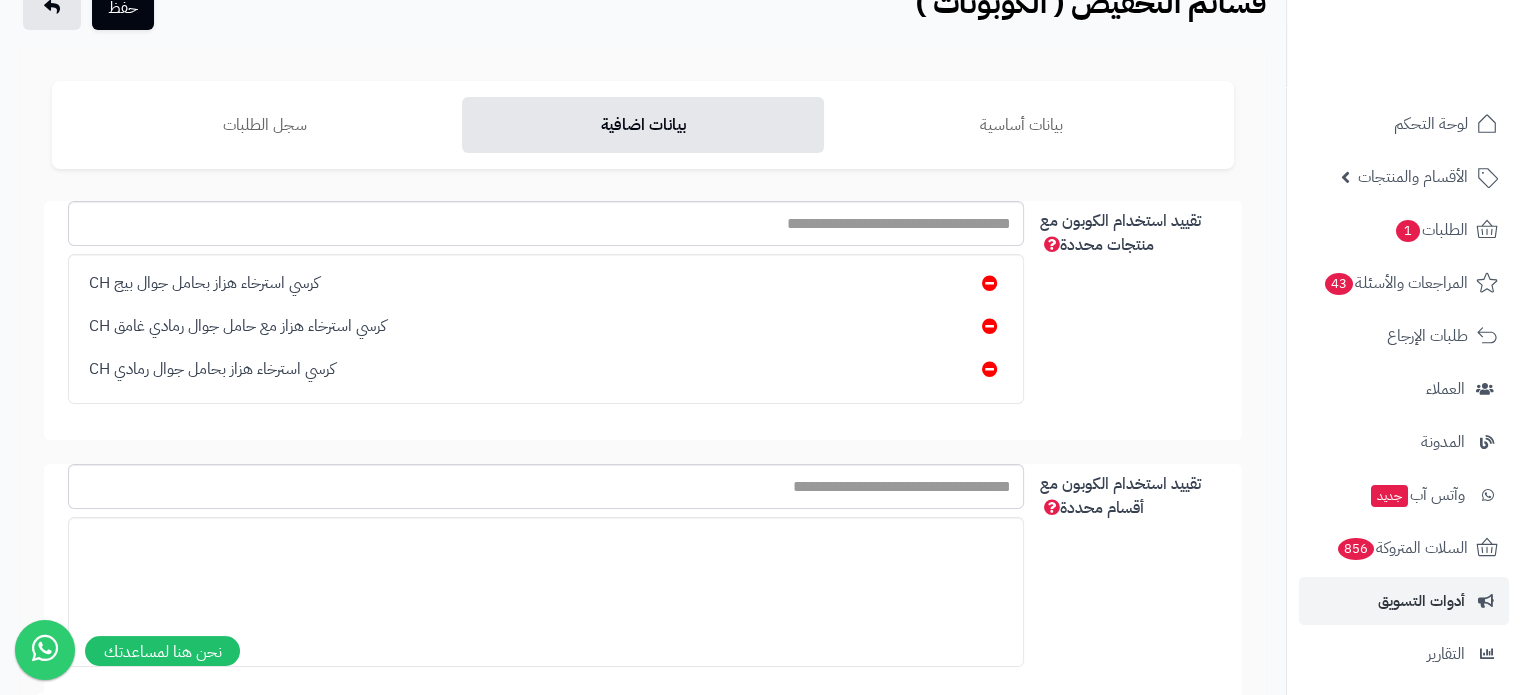 scroll, scrollTop: 0, scrollLeft: 0, axis: both 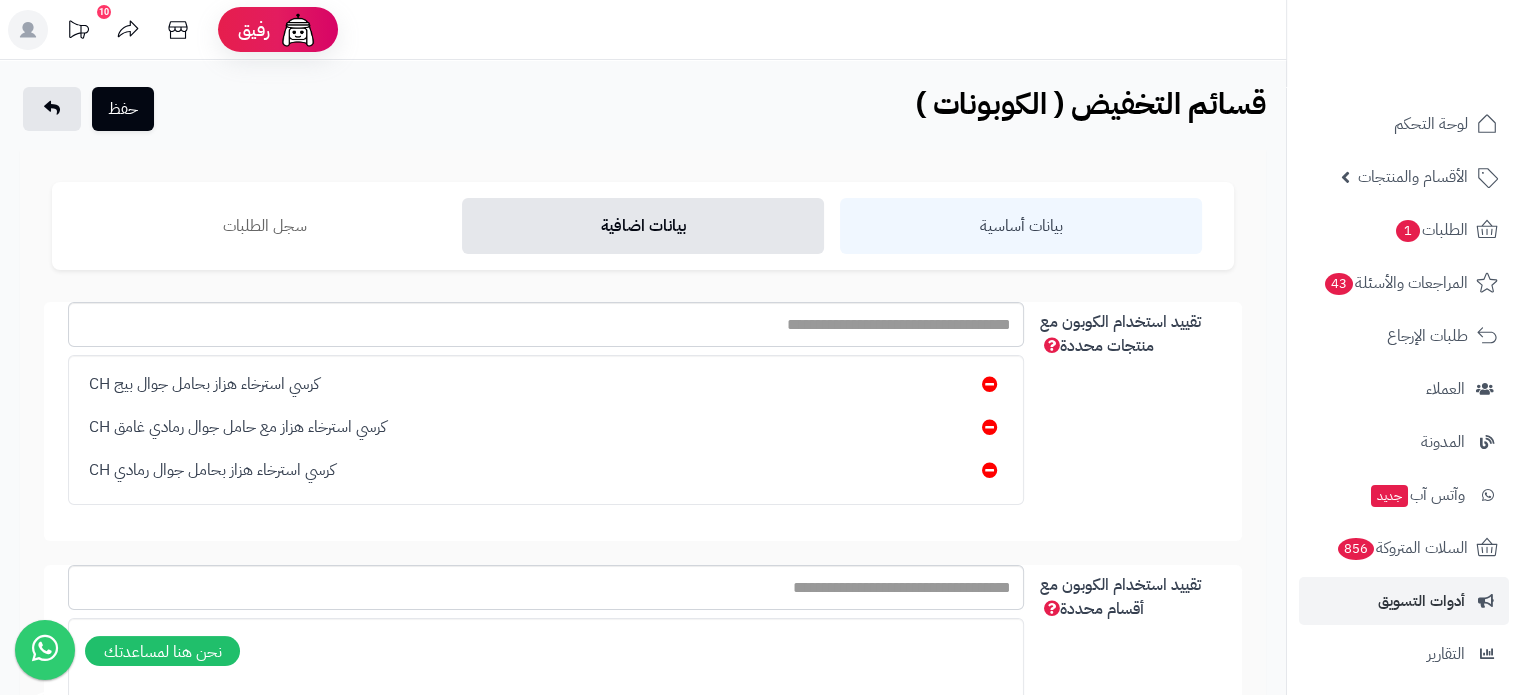 type 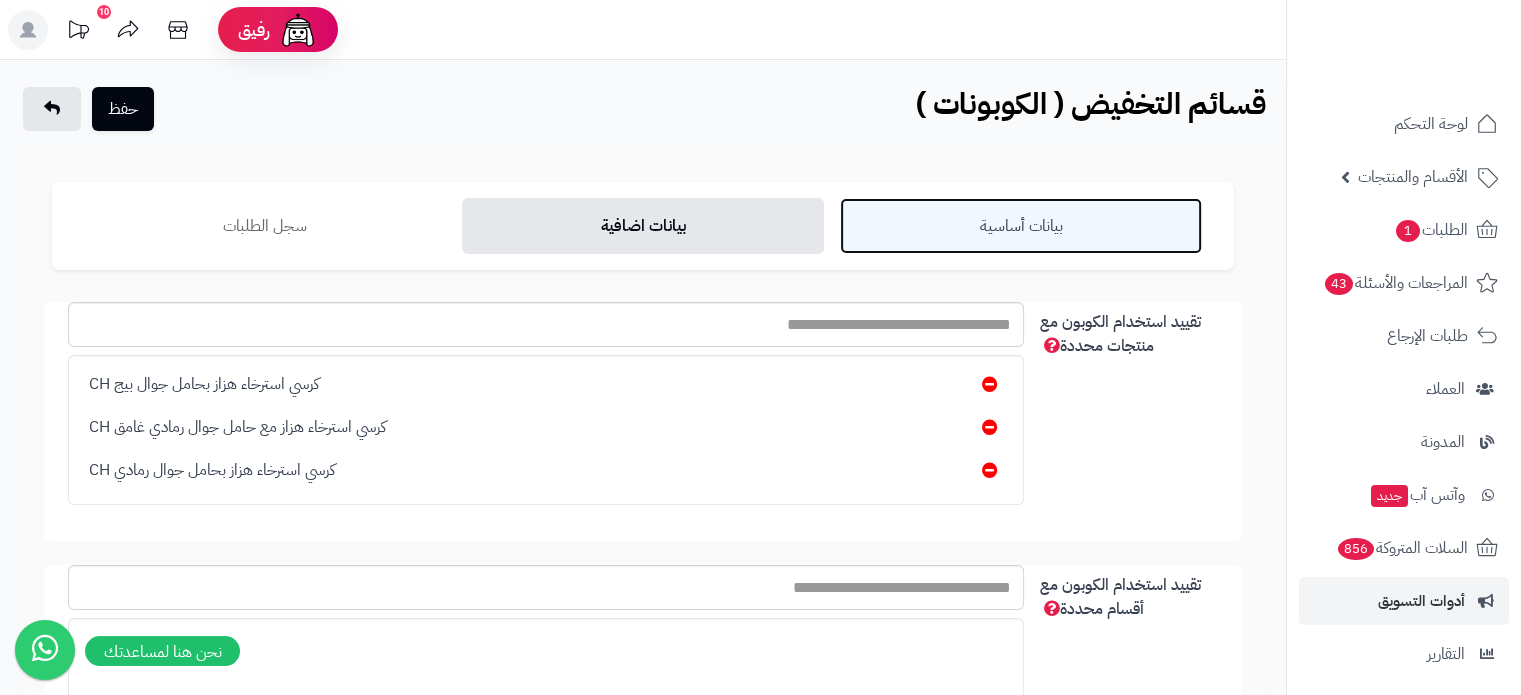 click on "بيانات أساسية" at bounding box center (1021, 226) 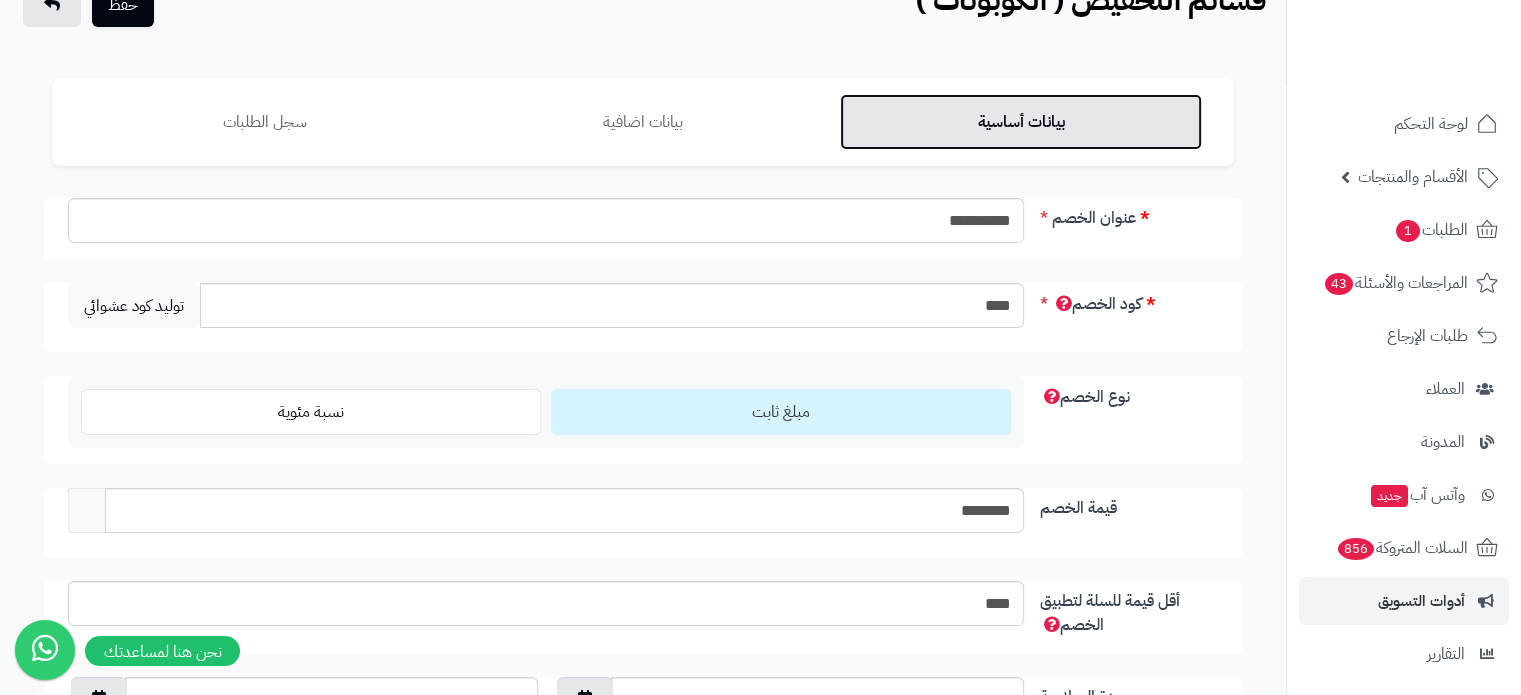 scroll, scrollTop: 0, scrollLeft: 0, axis: both 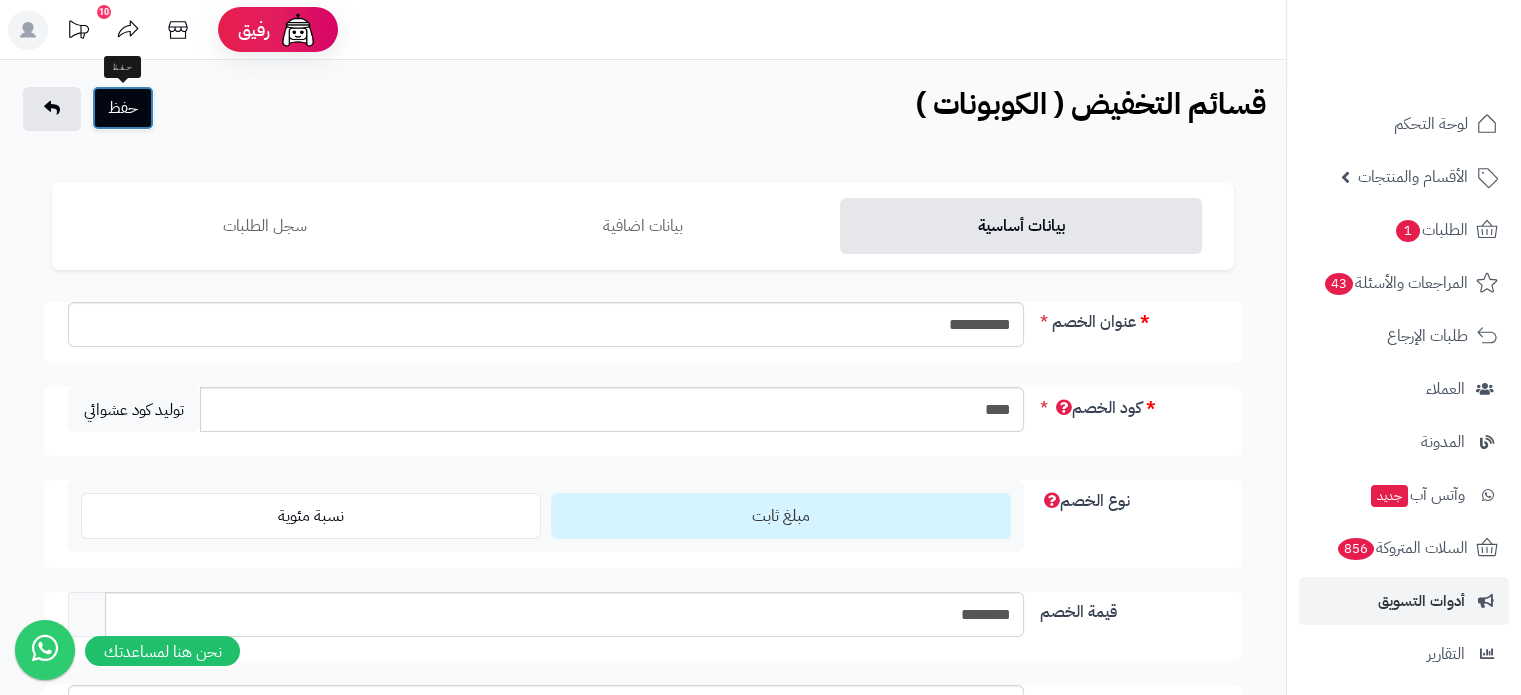 click on "حفظ" at bounding box center (123, 108) 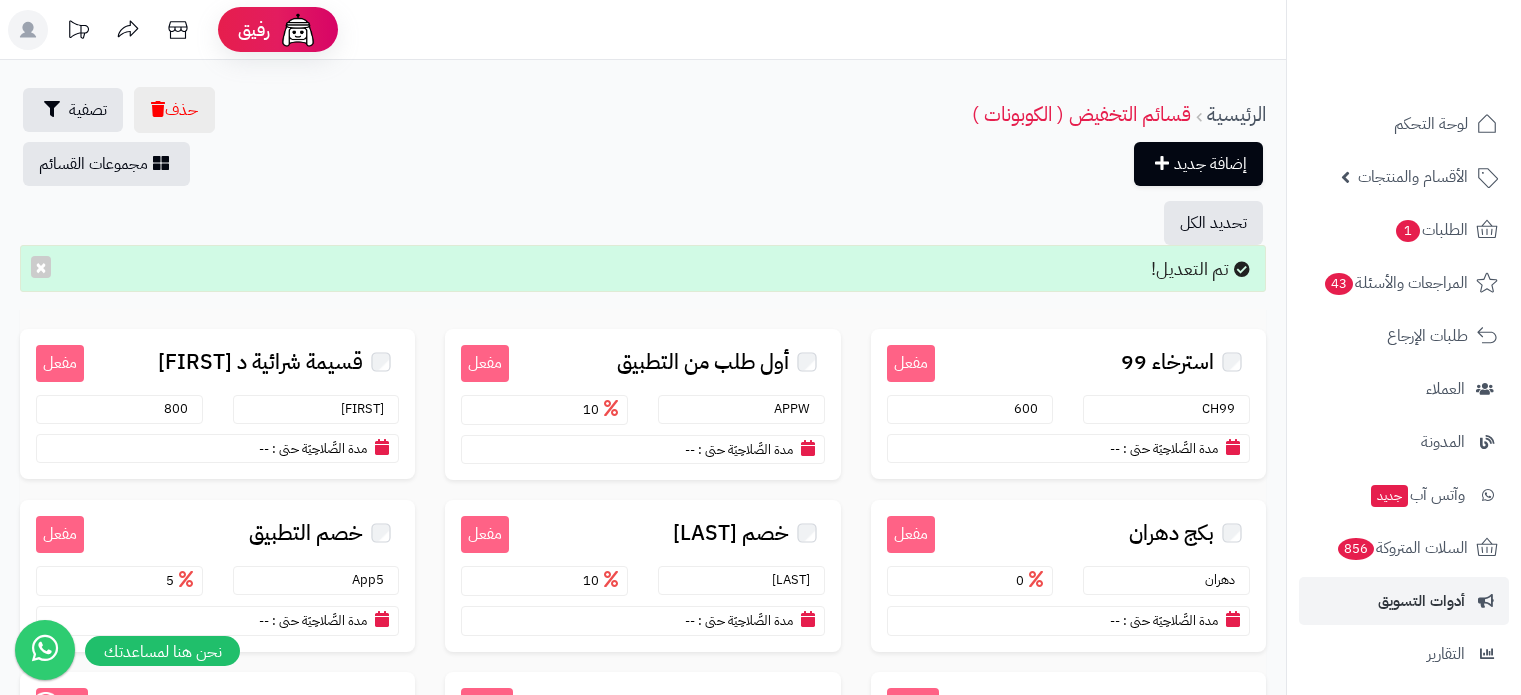 scroll, scrollTop: 0, scrollLeft: 0, axis: both 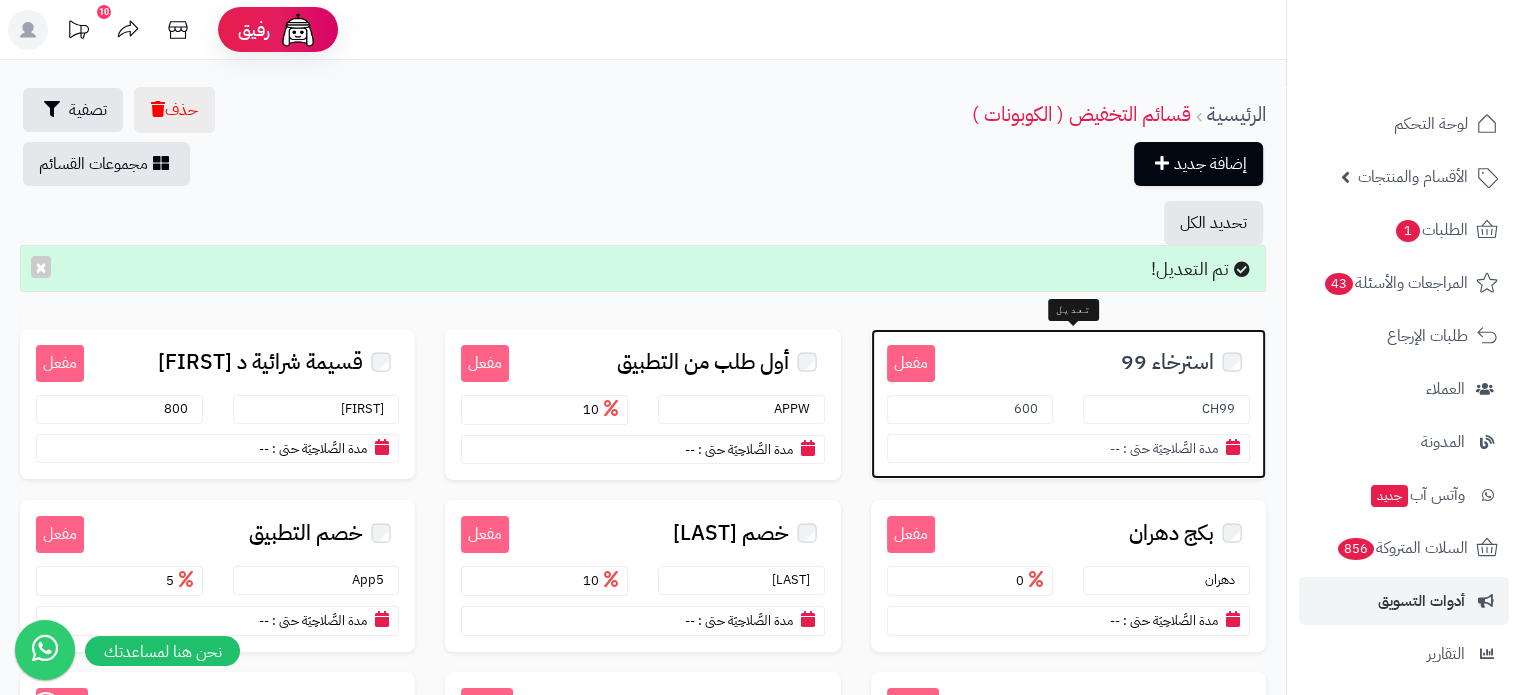 click on "استرخاء 99" at bounding box center (1167, 362) 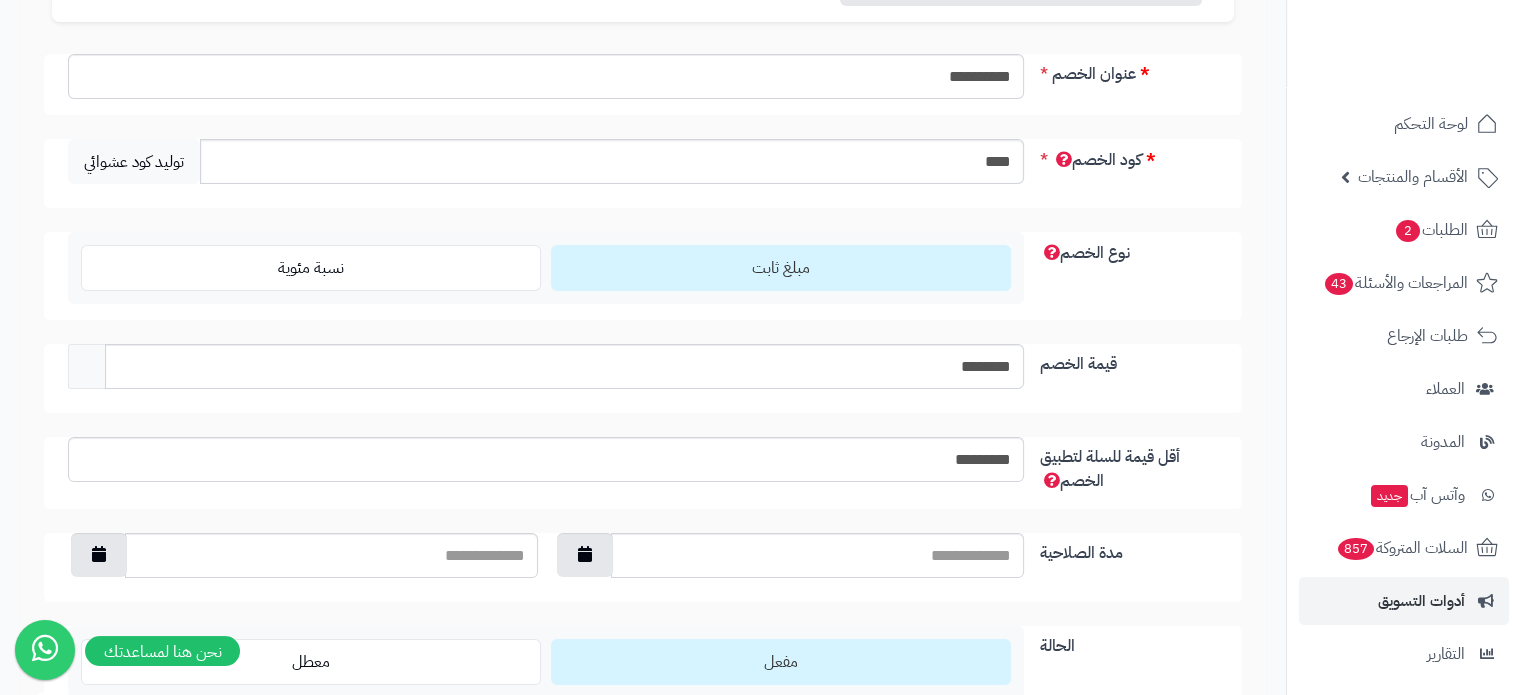 scroll, scrollTop: 251, scrollLeft: 0, axis: vertical 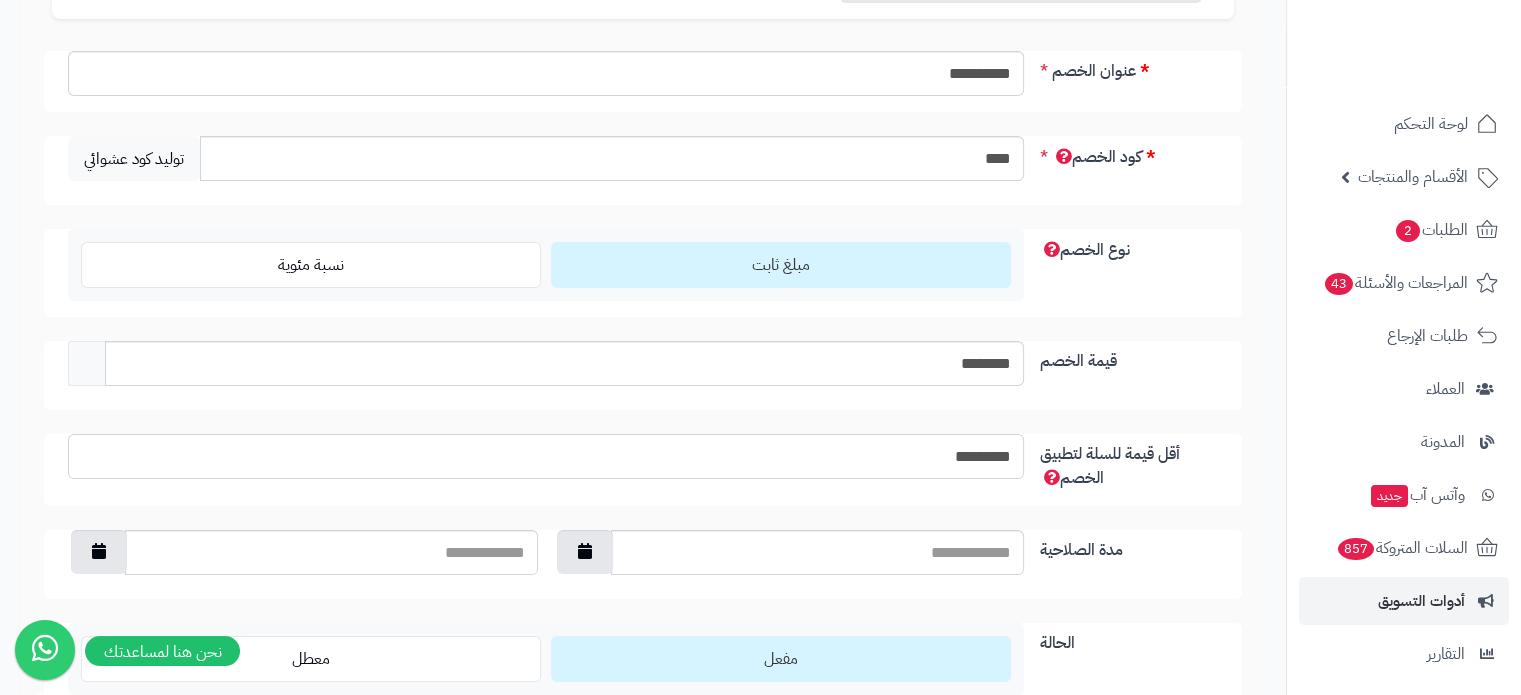 click on "*********" at bounding box center (546, 456) 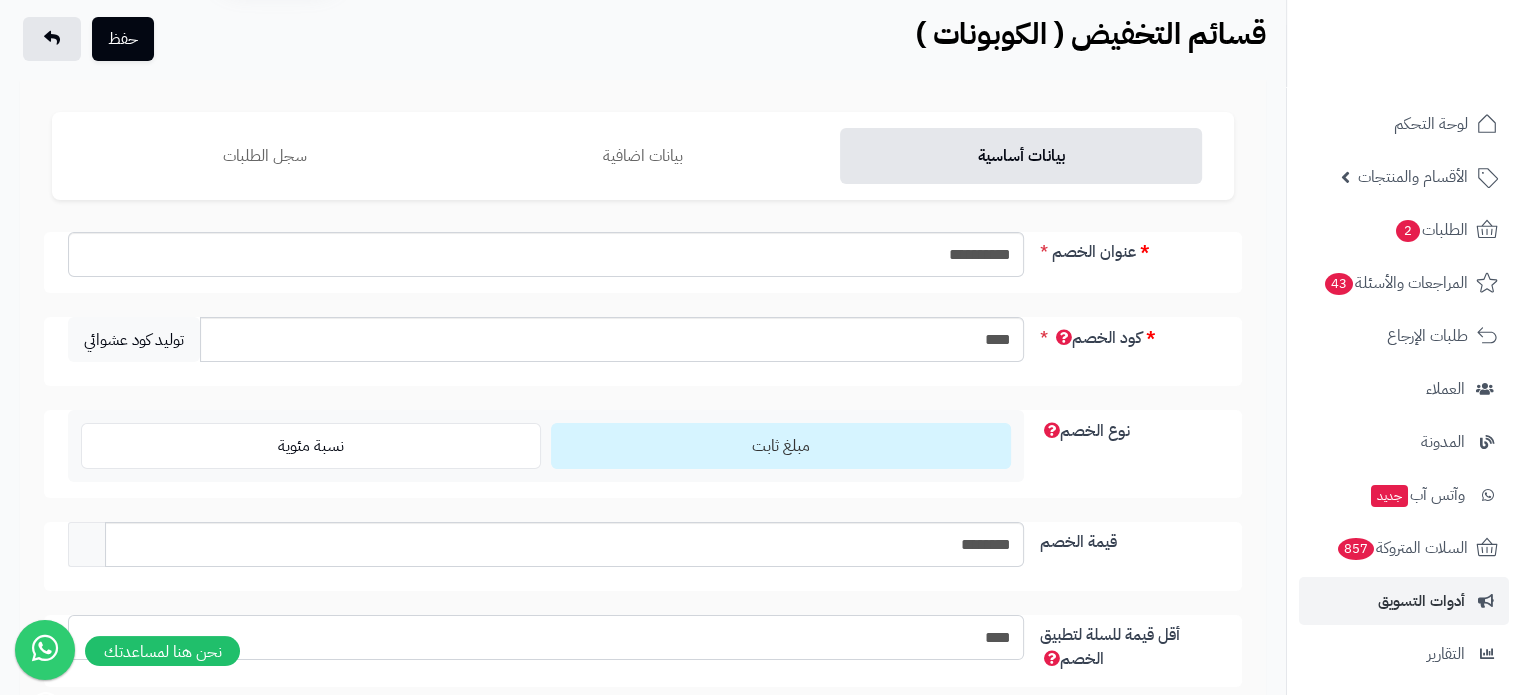 scroll, scrollTop: 0, scrollLeft: 0, axis: both 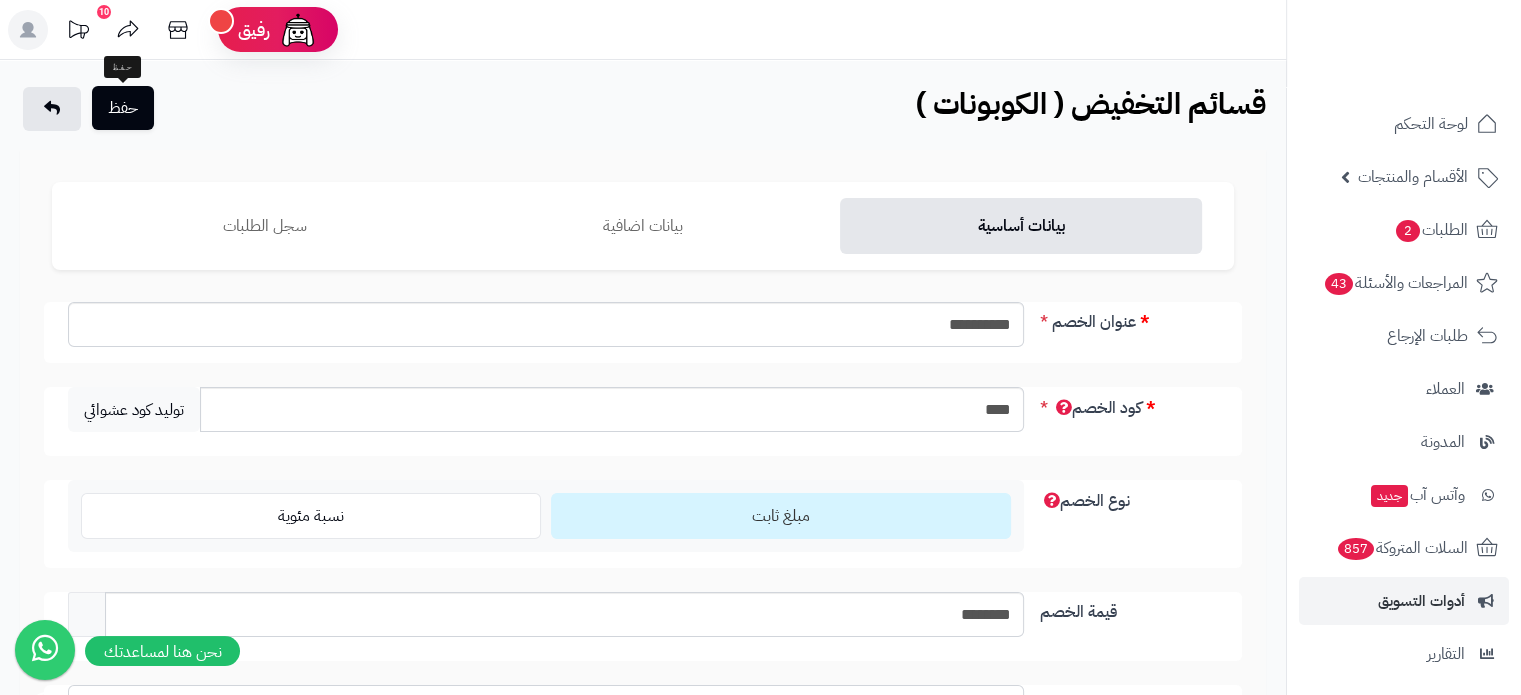 type on "****" 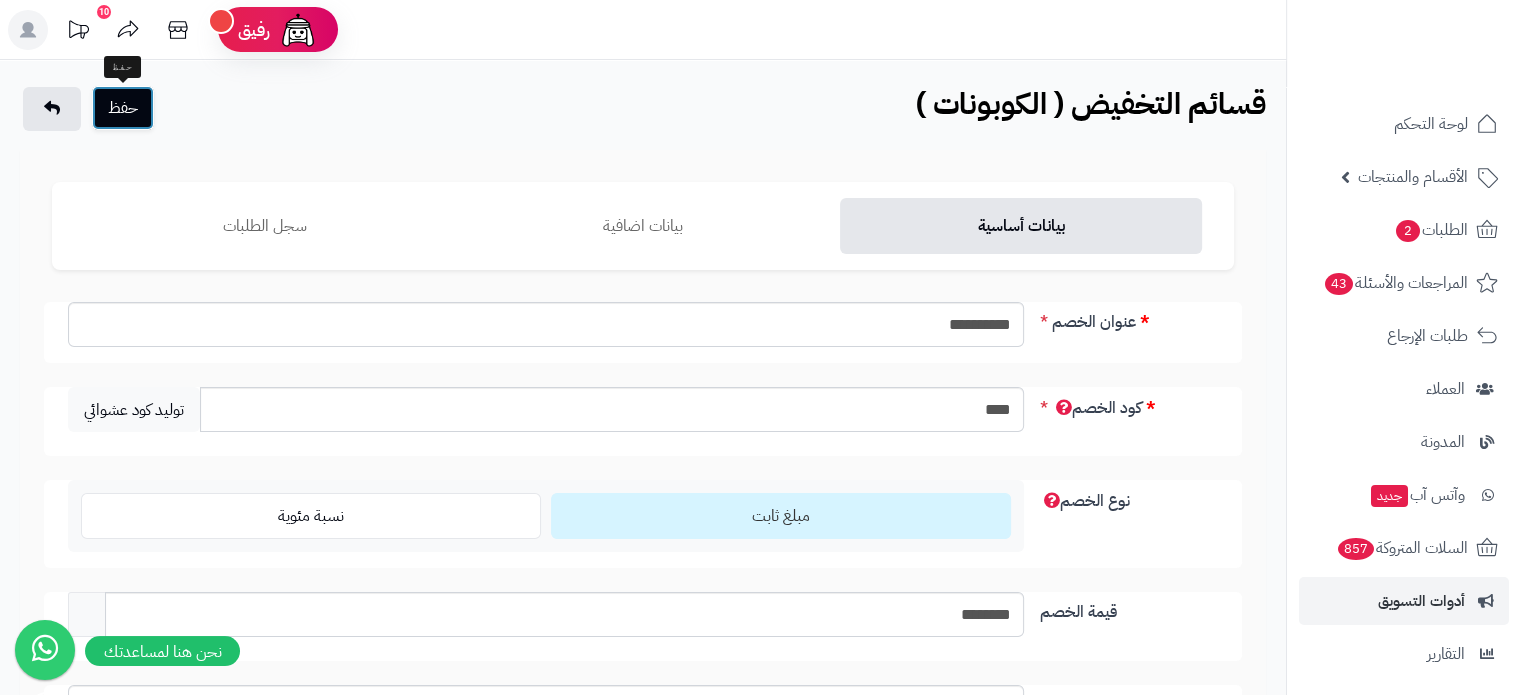 click on "حفظ" at bounding box center (123, 108) 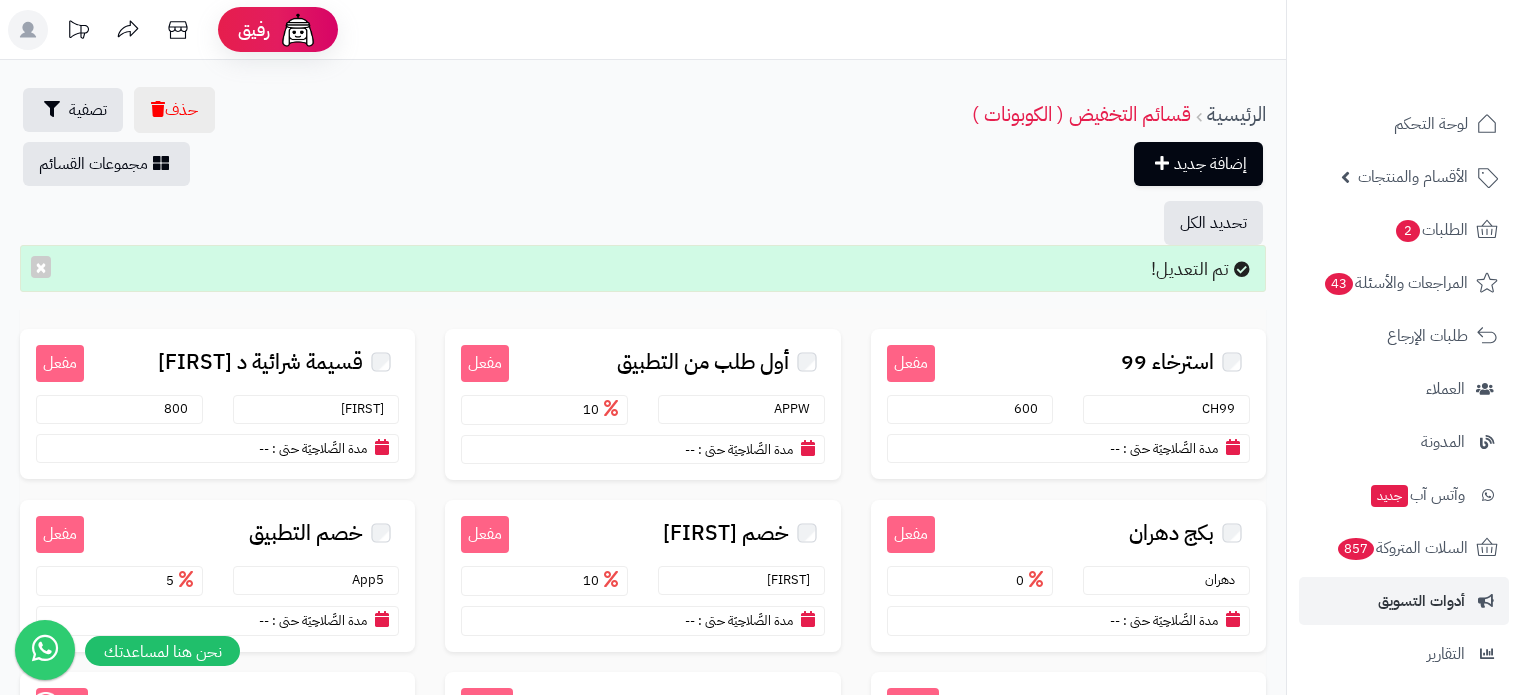 scroll, scrollTop: 0, scrollLeft: 0, axis: both 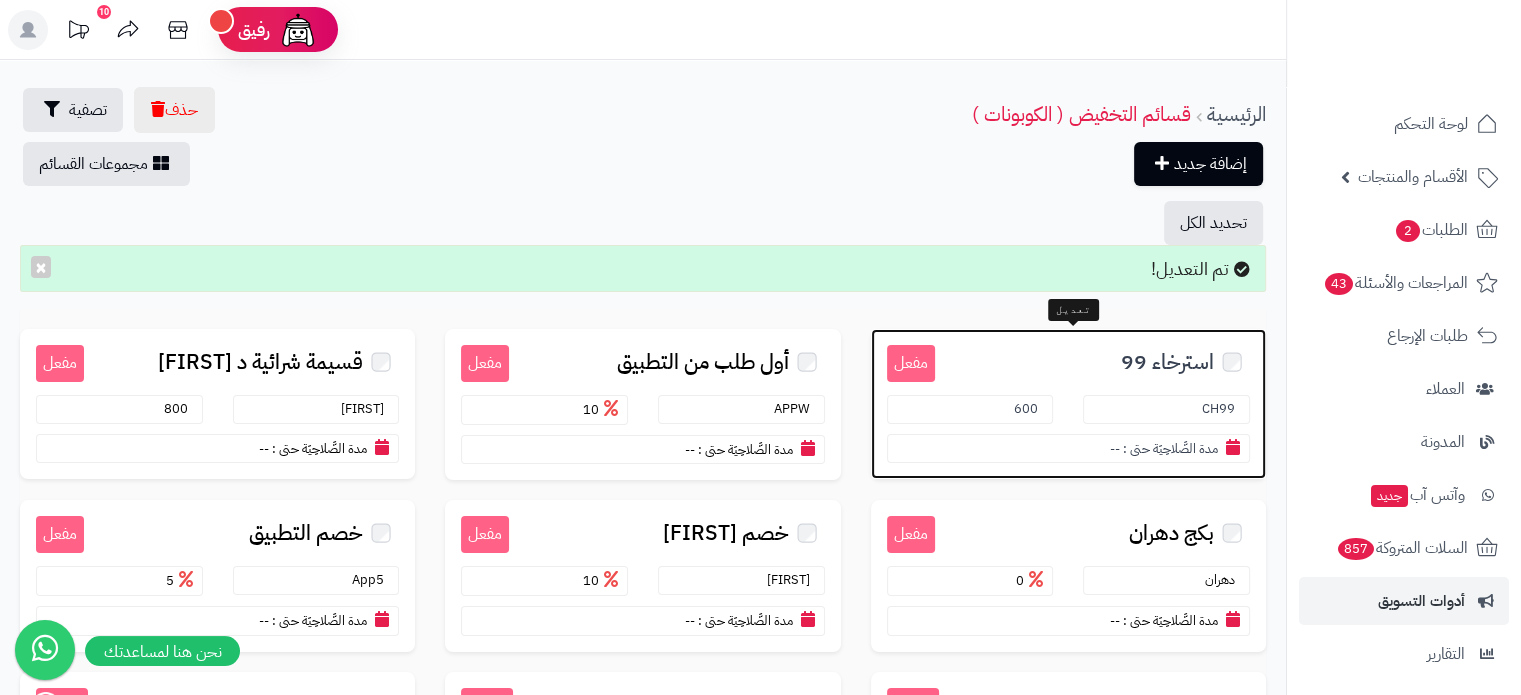 click on "استرخاء 99" at bounding box center (1167, 362) 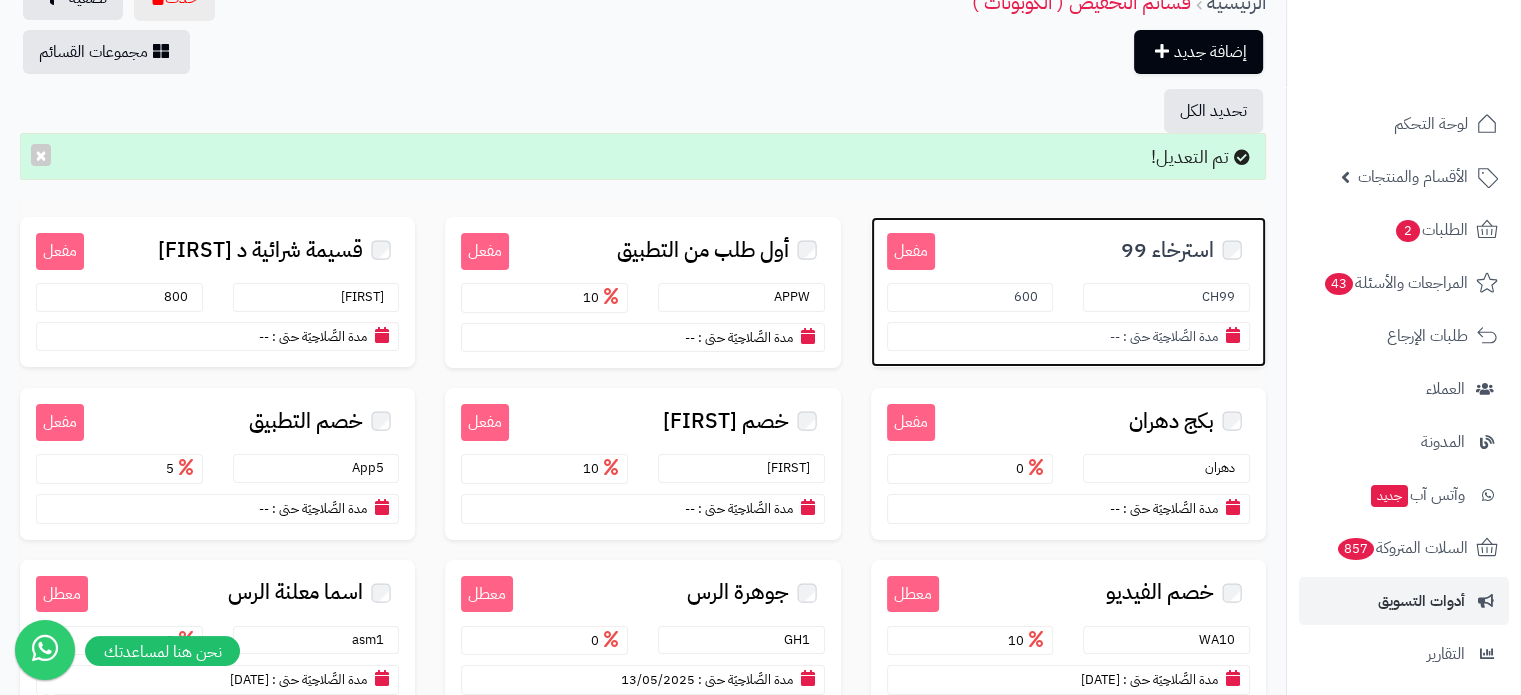 scroll, scrollTop: 126, scrollLeft: 0, axis: vertical 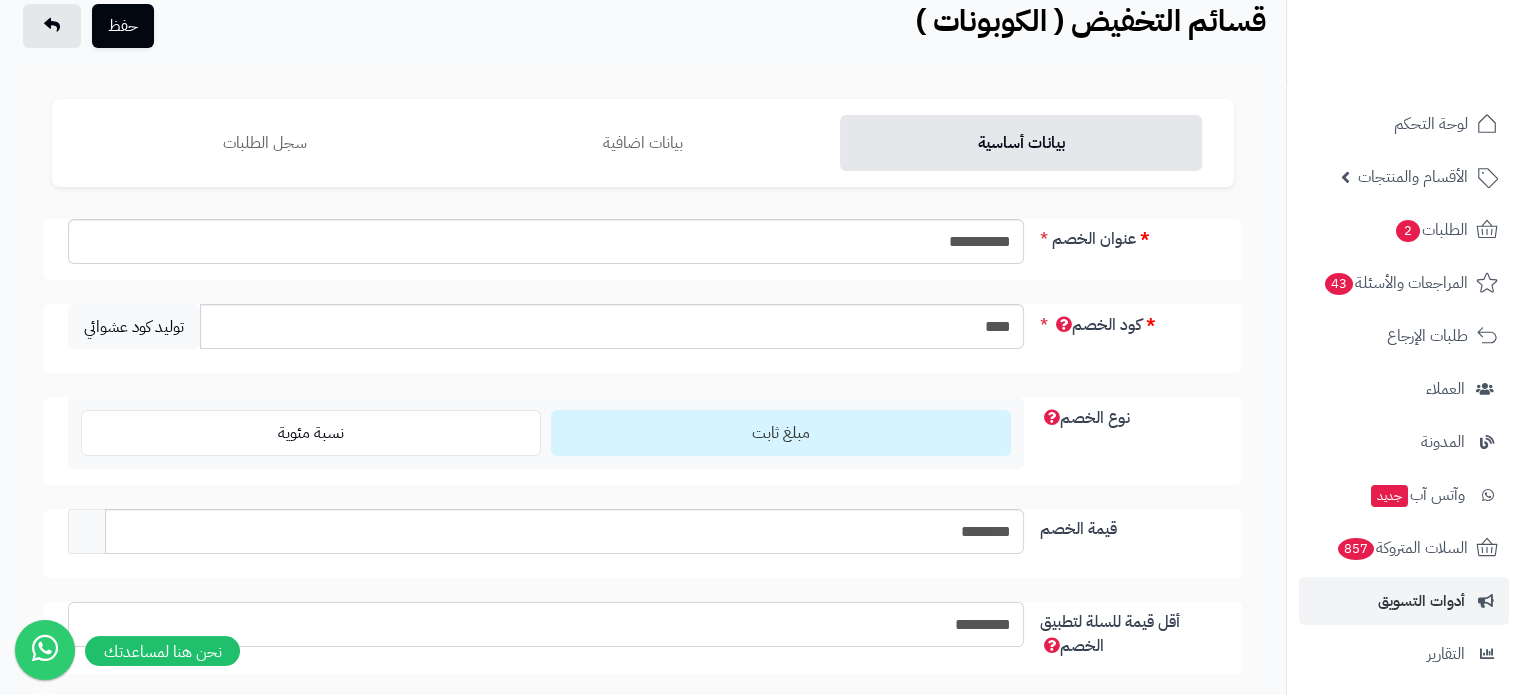 click on "*********" at bounding box center (546, 624) 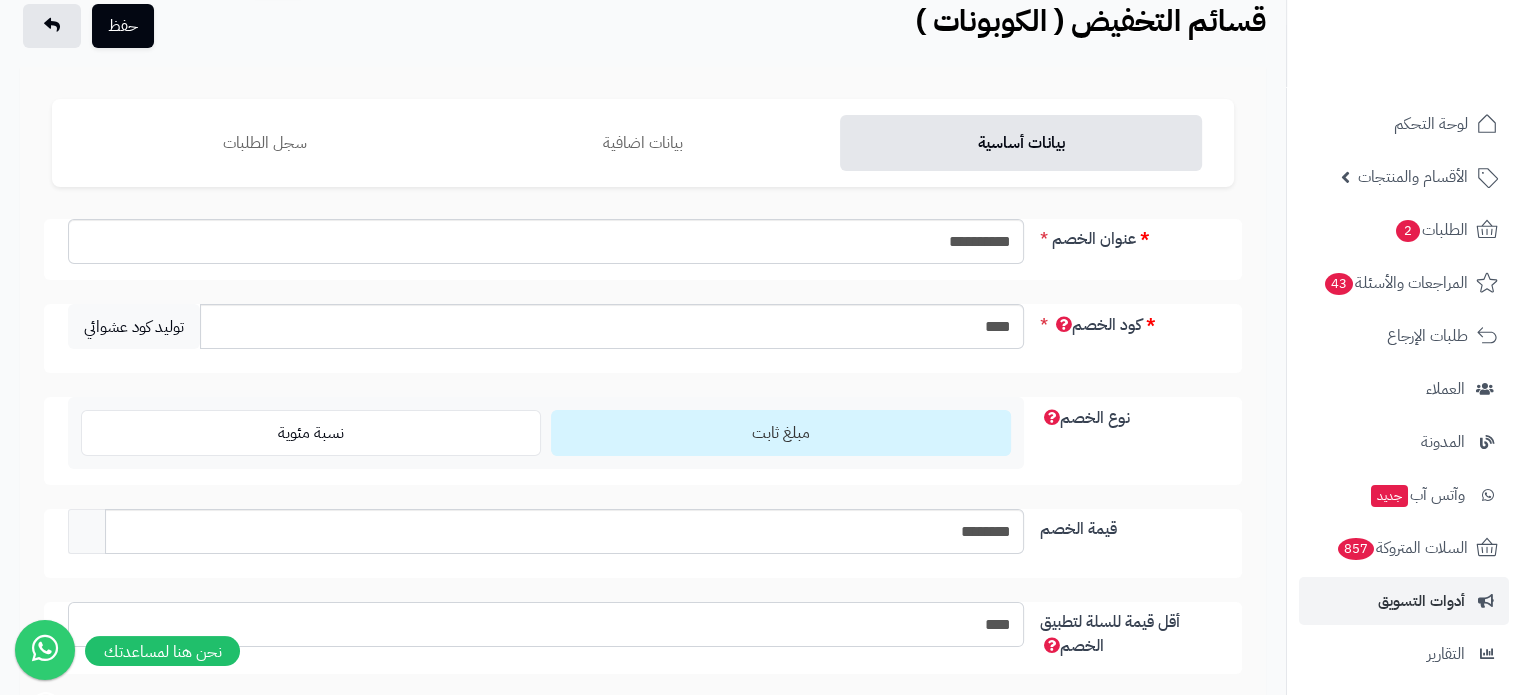 scroll, scrollTop: 0, scrollLeft: 0, axis: both 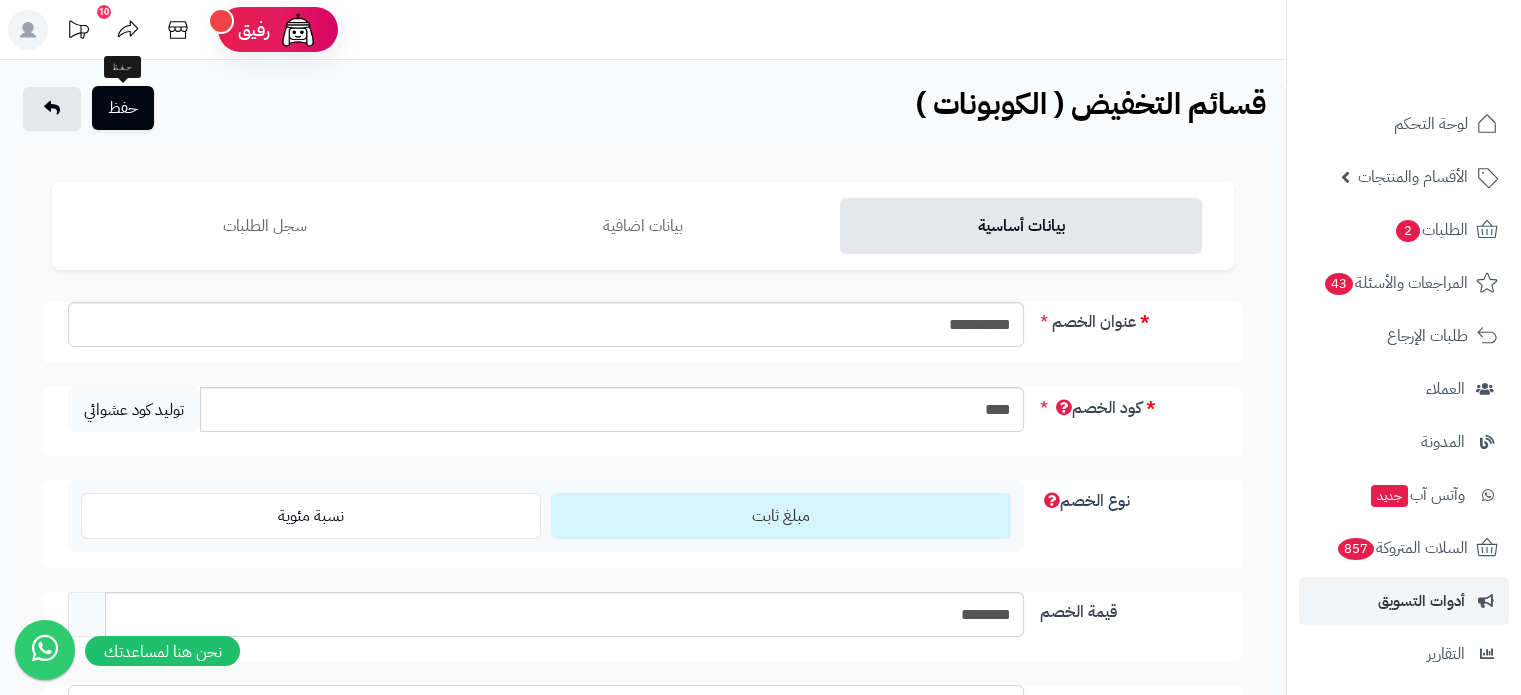 type on "****" 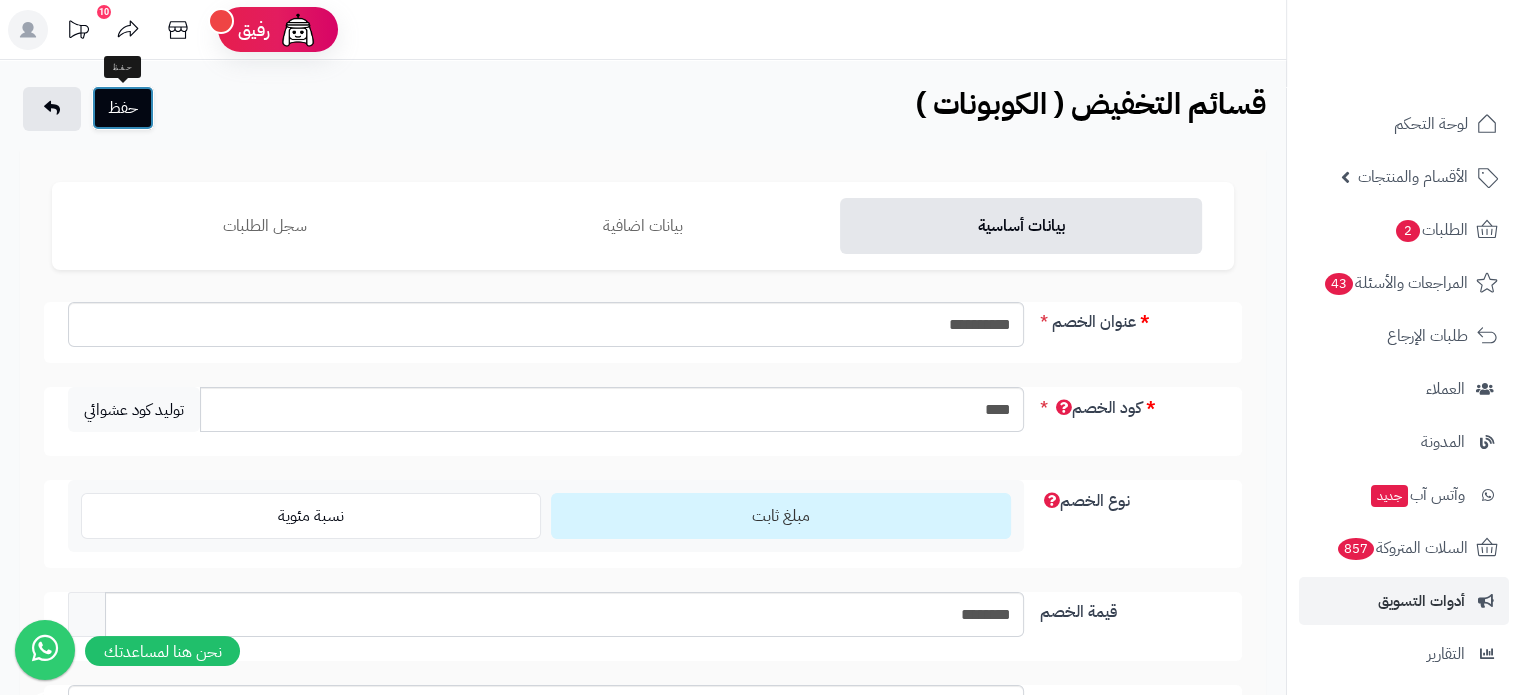 click on "حفظ" at bounding box center (123, 108) 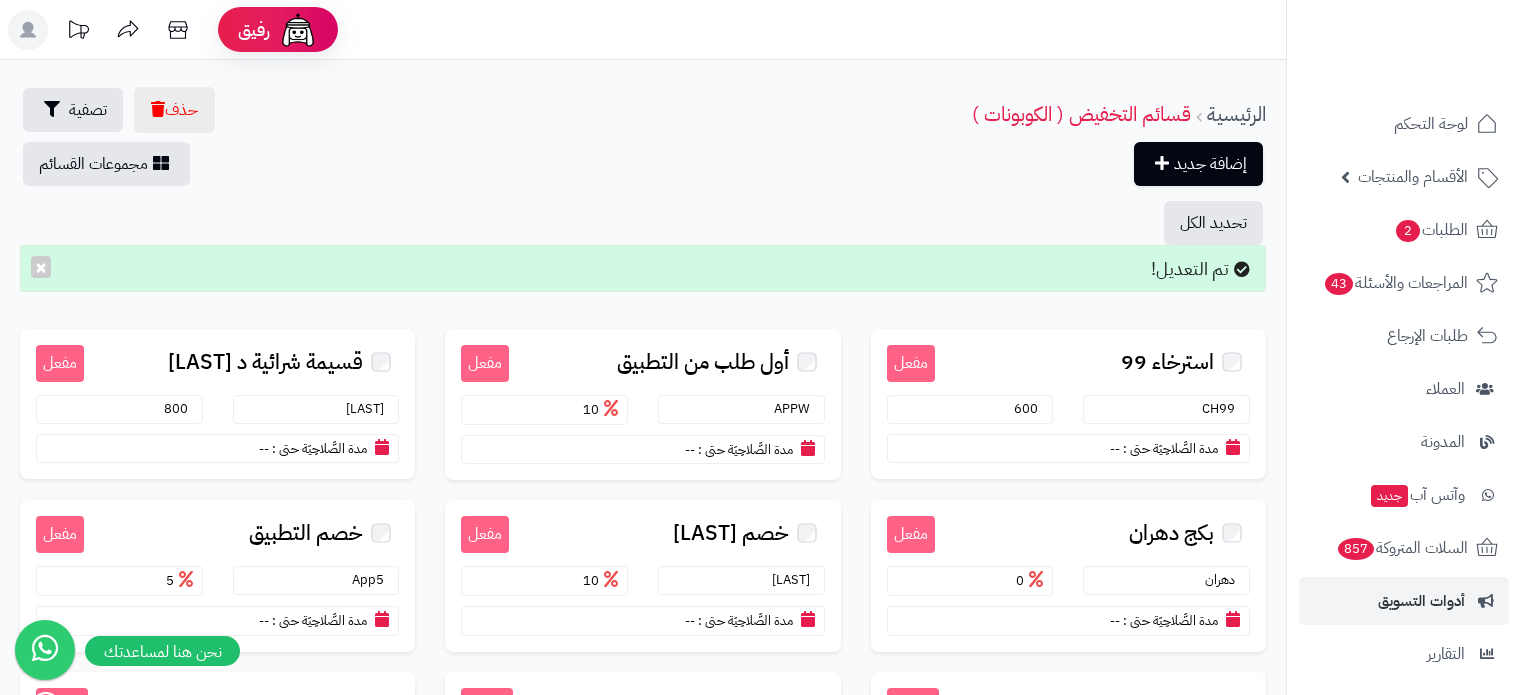 scroll, scrollTop: 0, scrollLeft: 0, axis: both 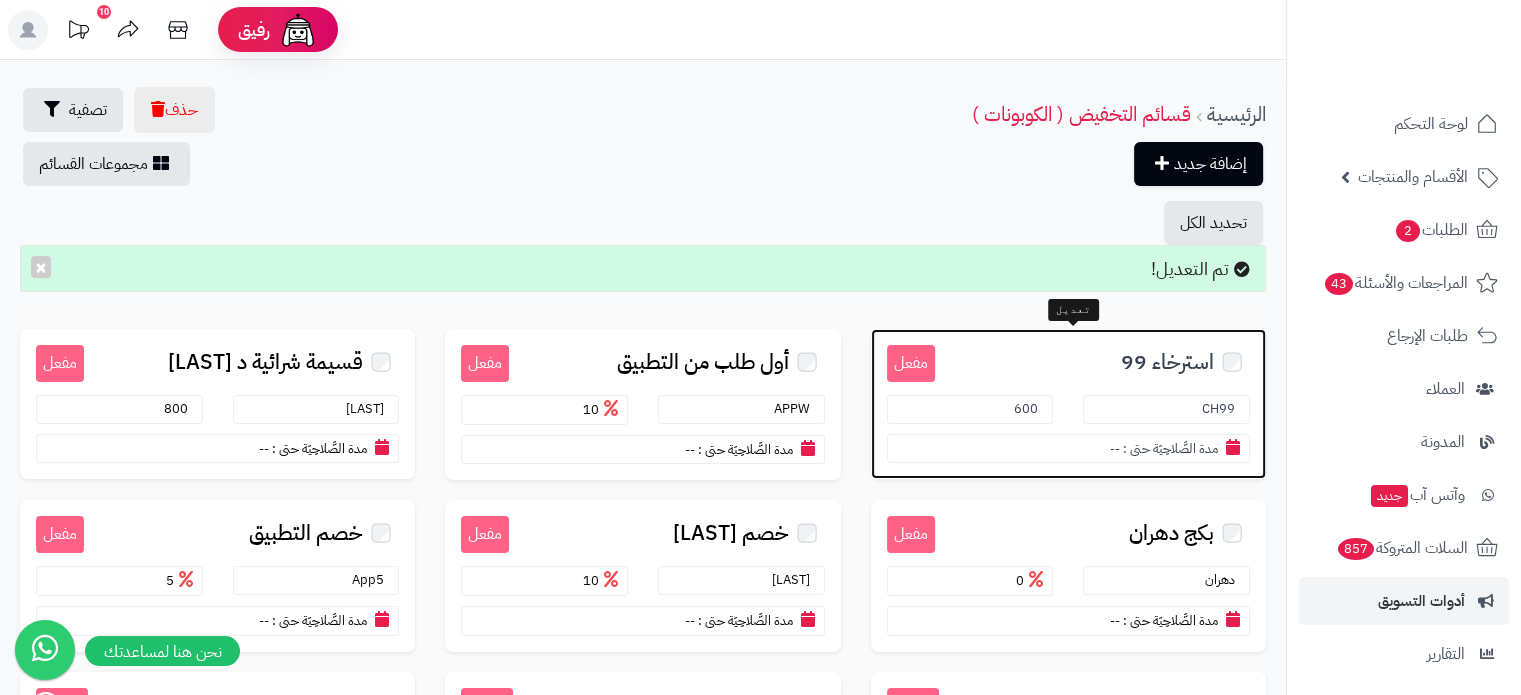click on "استرخاء 99" at bounding box center [1167, 362] 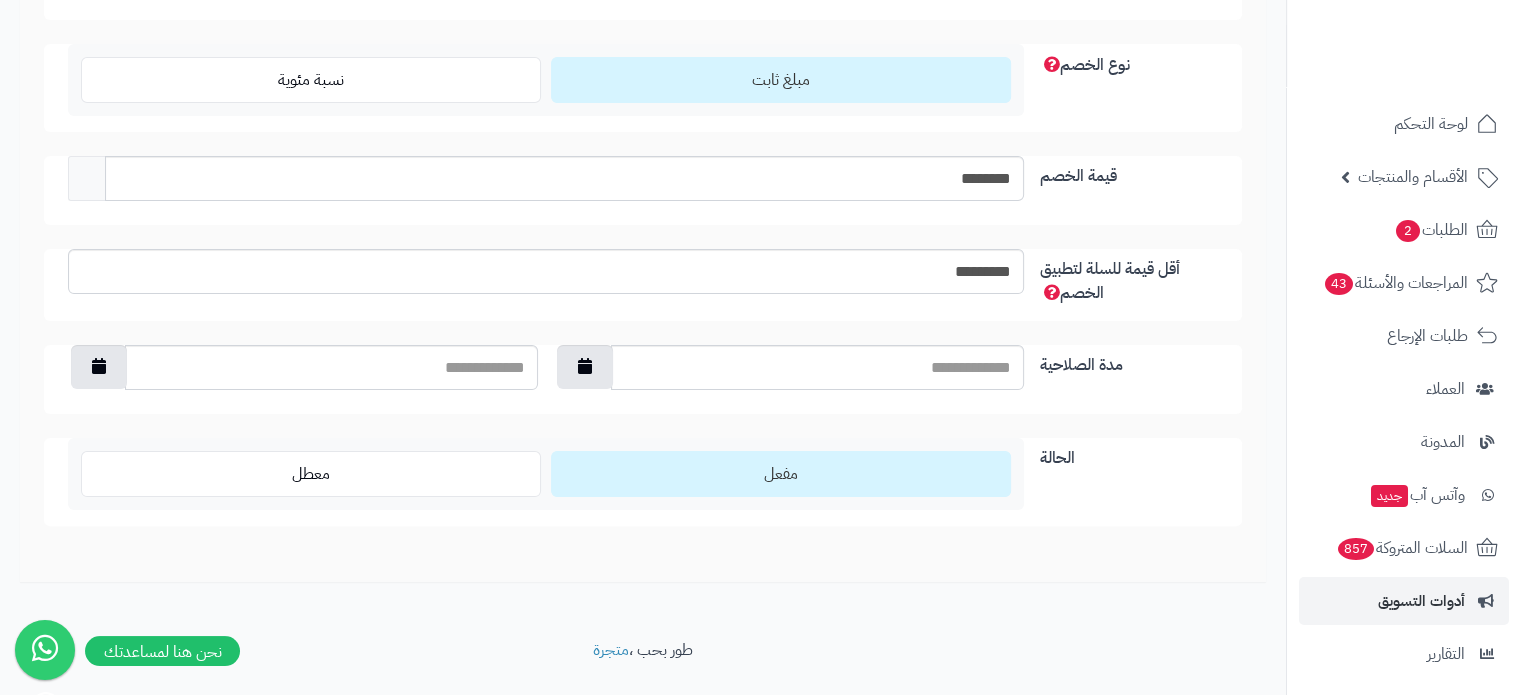 scroll, scrollTop: 471, scrollLeft: 0, axis: vertical 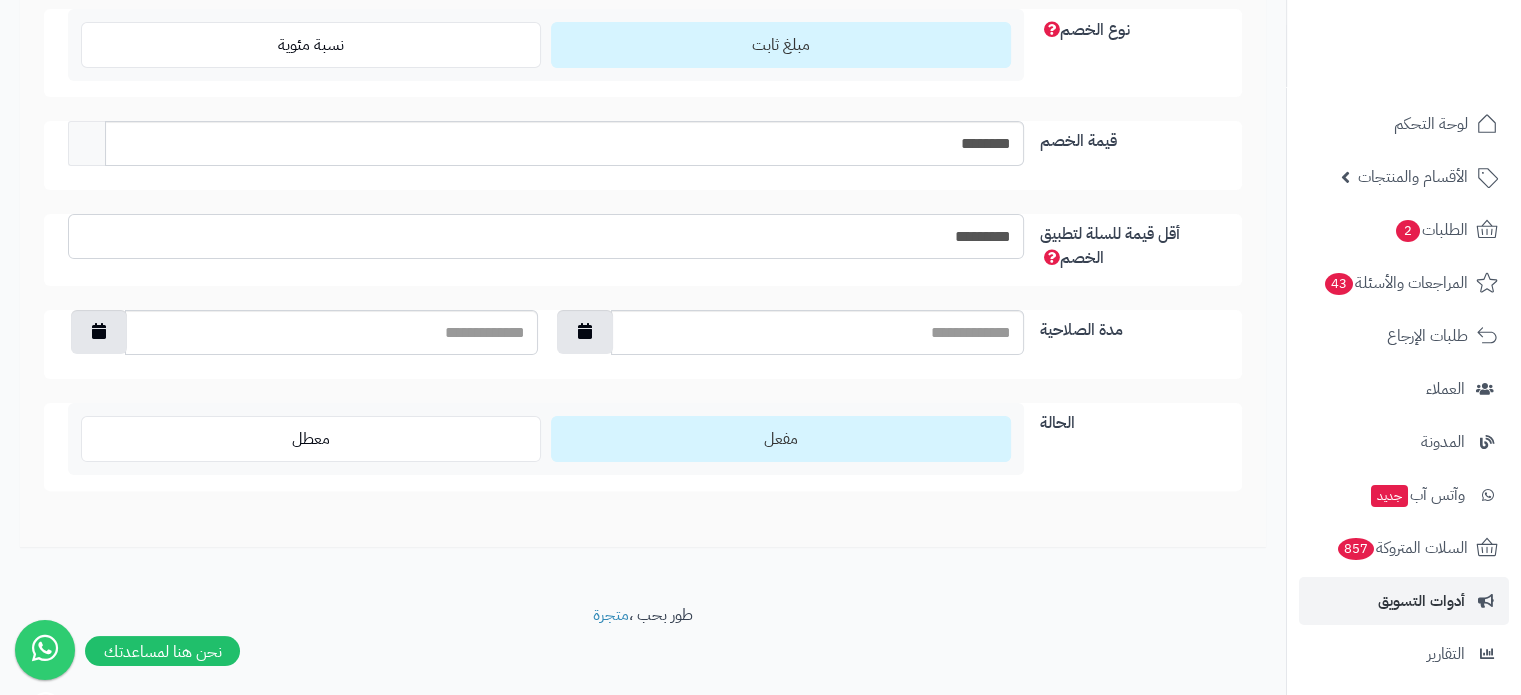 click on "*********" at bounding box center [546, 236] 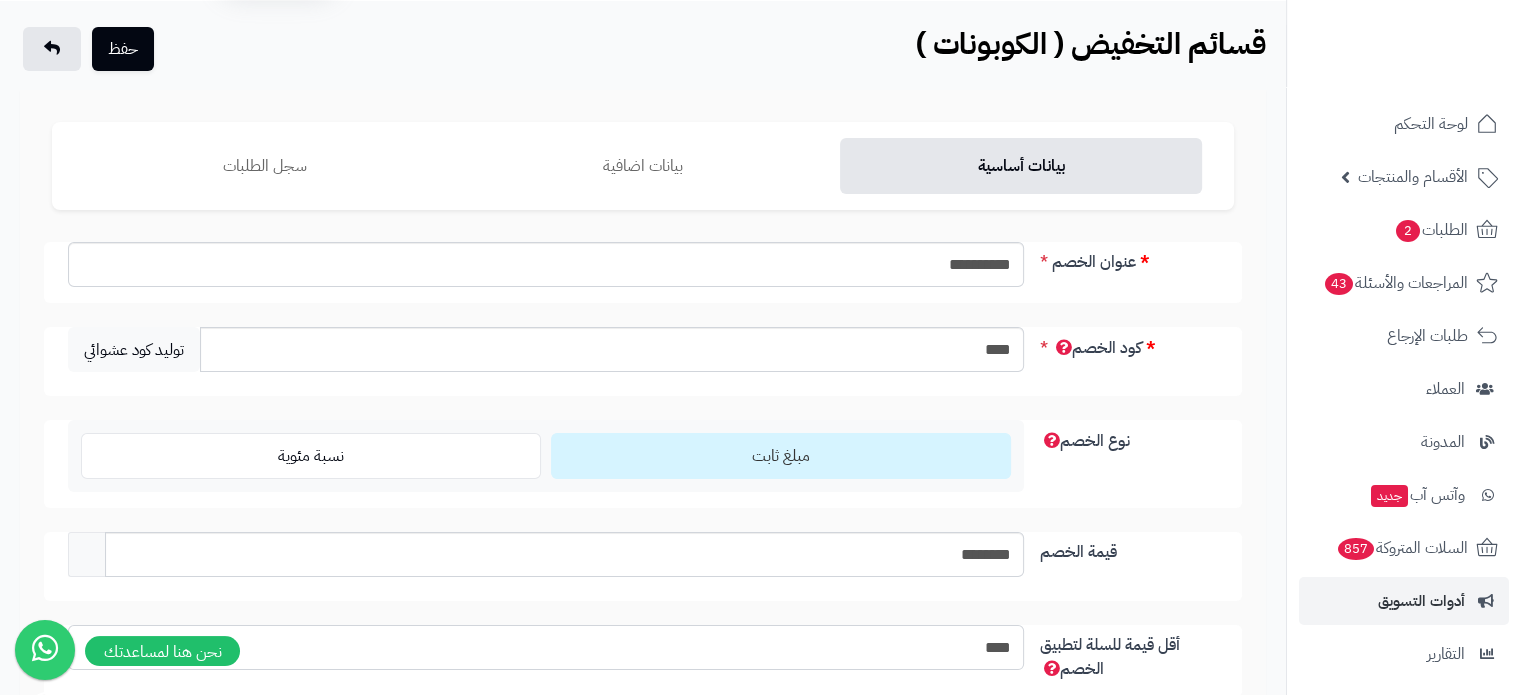 scroll, scrollTop: 0, scrollLeft: 0, axis: both 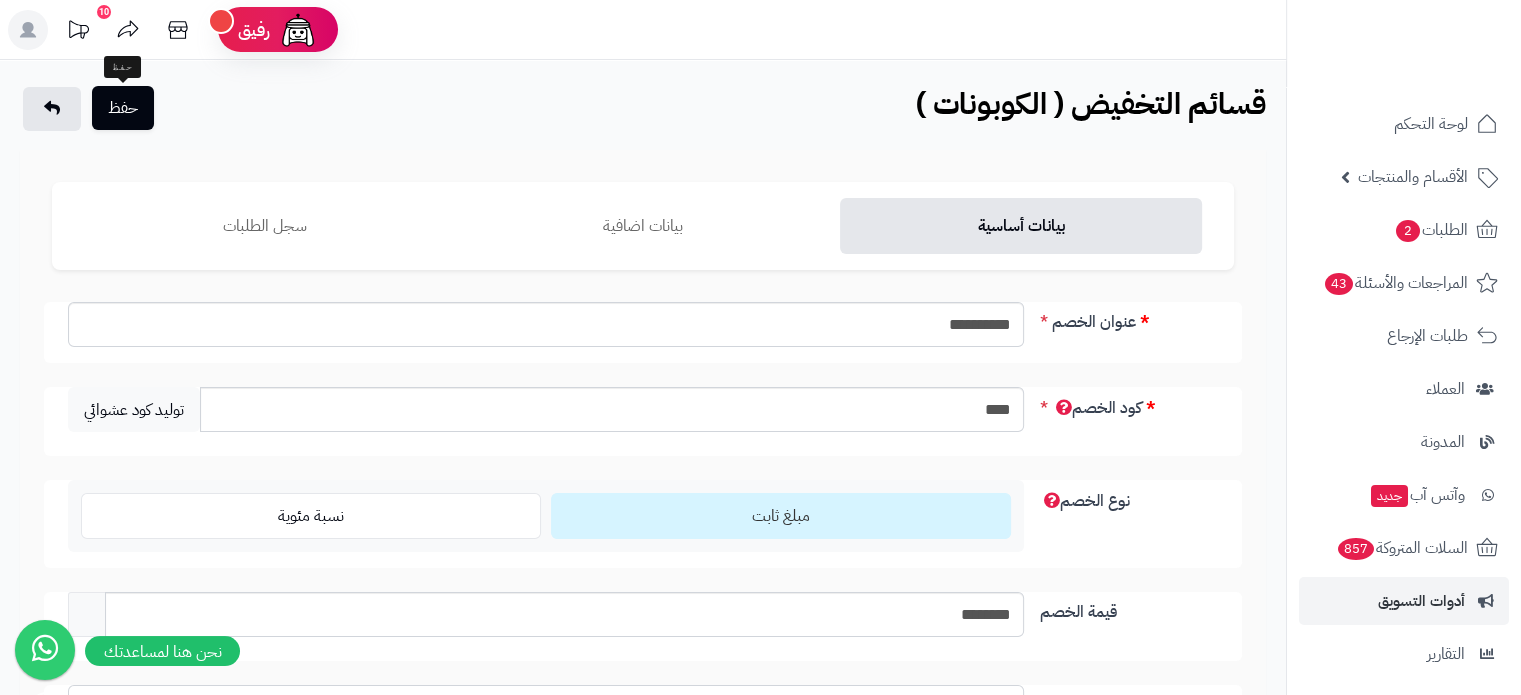type on "****" 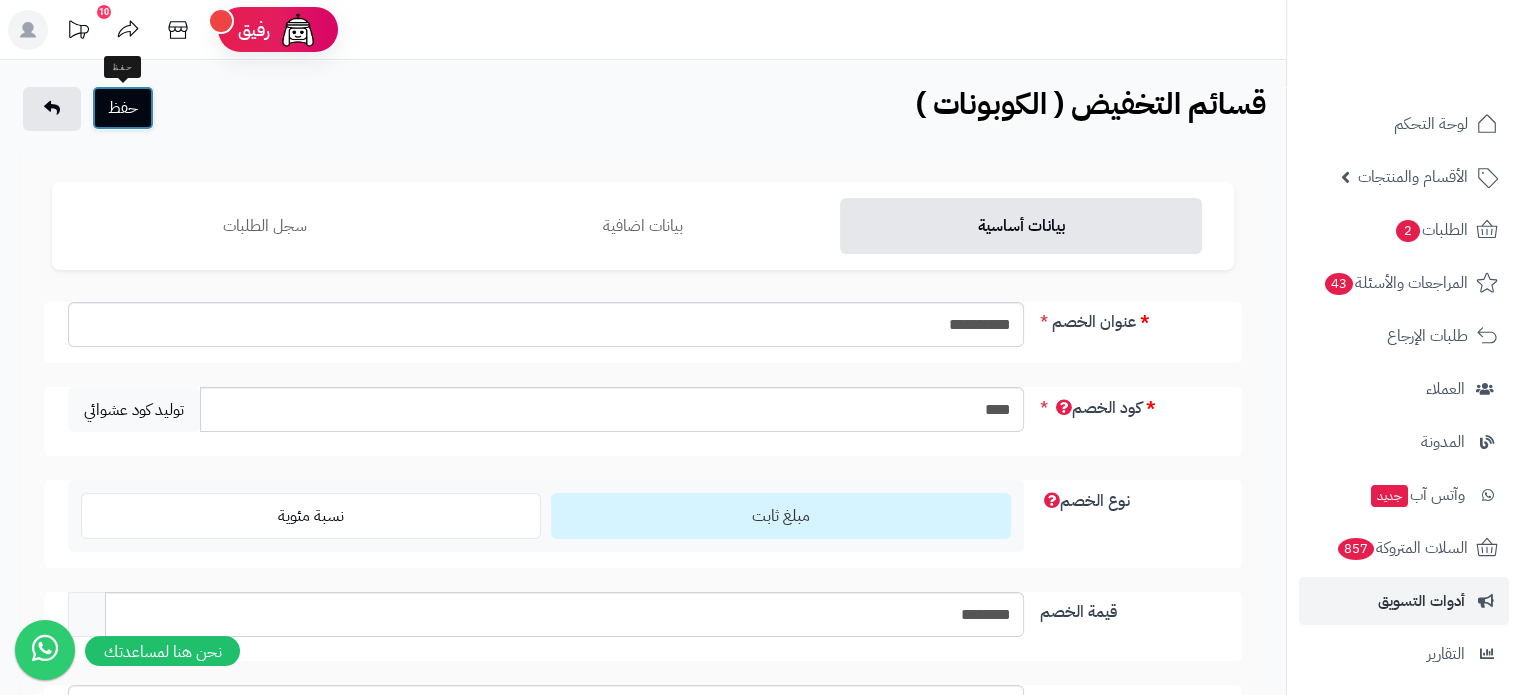click on "حفظ" at bounding box center [123, 108] 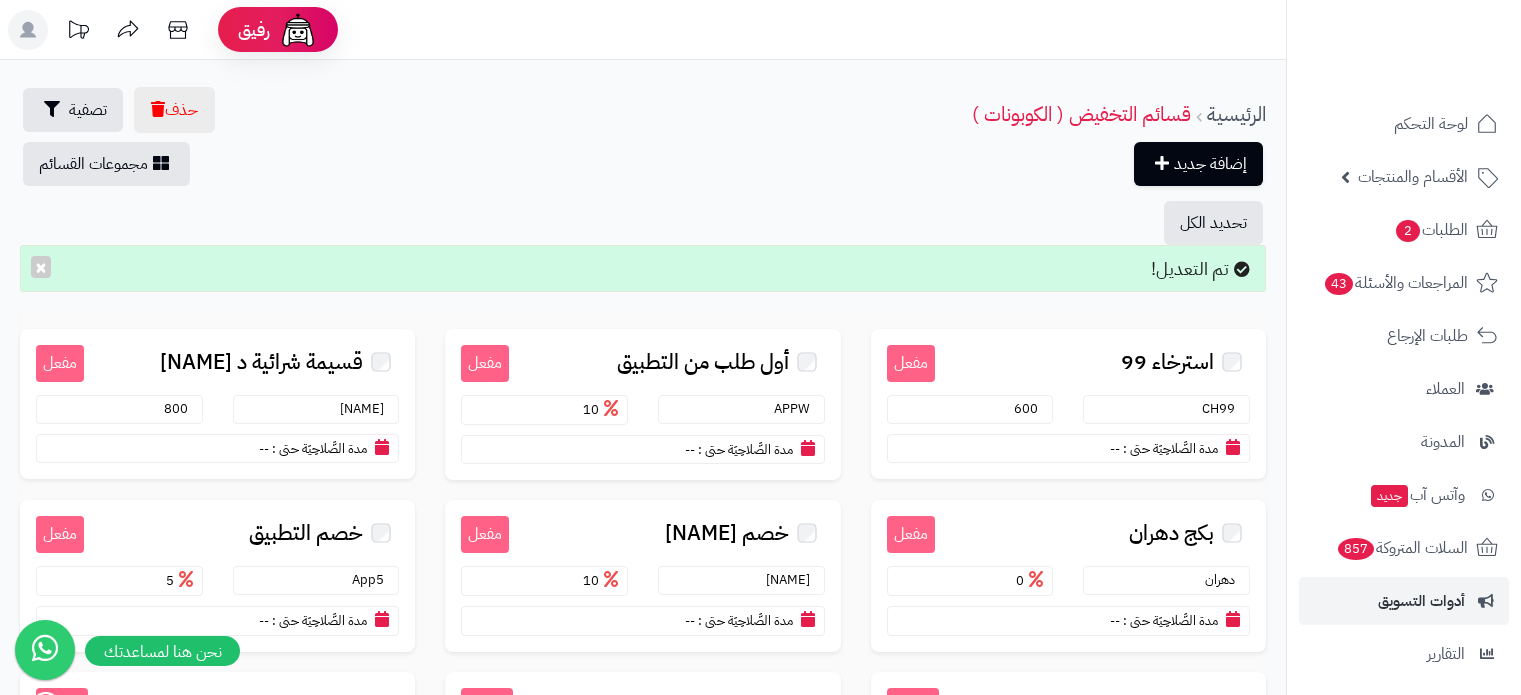 scroll, scrollTop: 0, scrollLeft: 0, axis: both 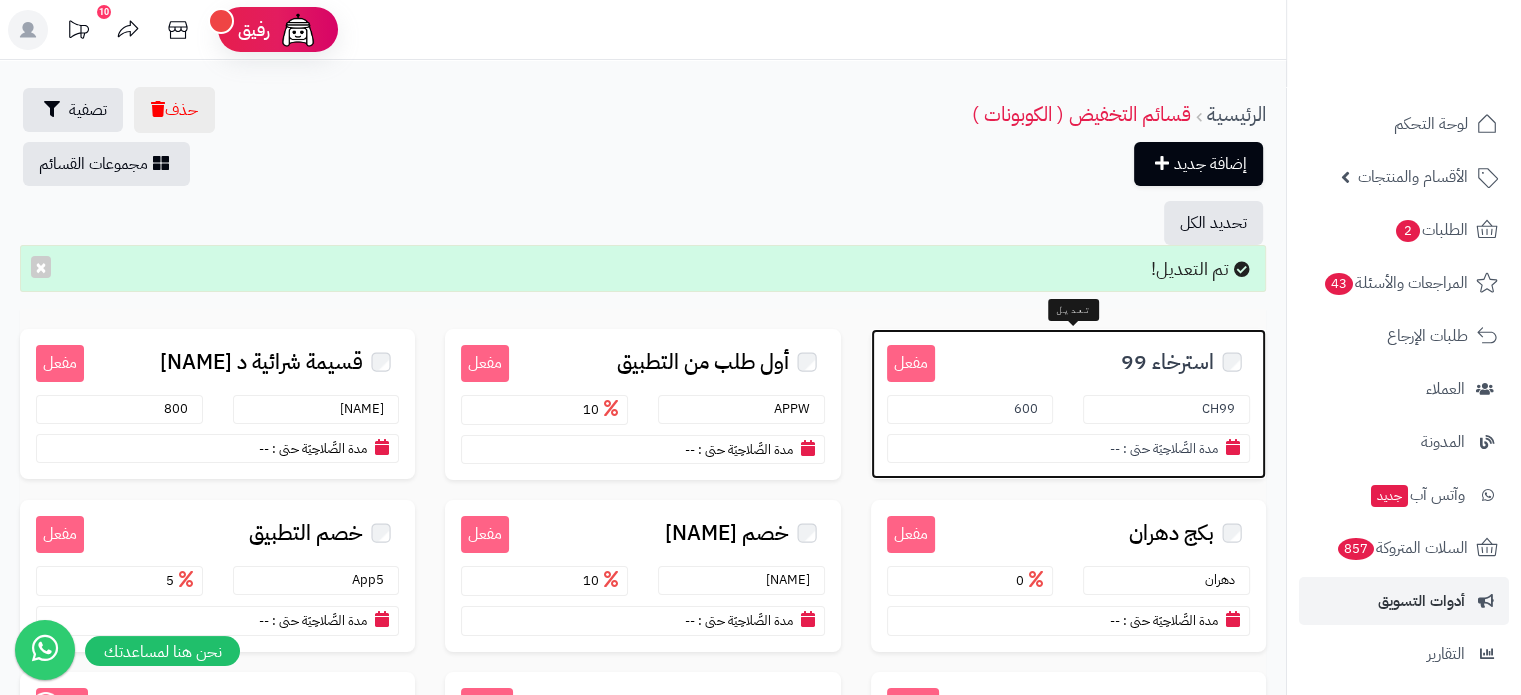 click on "استرخاء 99" at bounding box center (1167, 362) 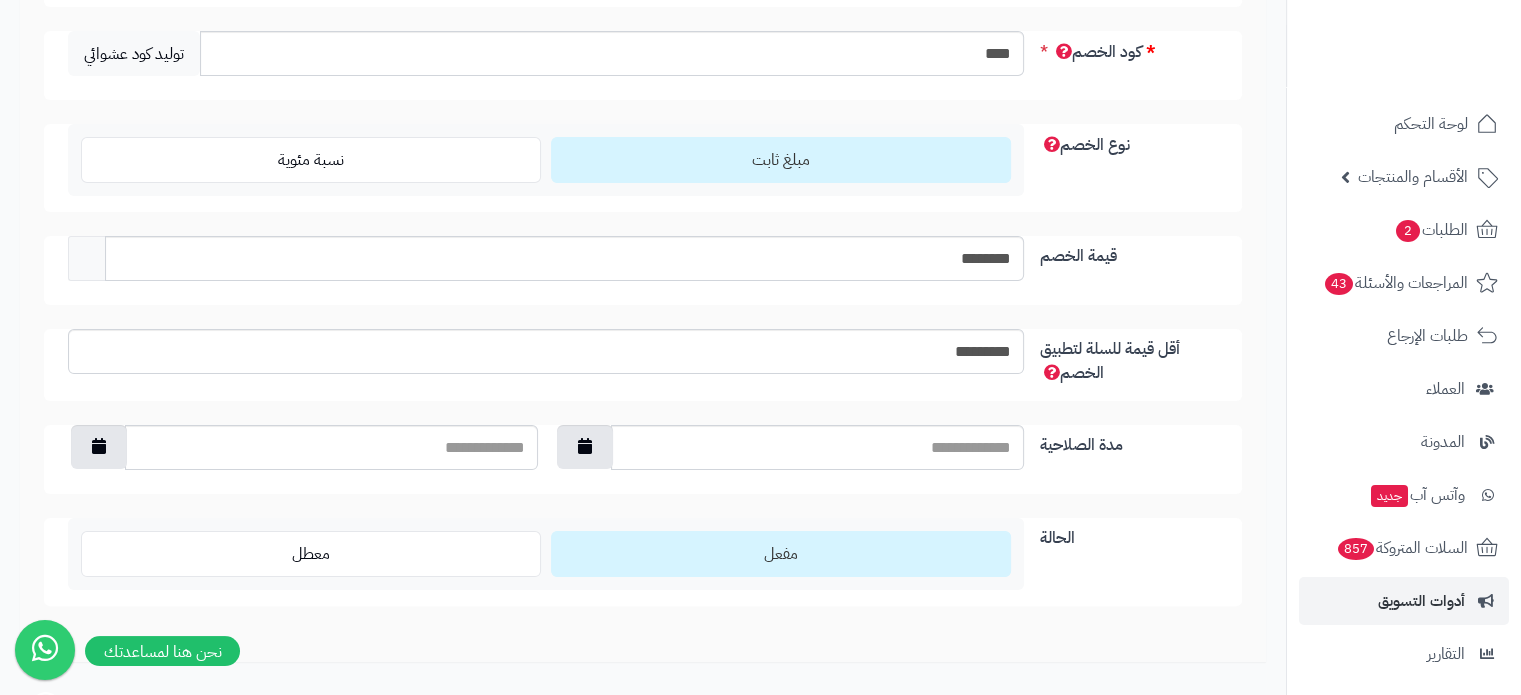 scroll, scrollTop: 477, scrollLeft: 0, axis: vertical 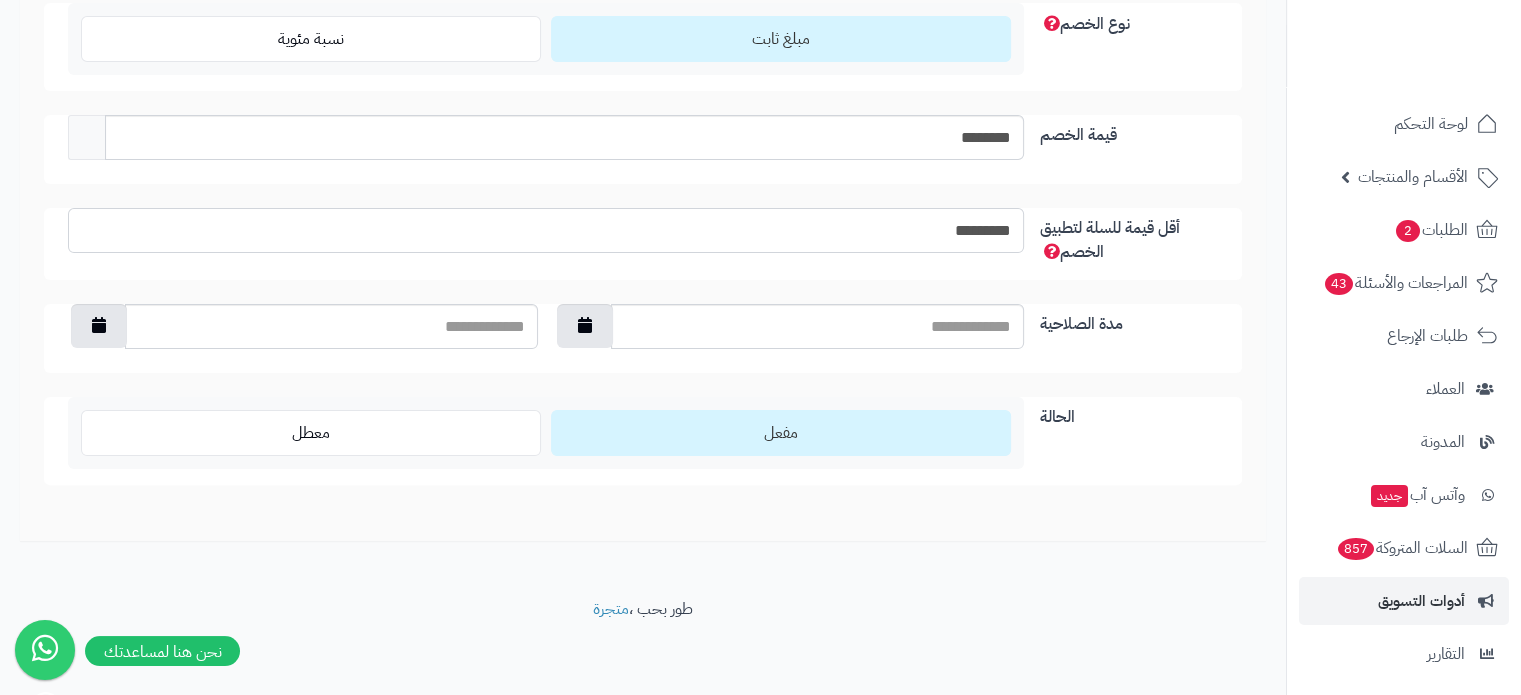 click on "*********" at bounding box center (546, 230) 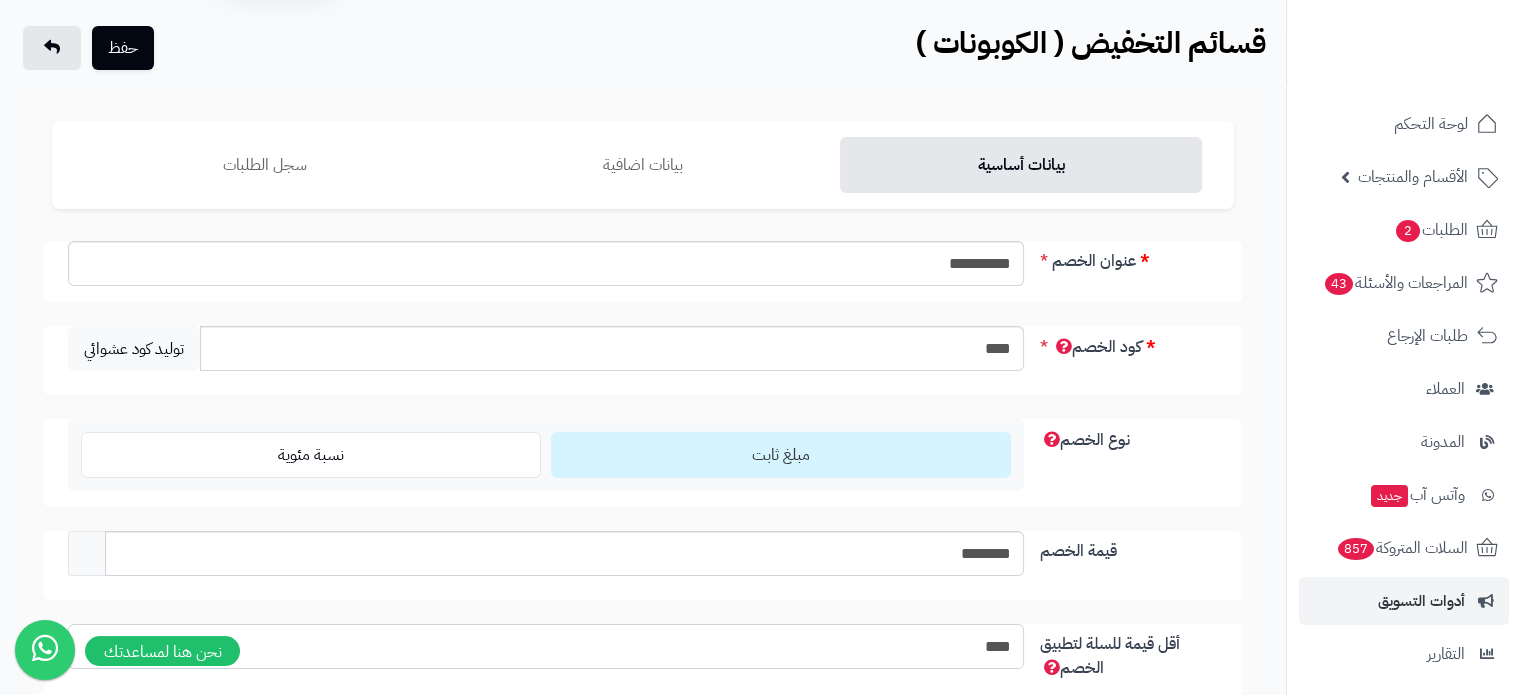scroll, scrollTop: 45, scrollLeft: 0, axis: vertical 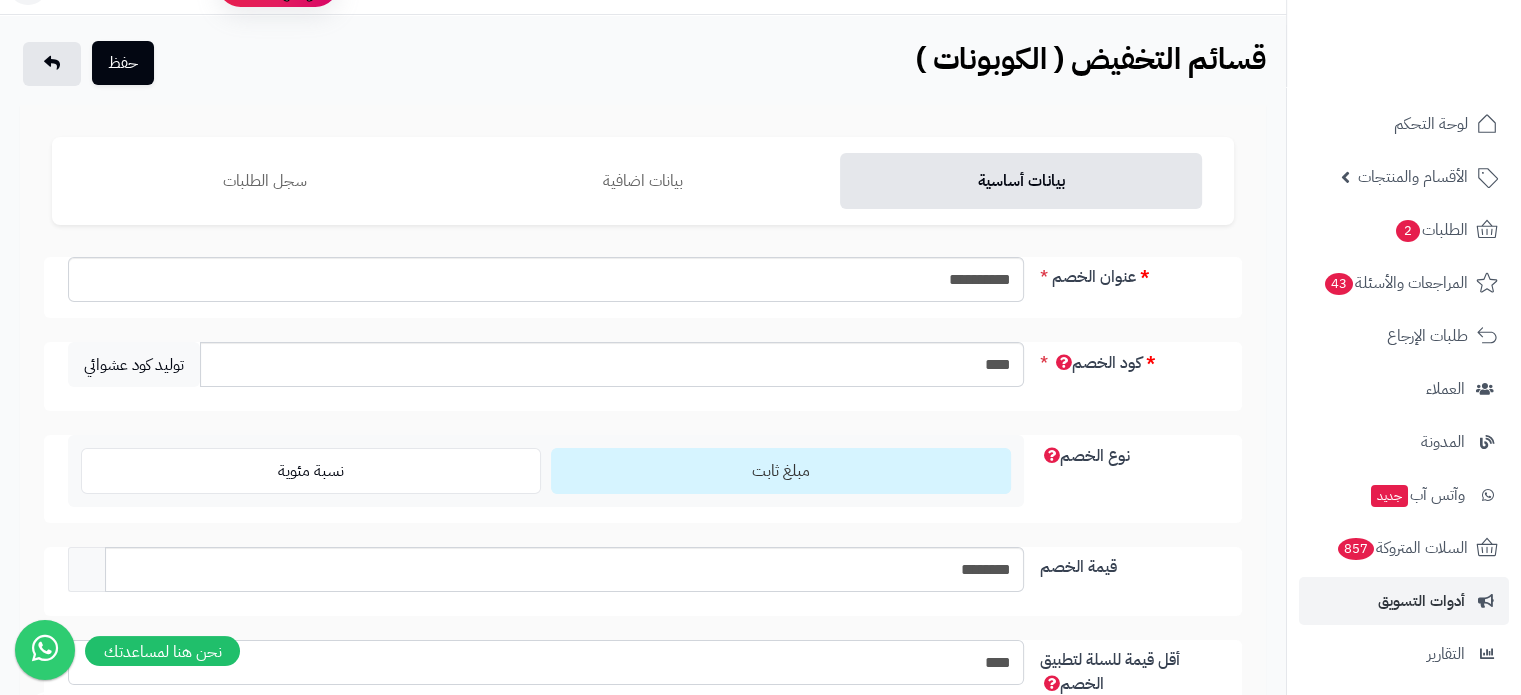 type on "****" 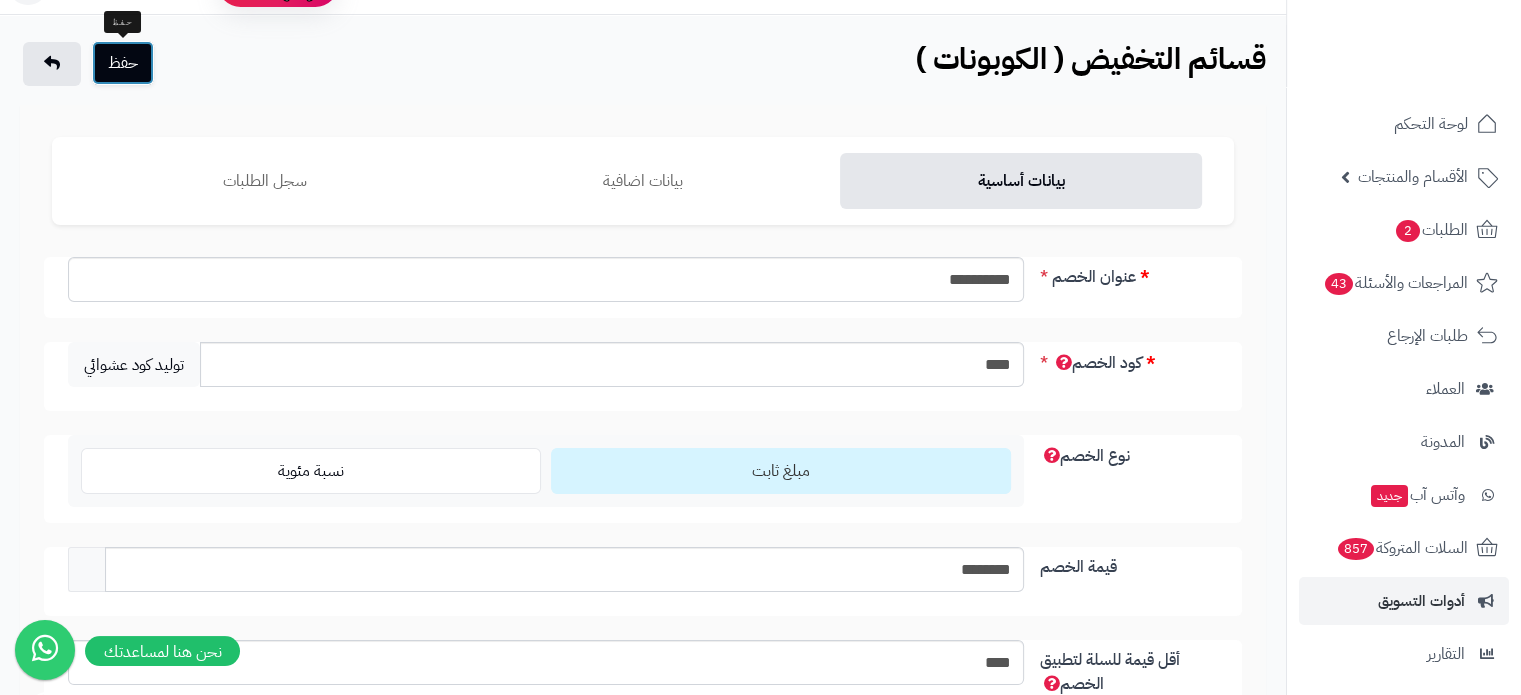 click on "حفظ" at bounding box center [123, 63] 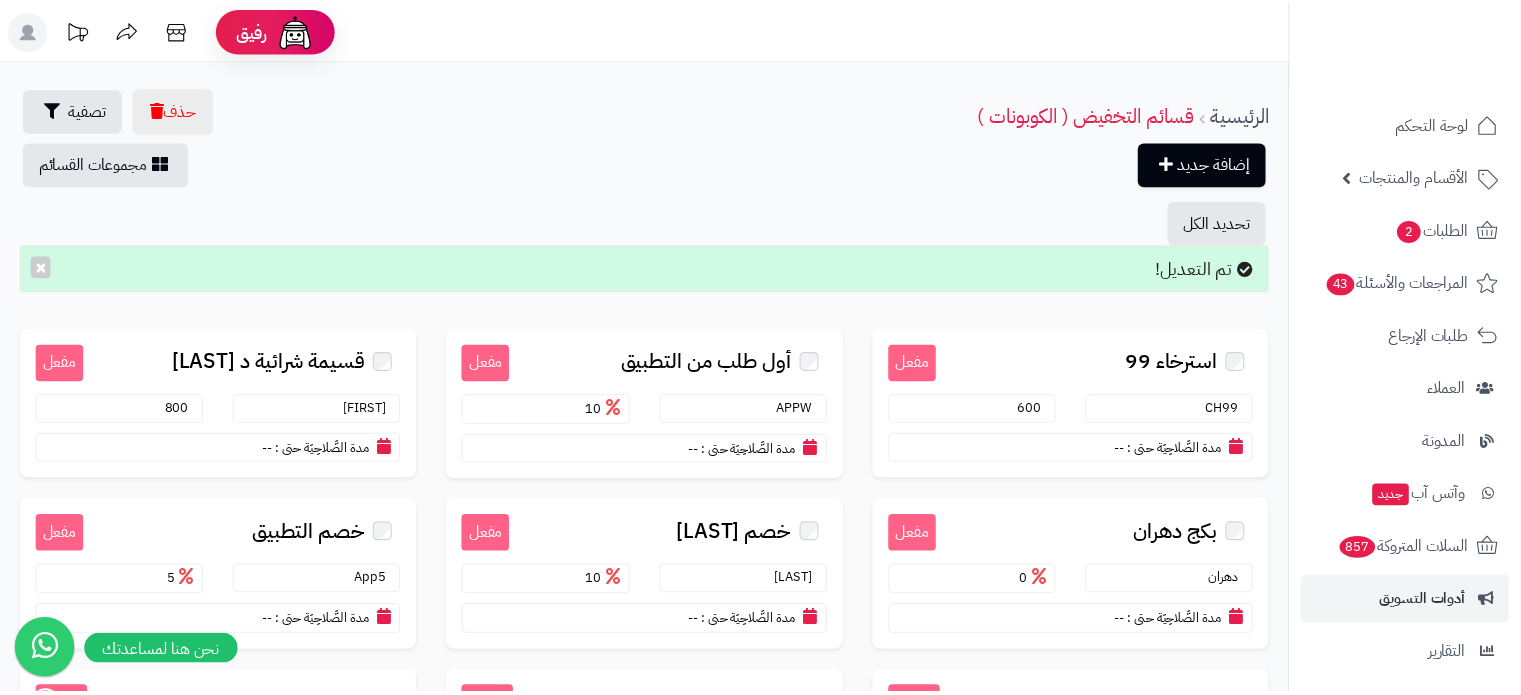 scroll, scrollTop: 0, scrollLeft: 0, axis: both 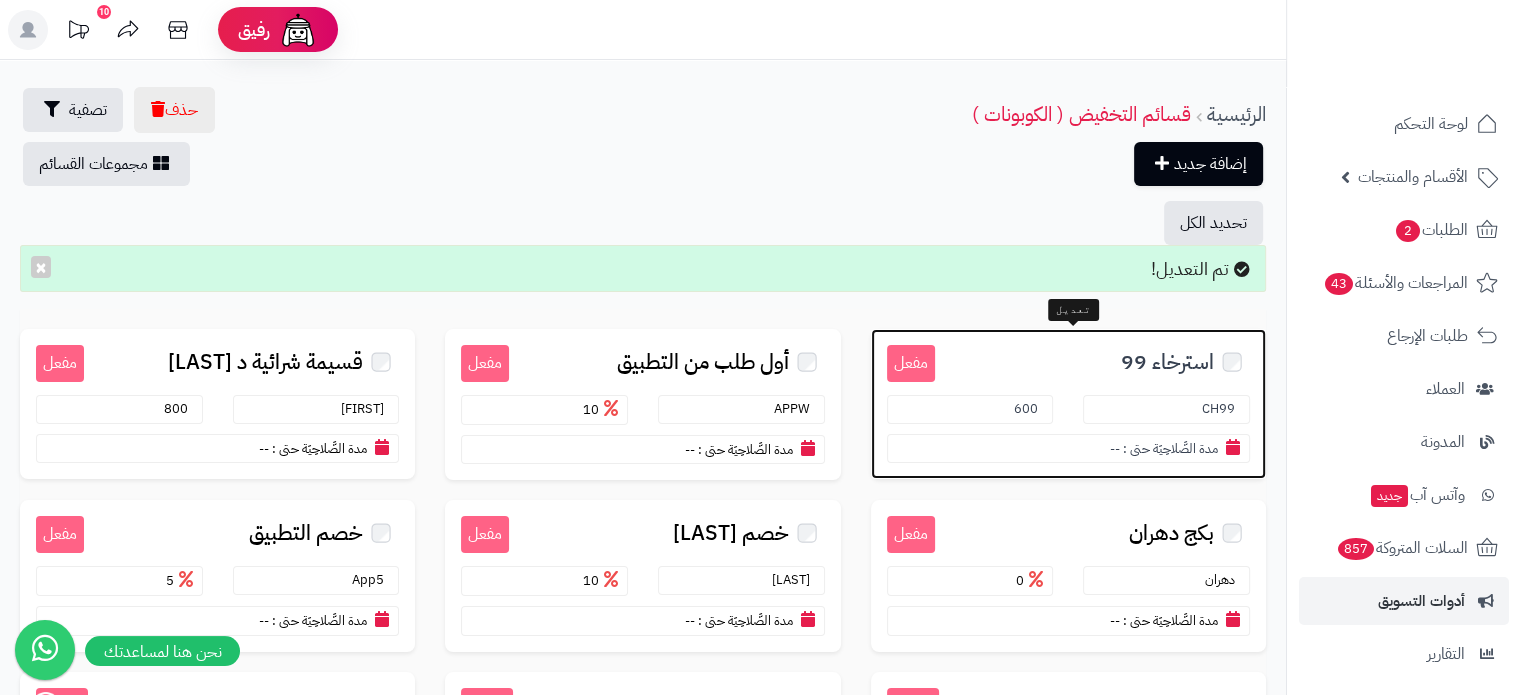click on "استرخاء 99" at bounding box center [1167, 362] 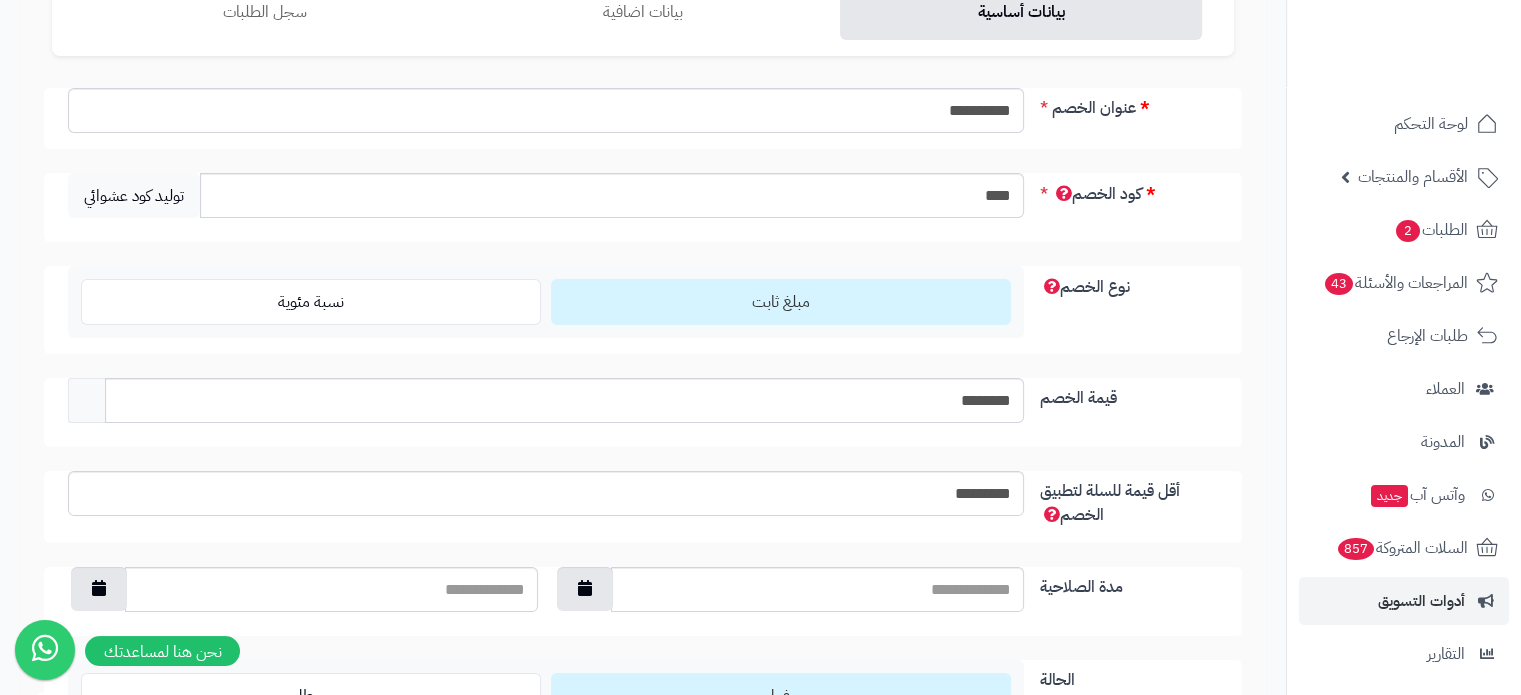 scroll, scrollTop: 228, scrollLeft: 0, axis: vertical 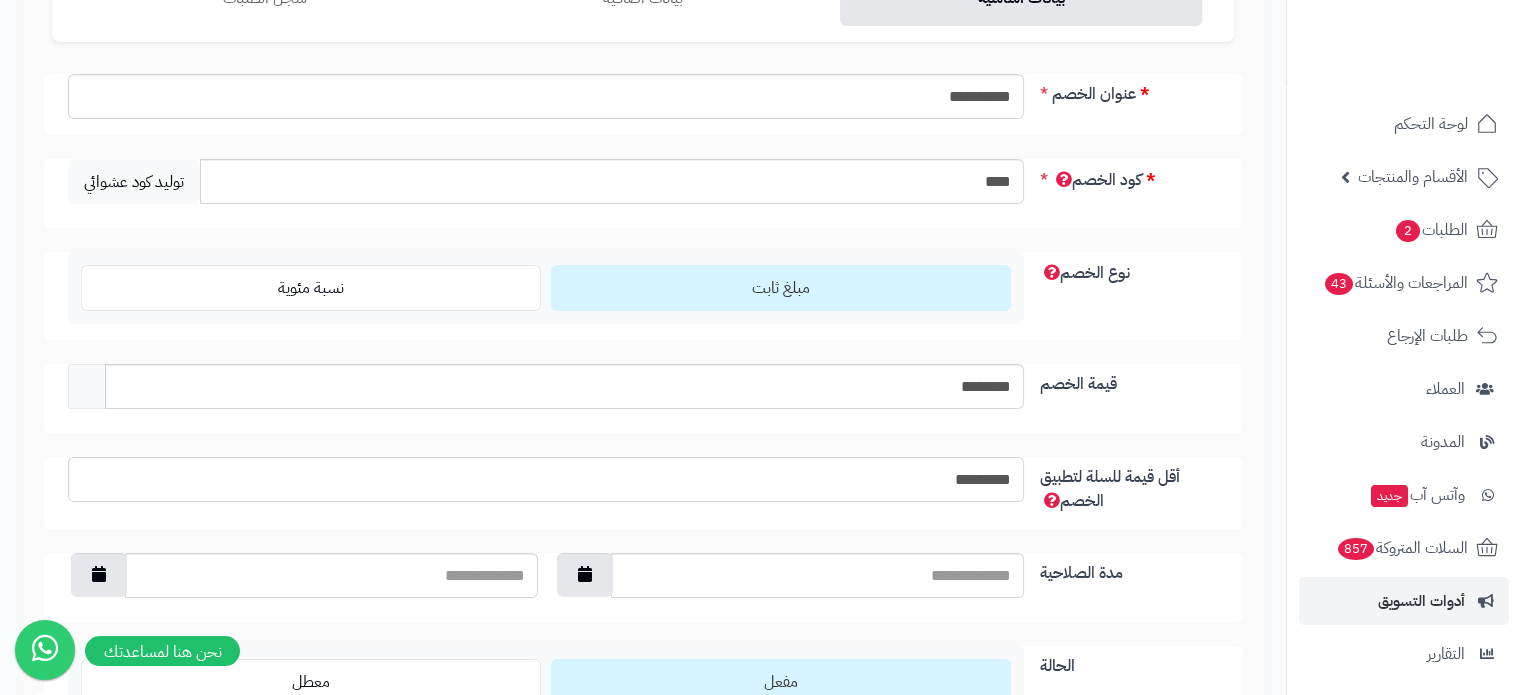 click on "*********" at bounding box center [546, 479] 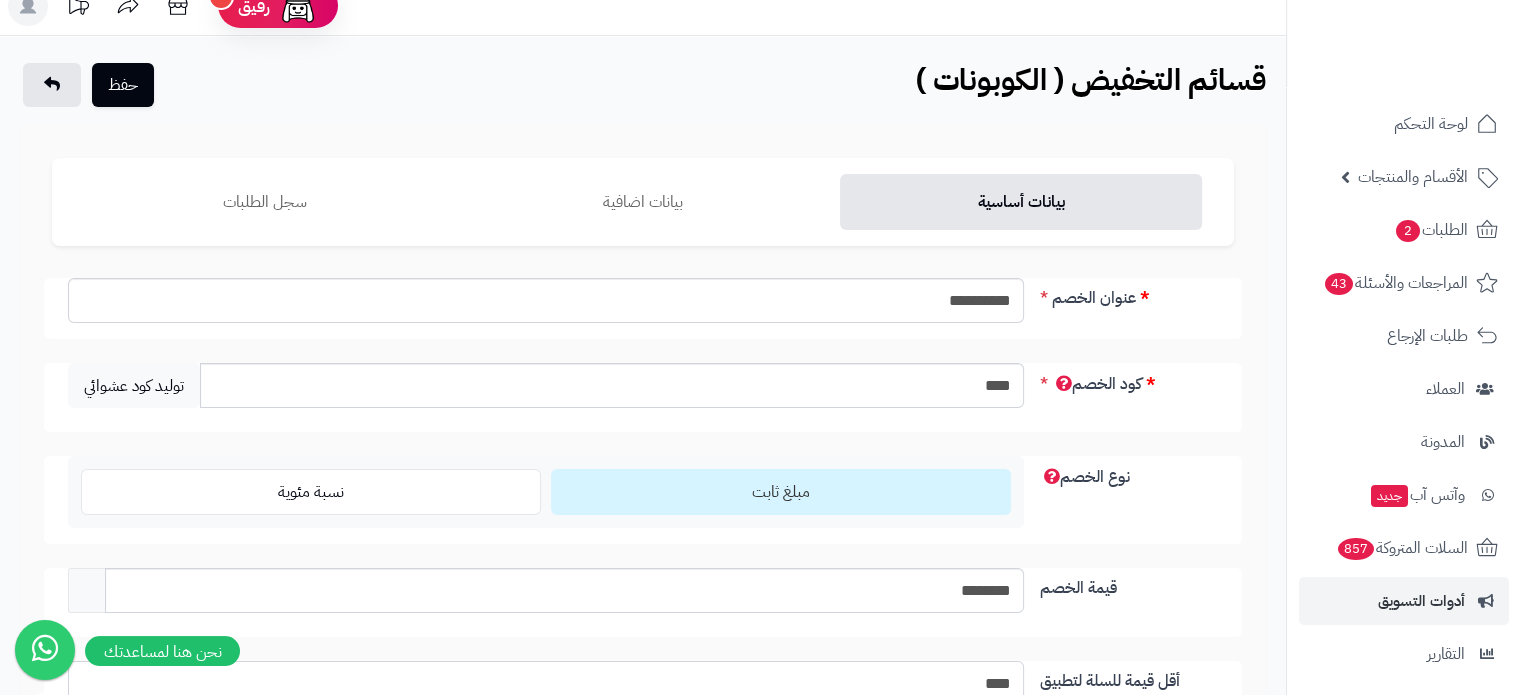 scroll, scrollTop: 0, scrollLeft: 0, axis: both 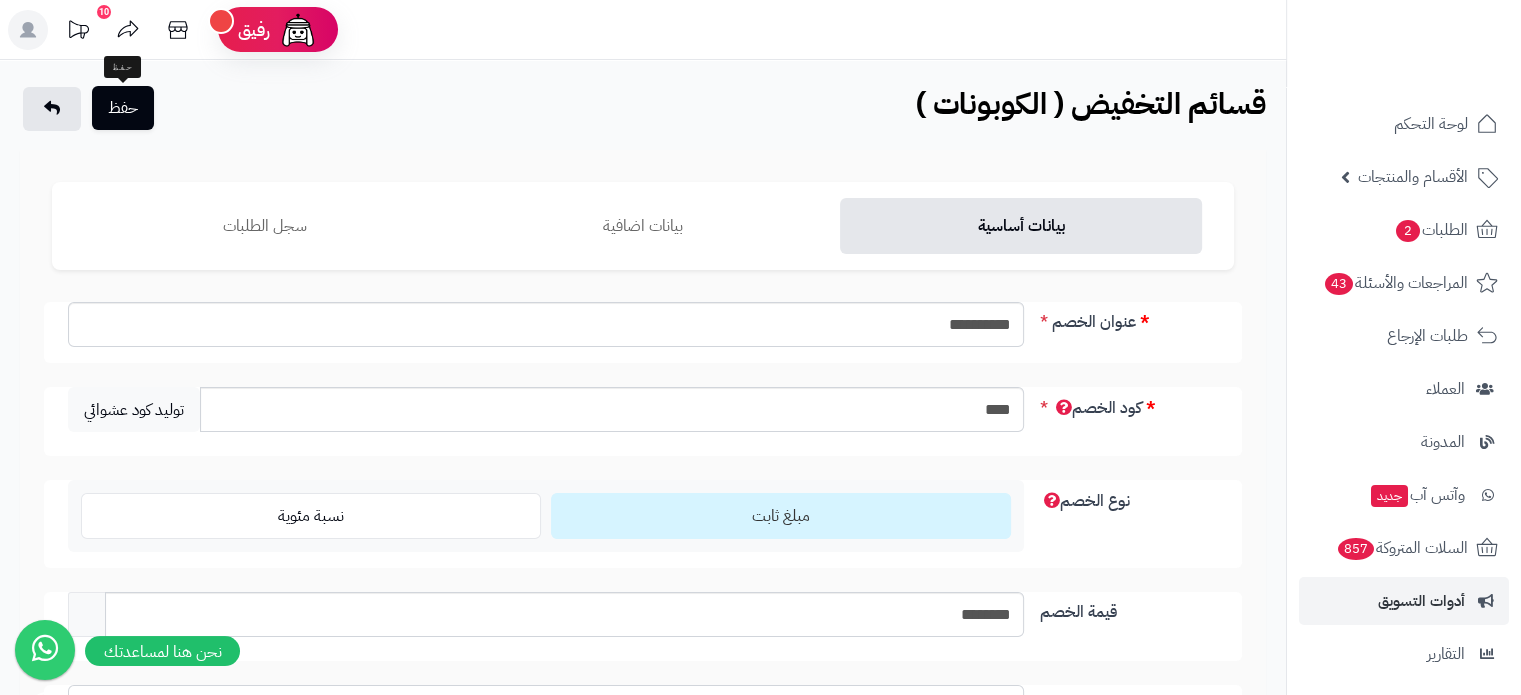 type on "****" 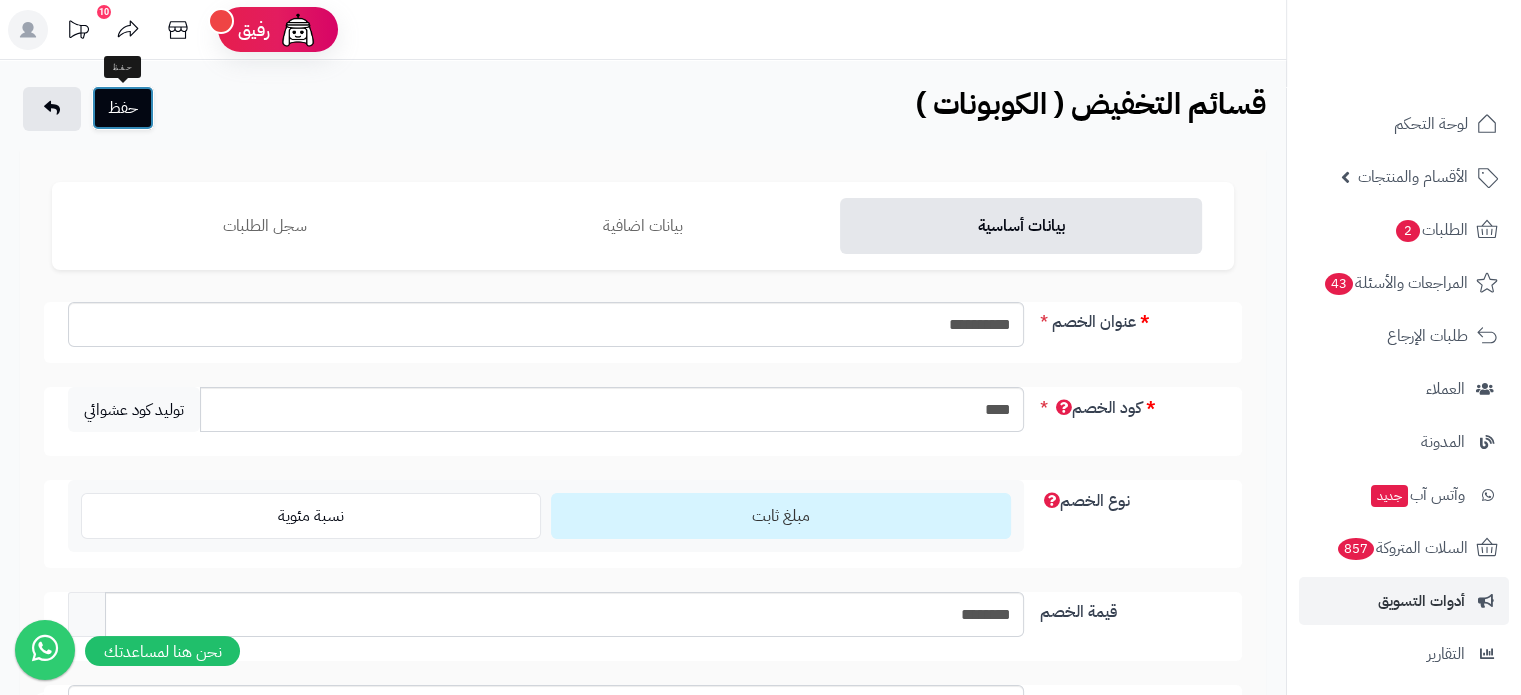 click on "حفظ" at bounding box center (123, 108) 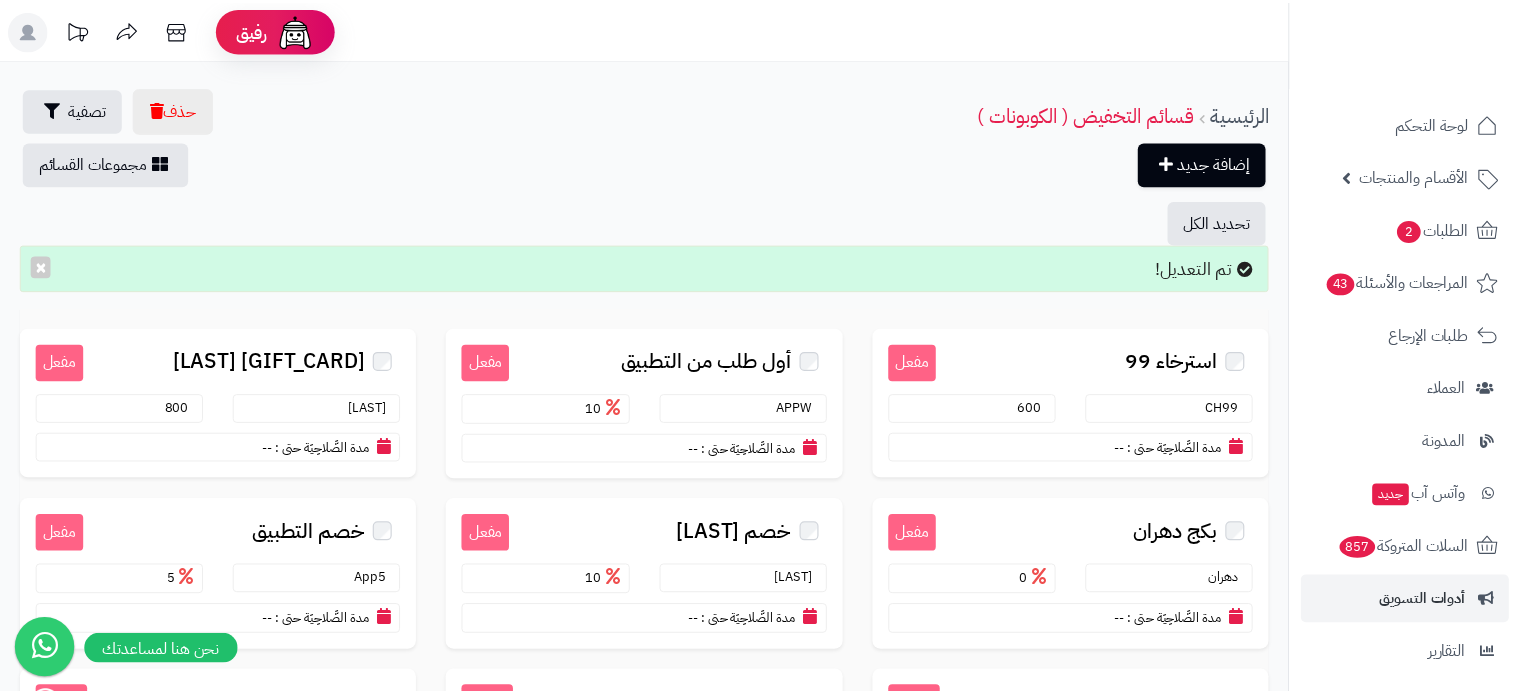 scroll, scrollTop: 0, scrollLeft: 0, axis: both 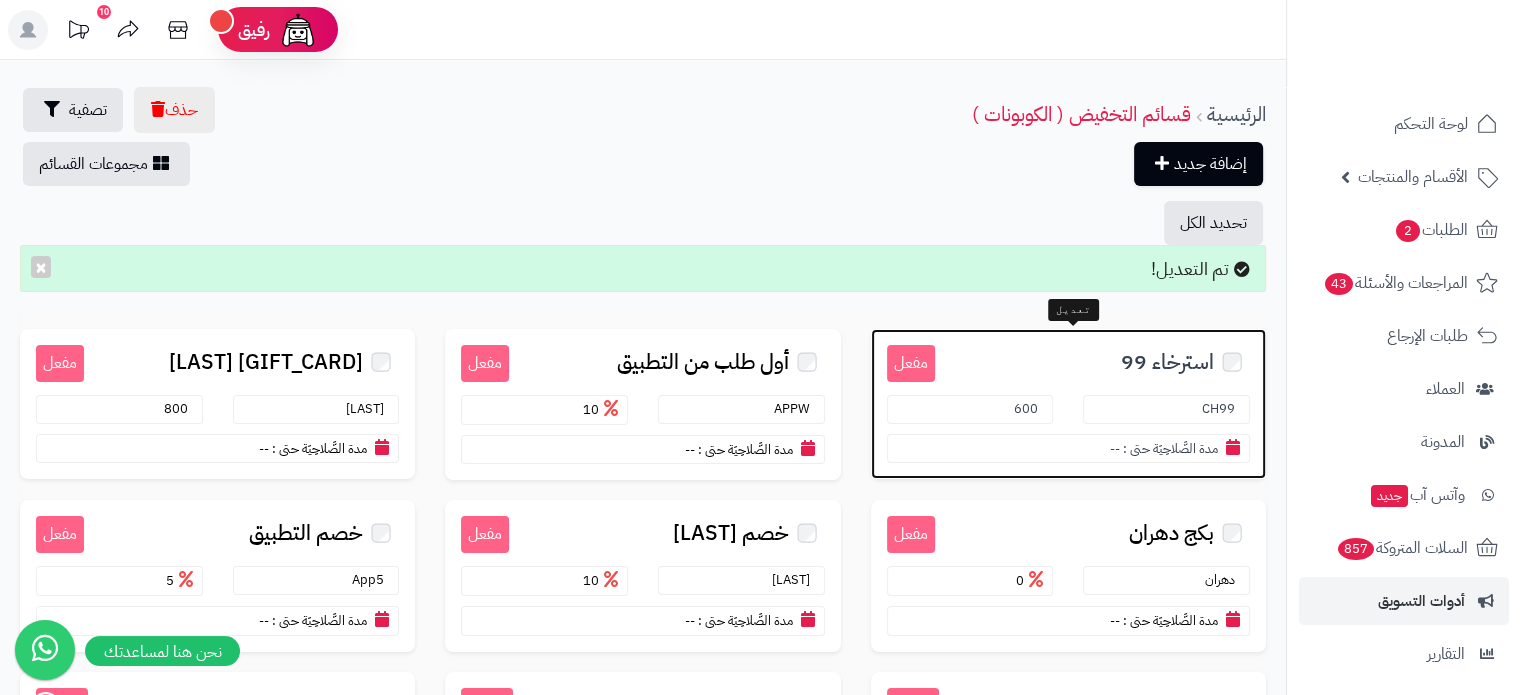 click on "استرخاء 99" at bounding box center (1167, 362) 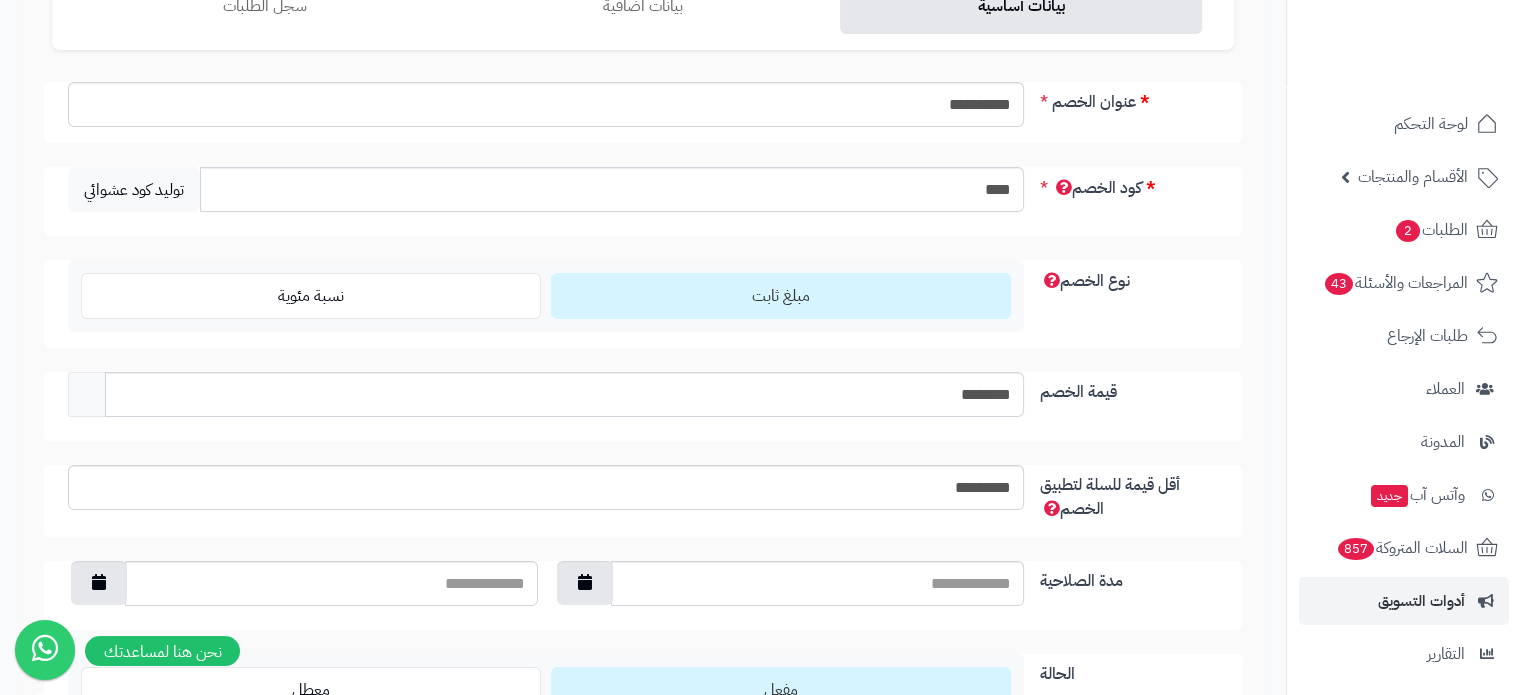scroll, scrollTop: 324, scrollLeft: 0, axis: vertical 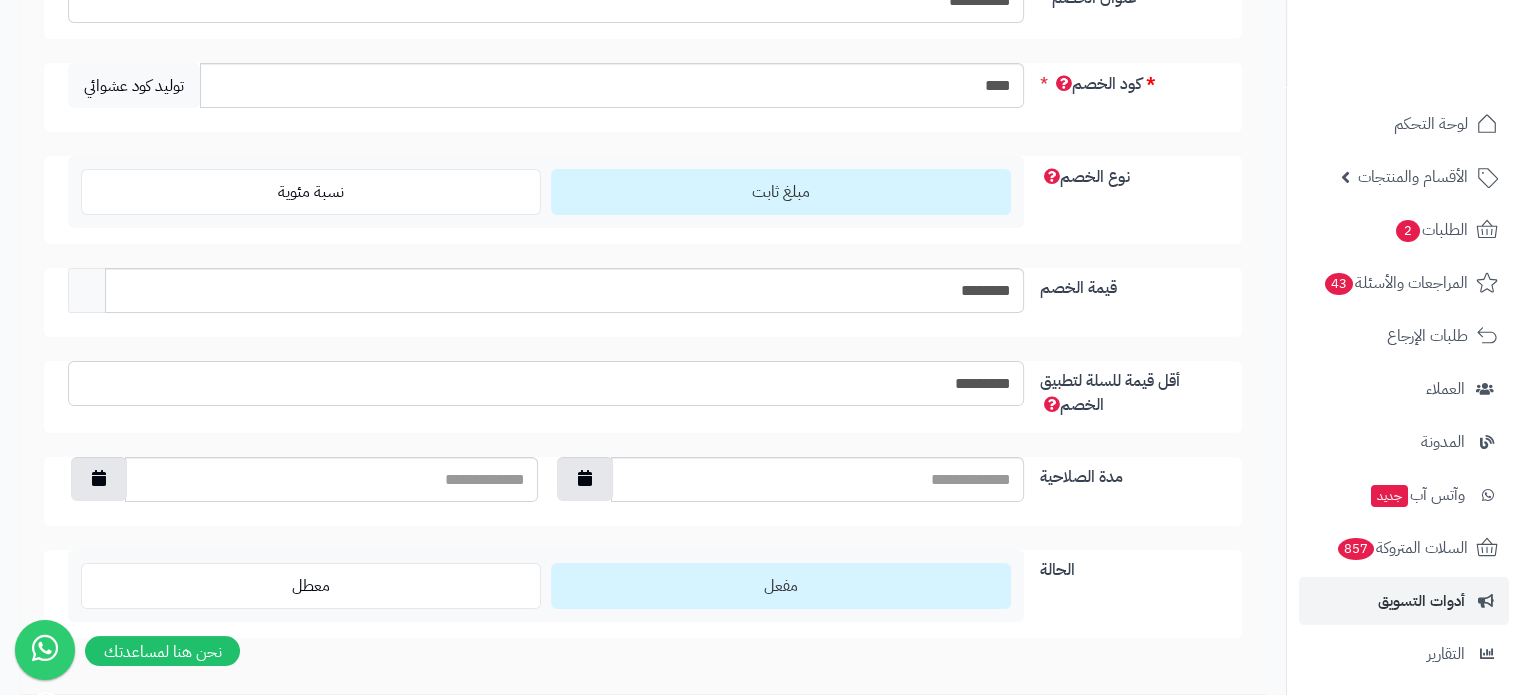 click on "*********" at bounding box center [546, 383] 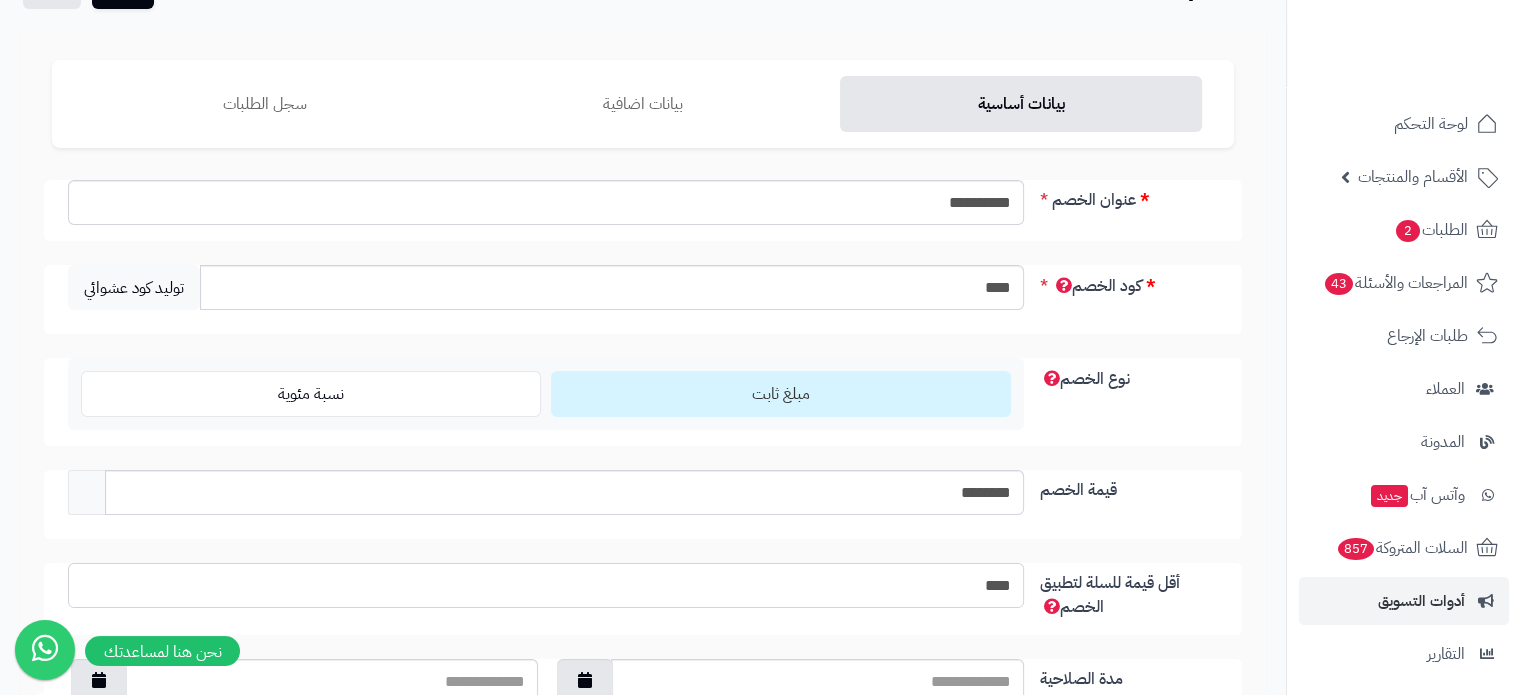 scroll, scrollTop: 0, scrollLeft: 0, axis: both 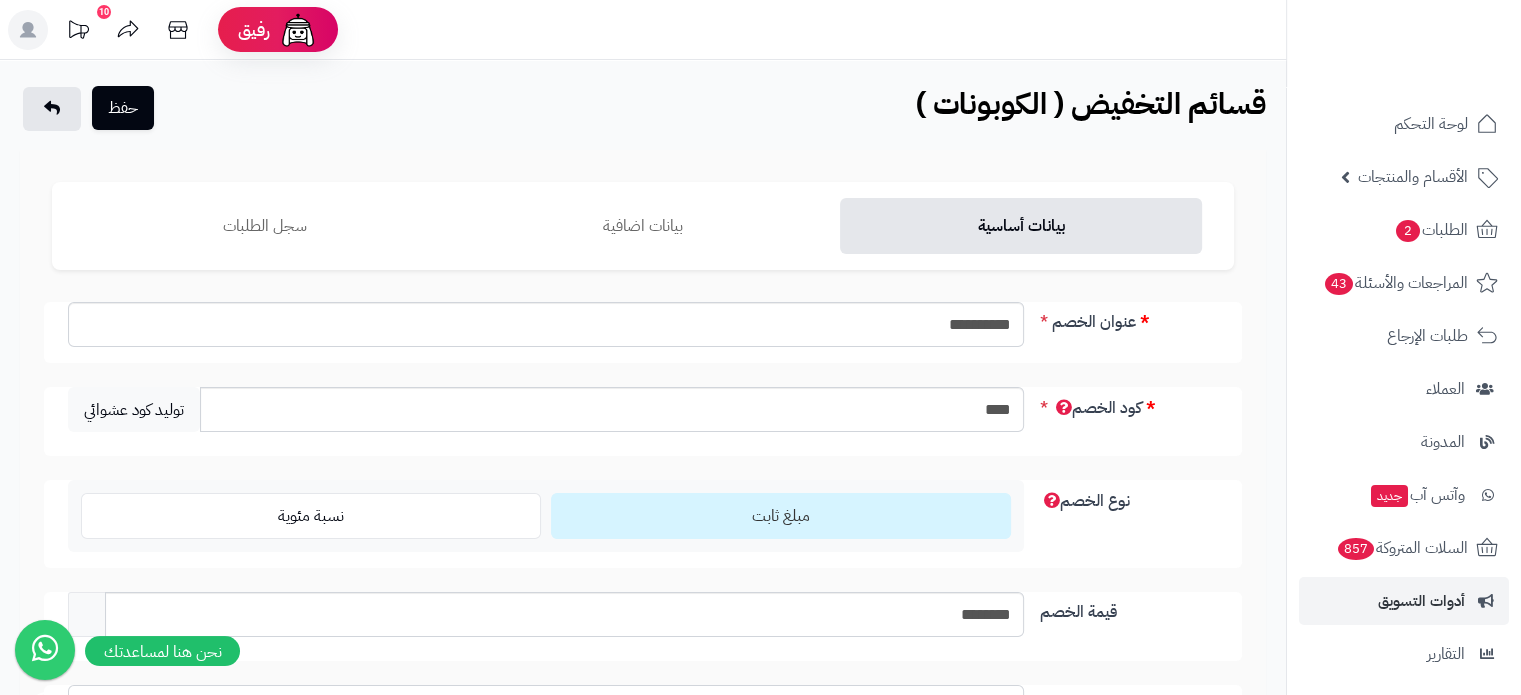 type on "****" 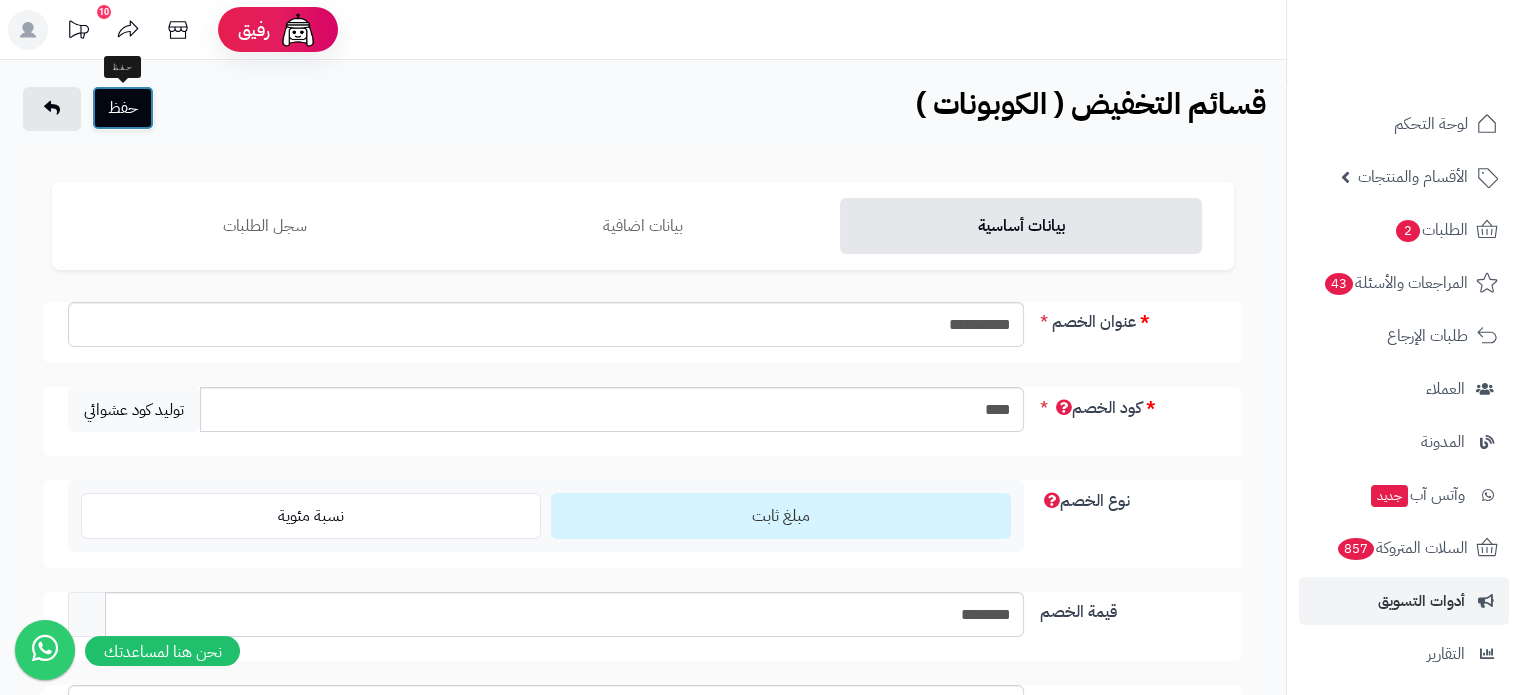 click on "حفظ" at bounding box center (123, 108) 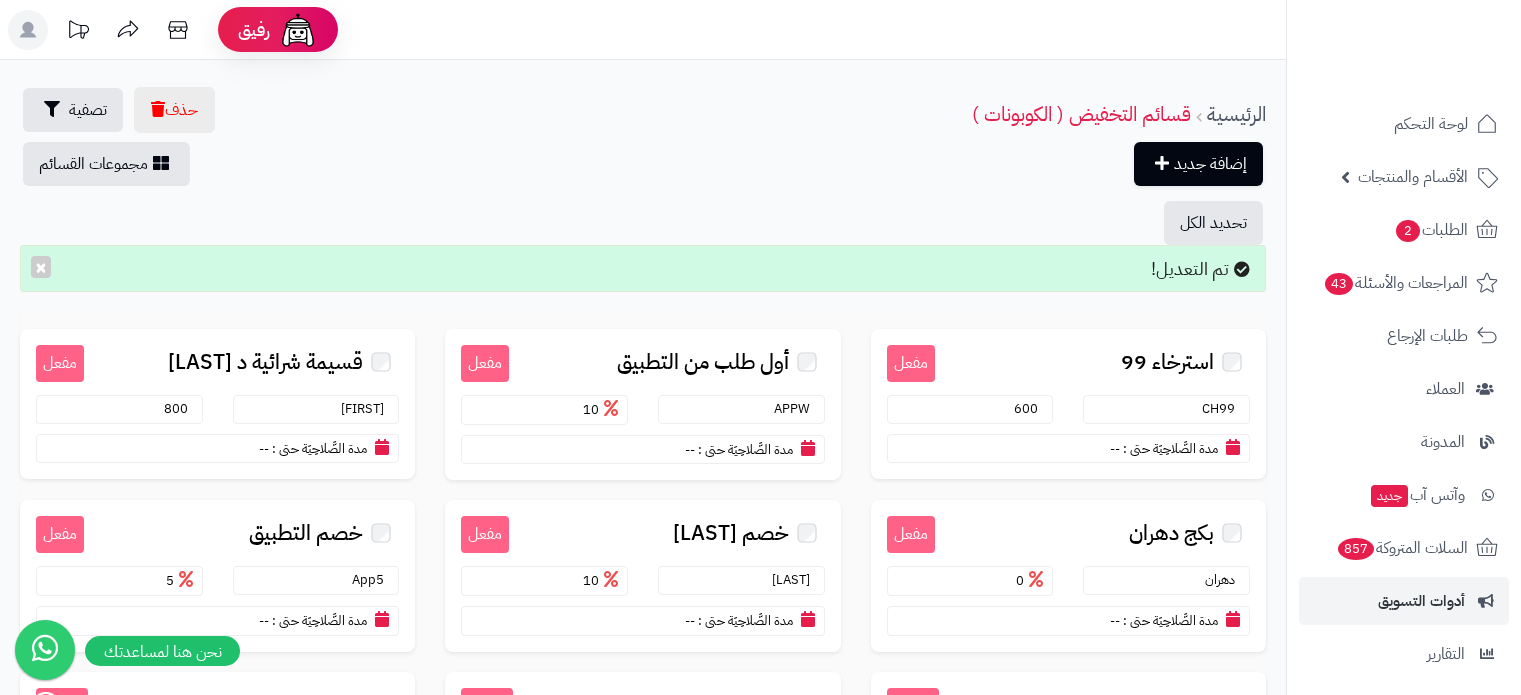 scroll, scrollTop: 0, scrollLeft: 0, axis: both 